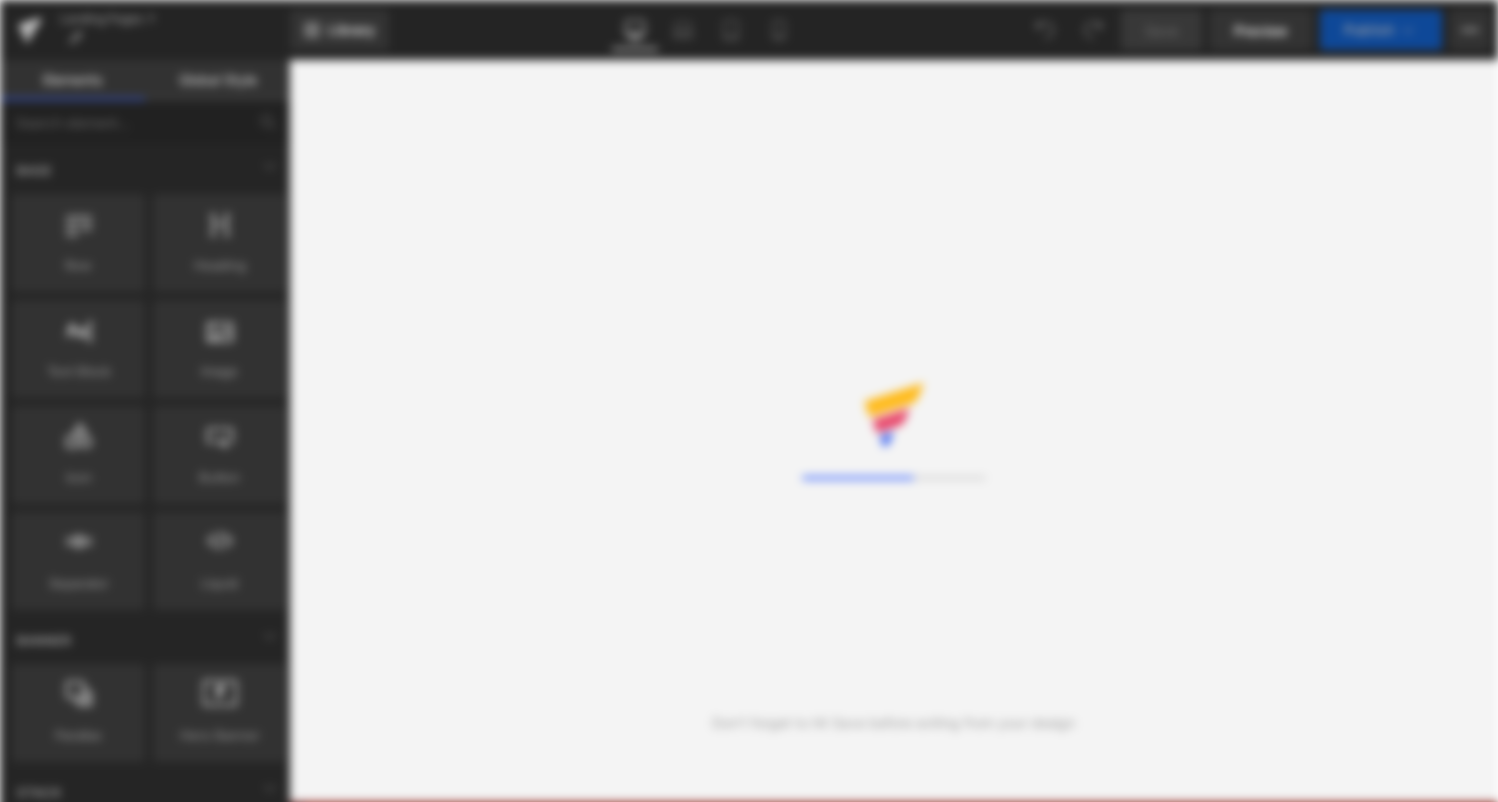 scroll, scrollTop: 0, scrollLeft: 0, axis: both 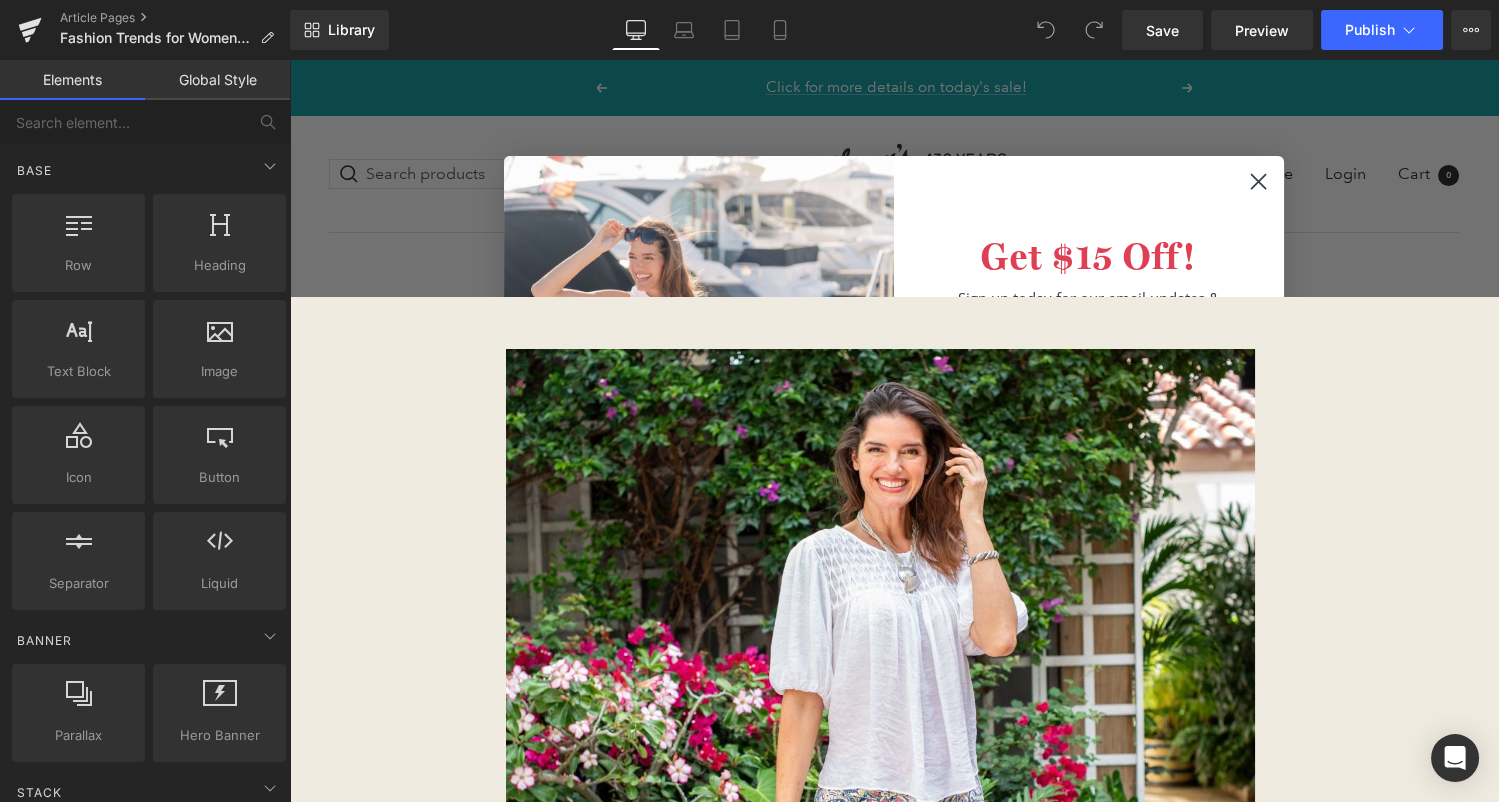 click 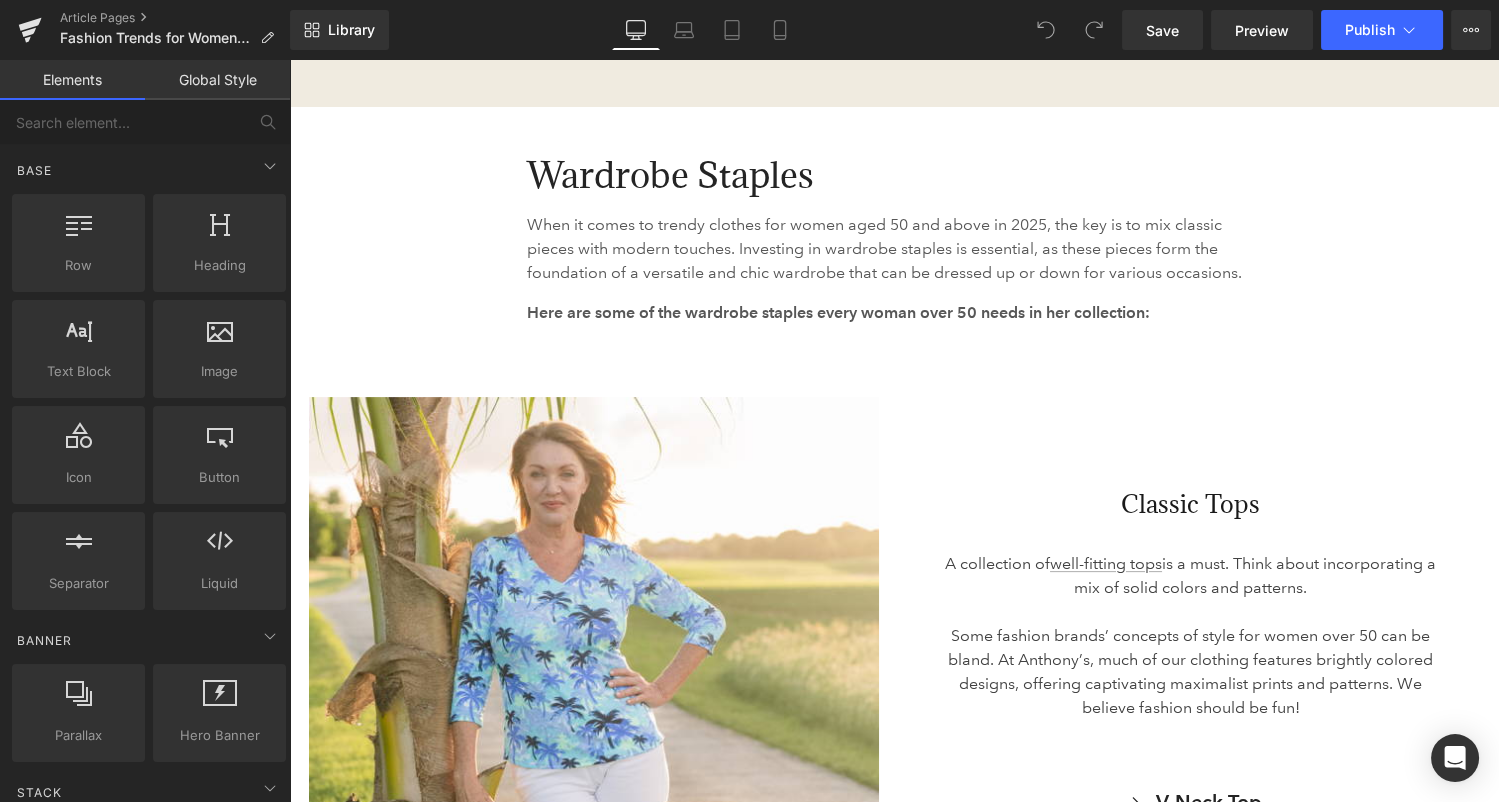 scroll, scrollTop: 1108, scrollLeft: 0, axis: vertical 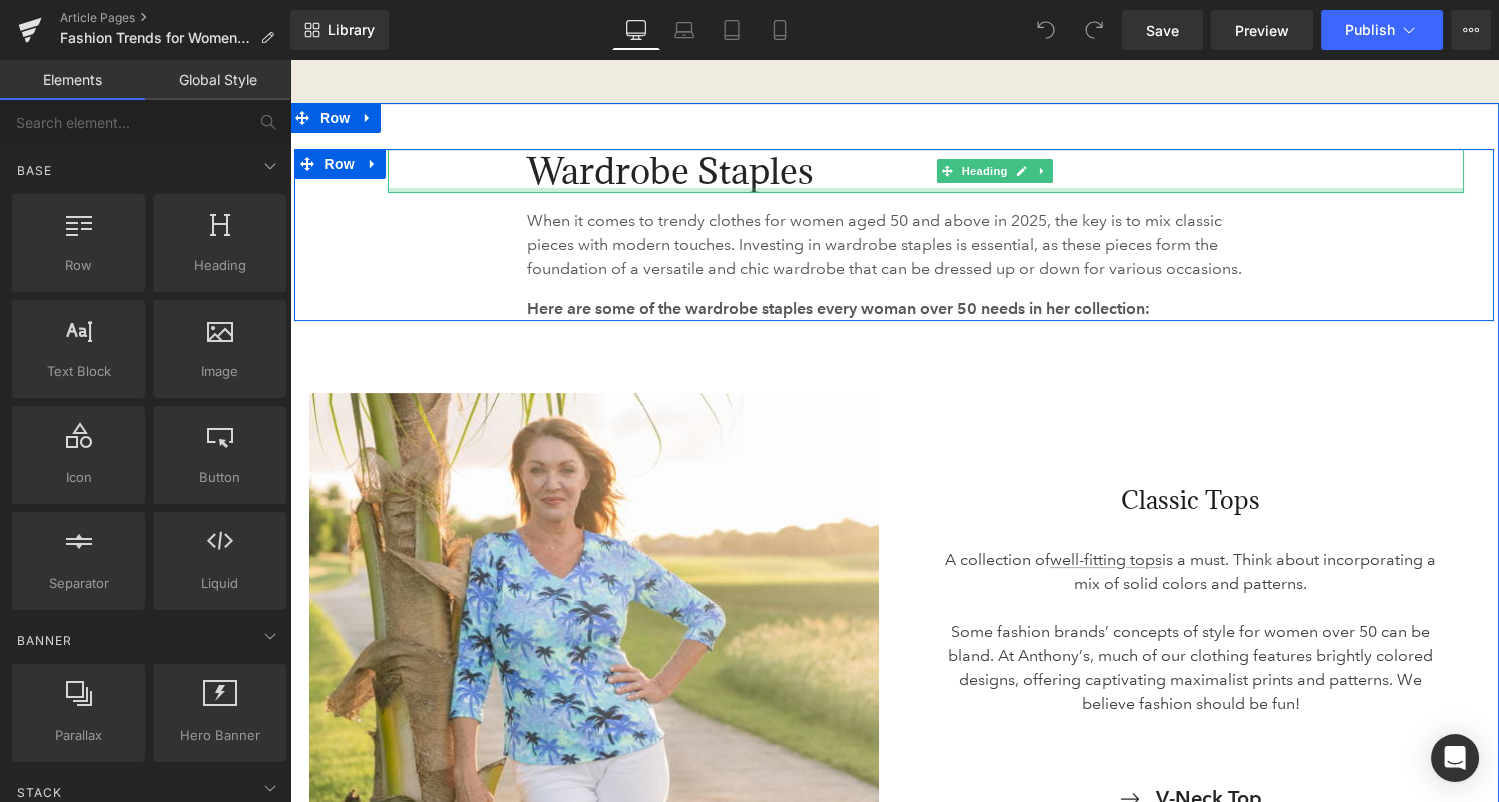 click on "Wardrobe Staples" at bounding box center (670, 171) 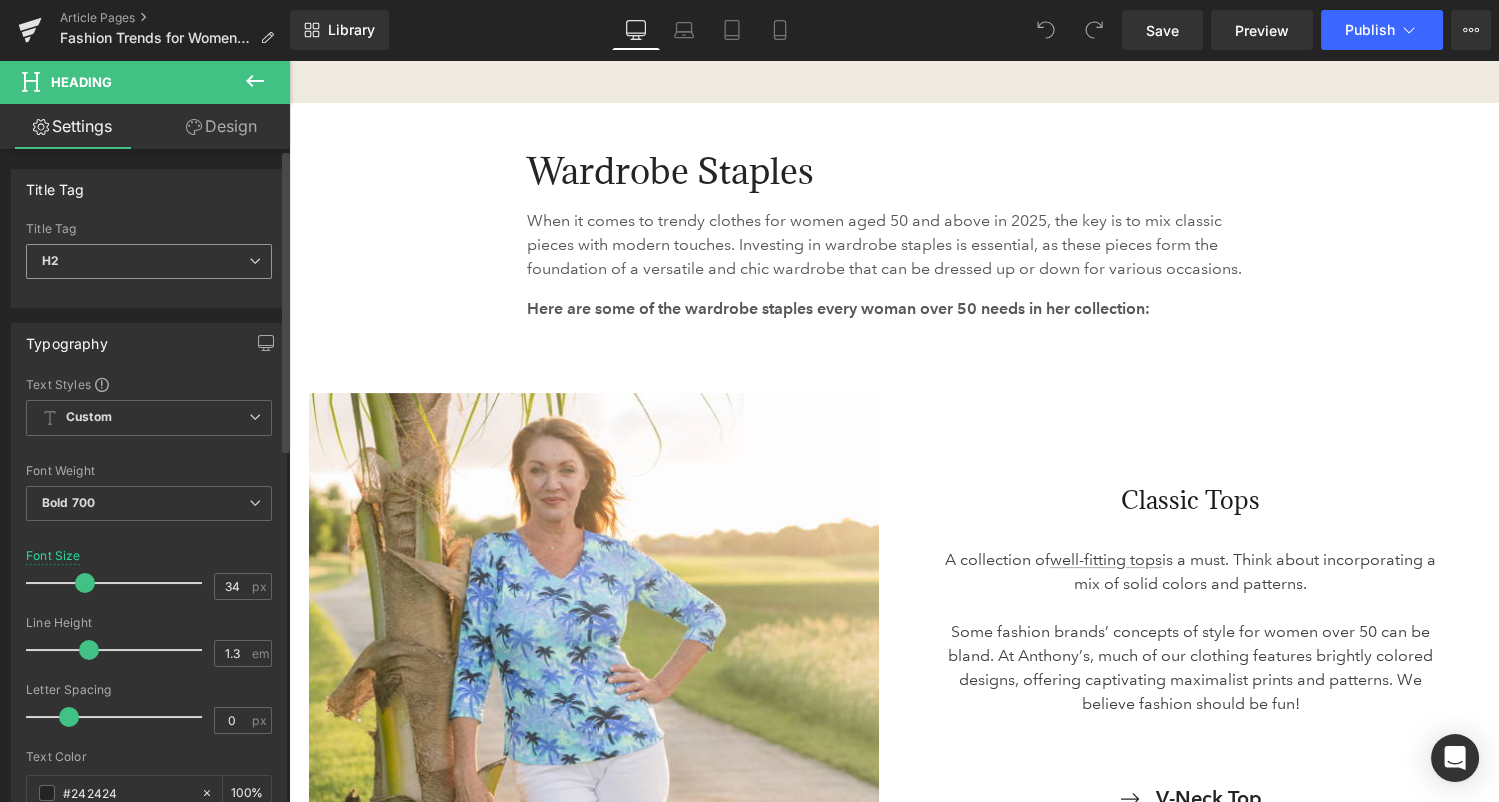 click on "H2" at bounding box center (149, 261) 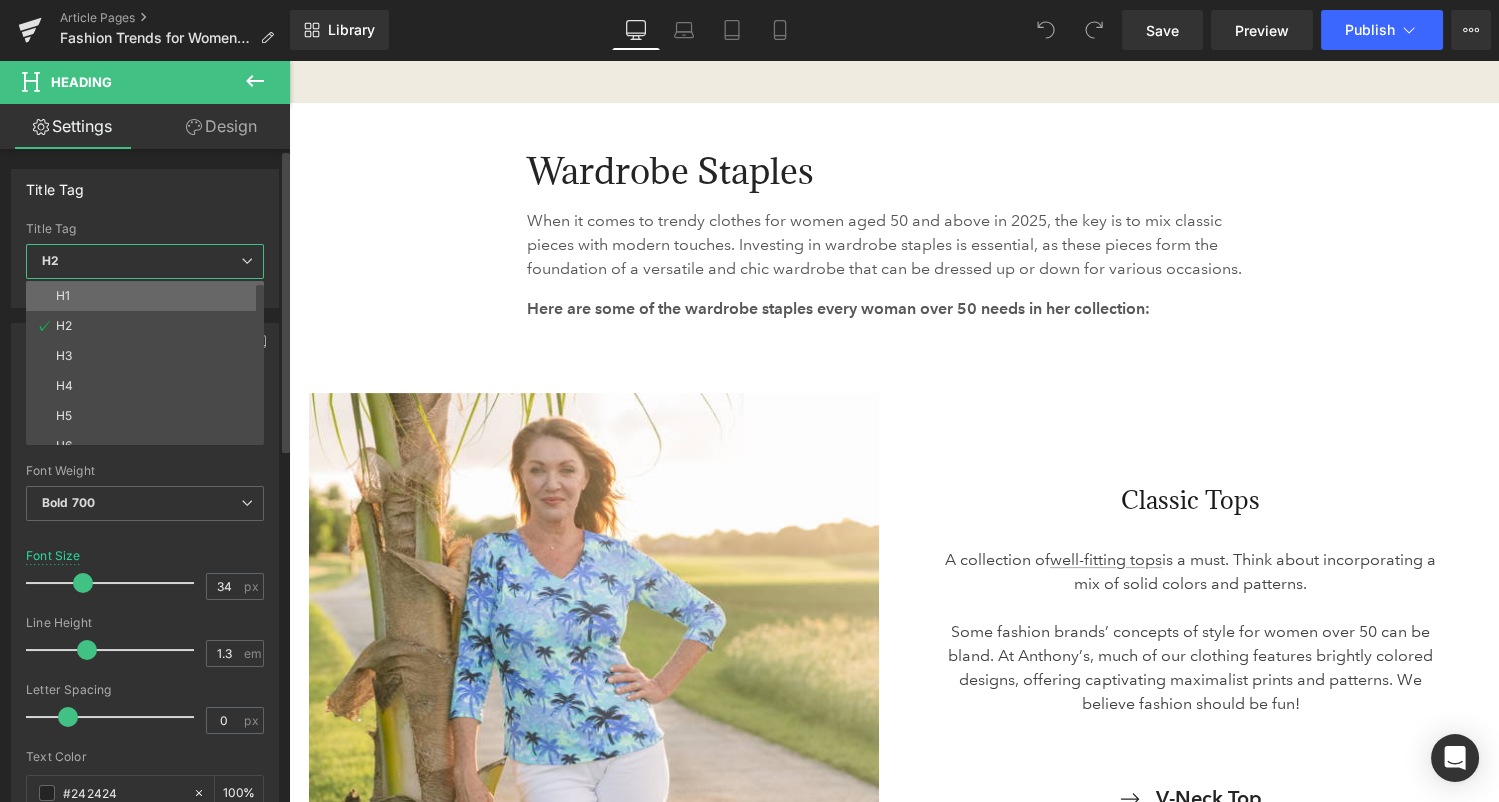 click on "H1" at bounding box center [149, 296] 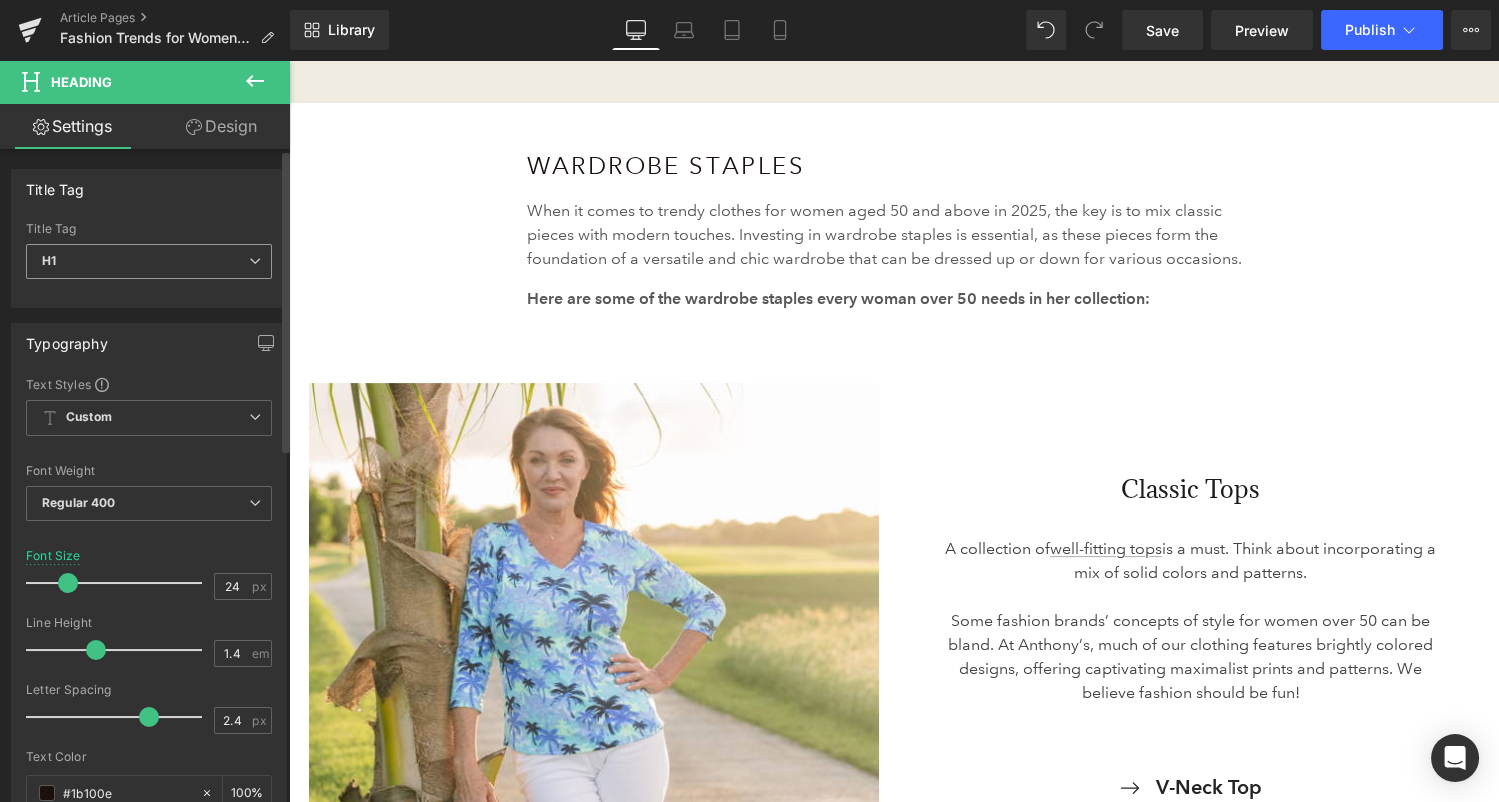 click on "H1" at bounding box center [149, 261] 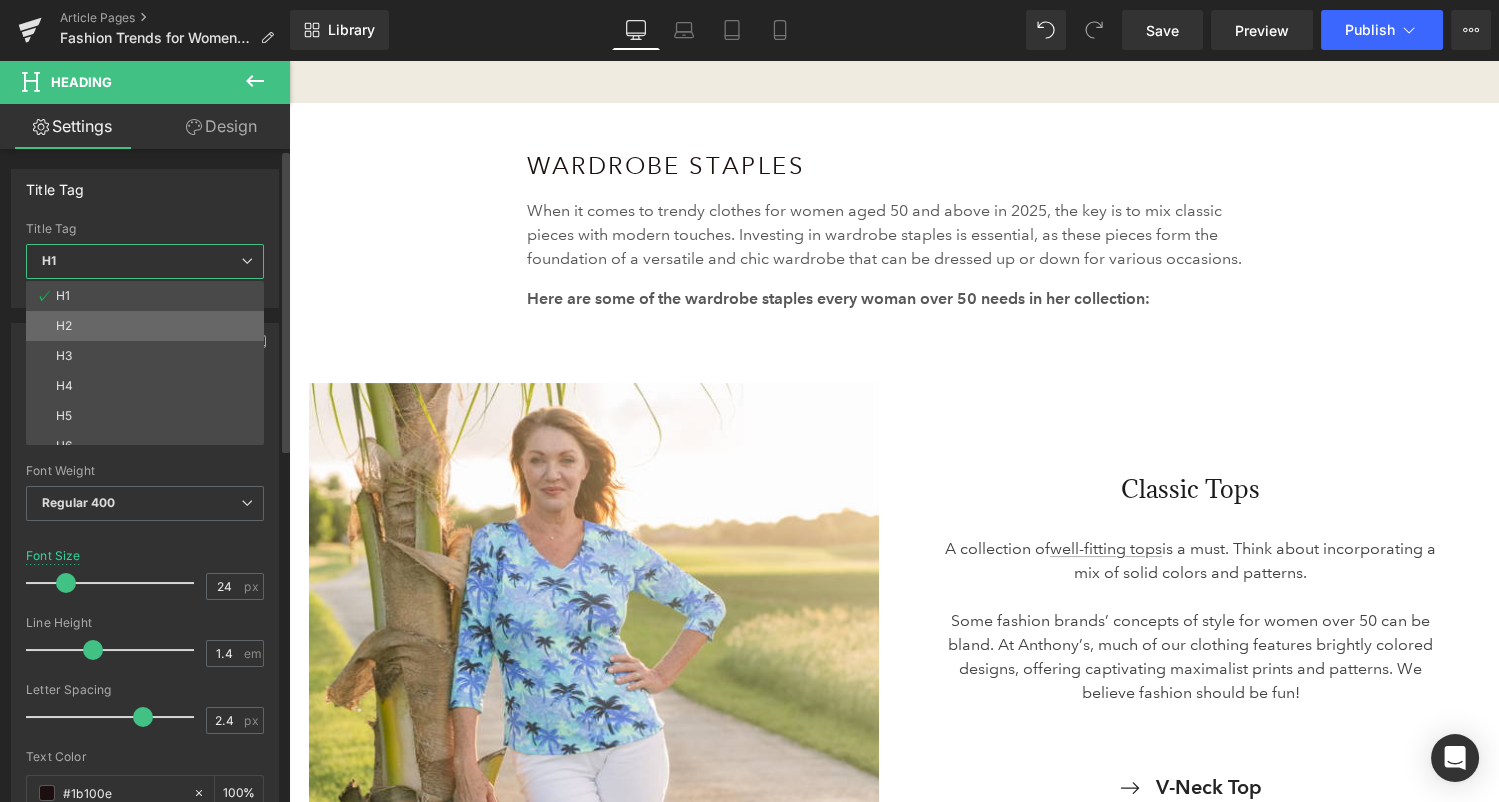 click on "H2" at bounding box center [149, 326] 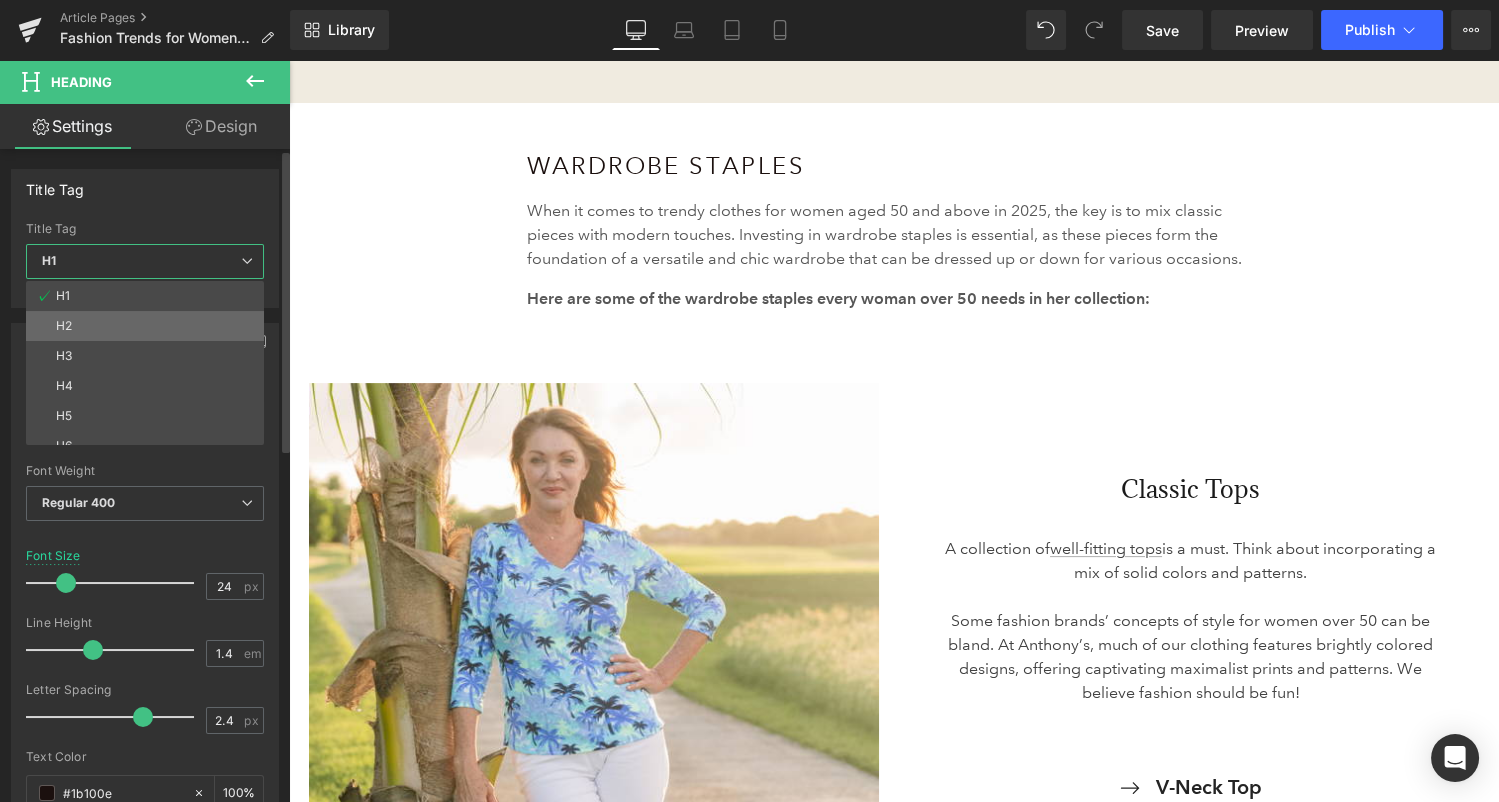 type on "34" 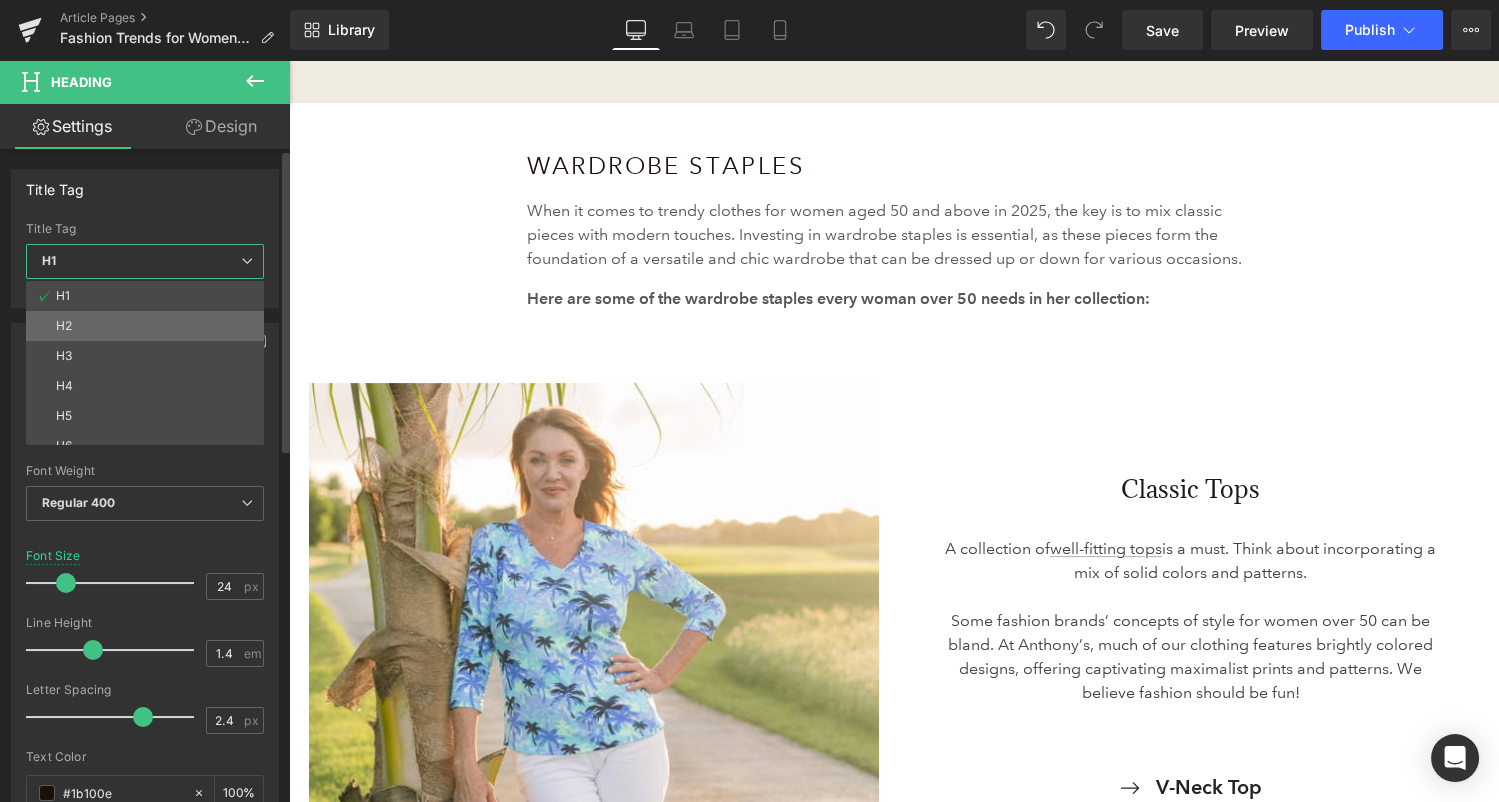 type on "1.3" 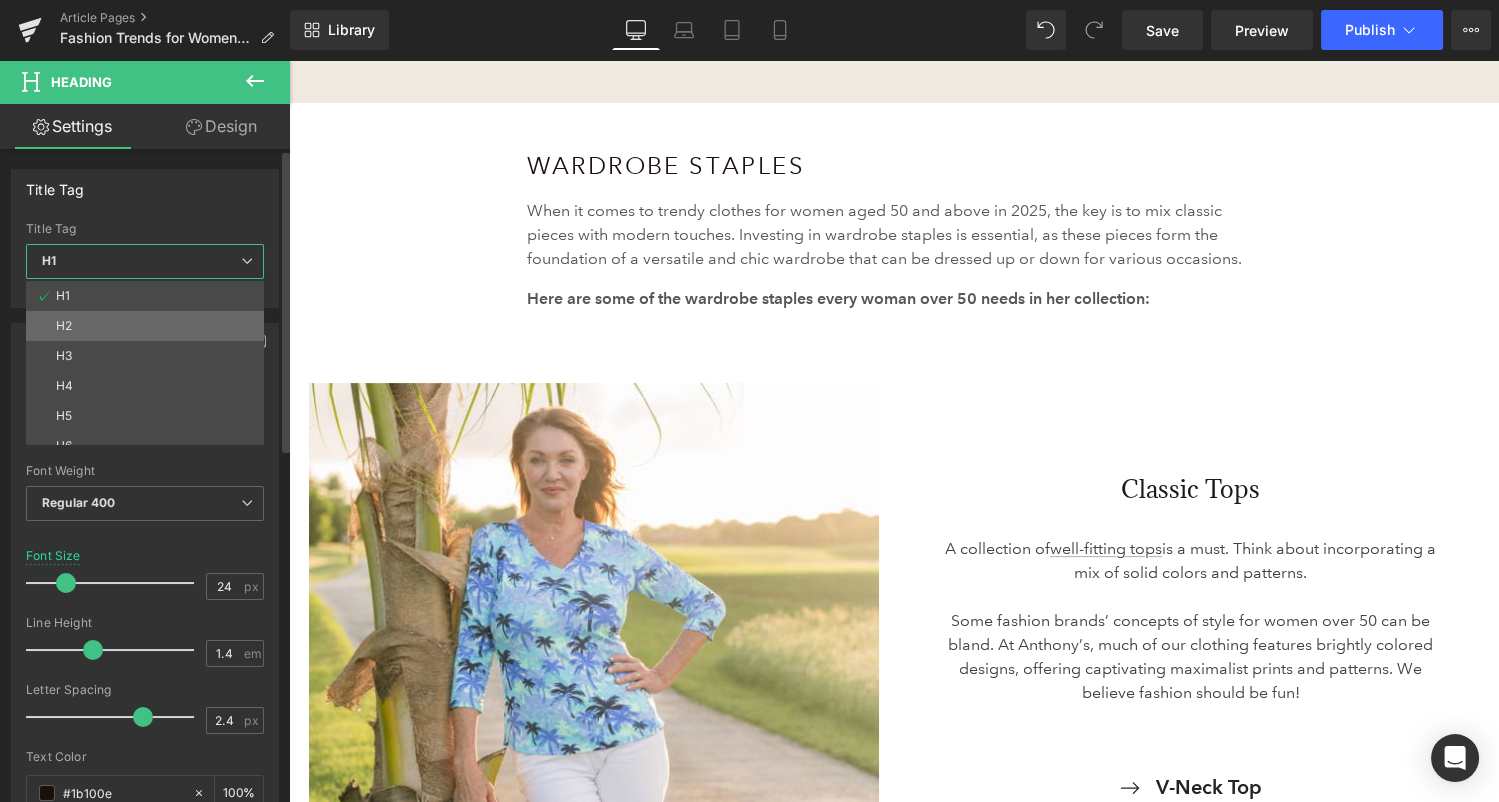 type on "0" 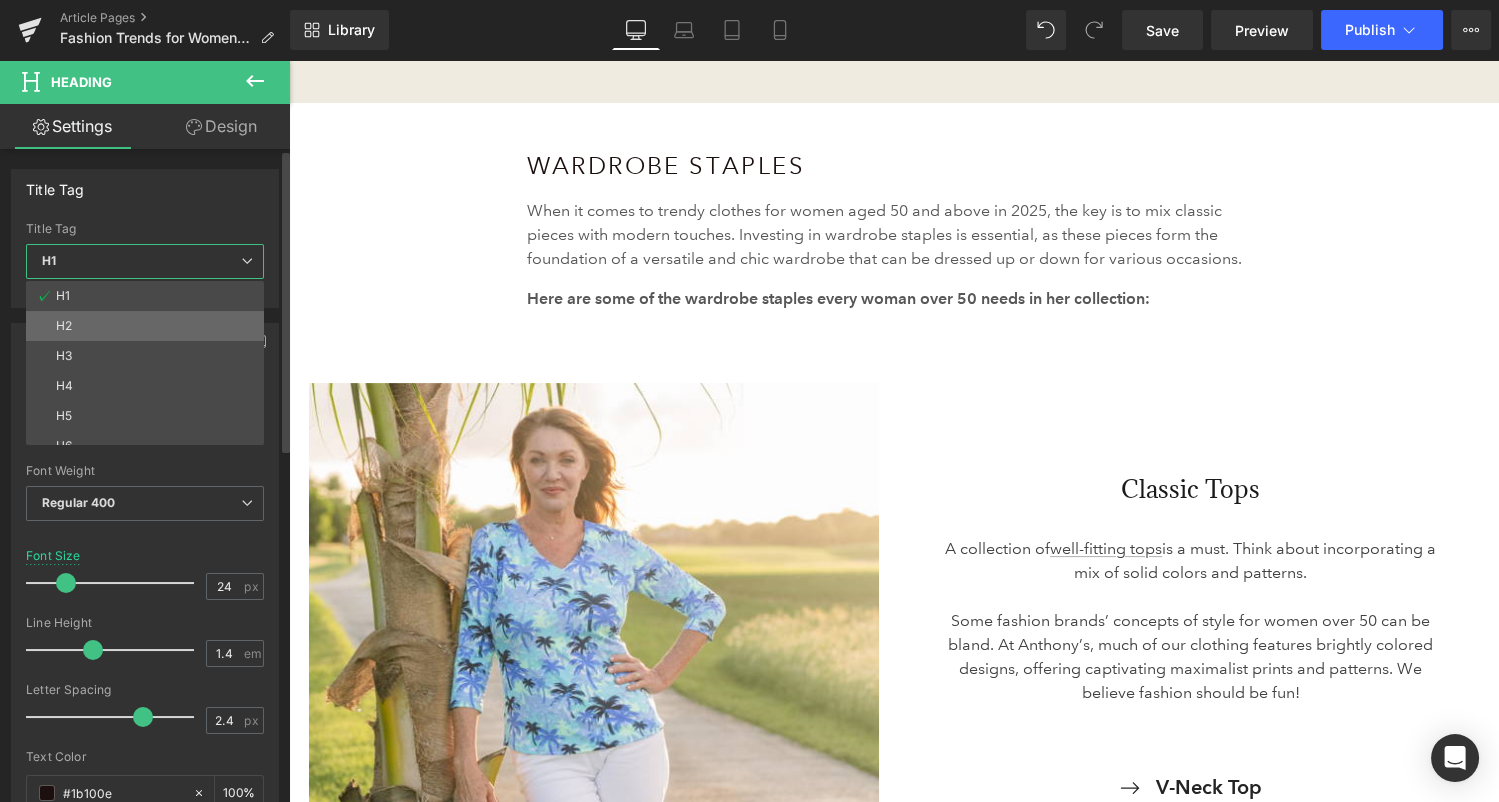 type on "#242424" 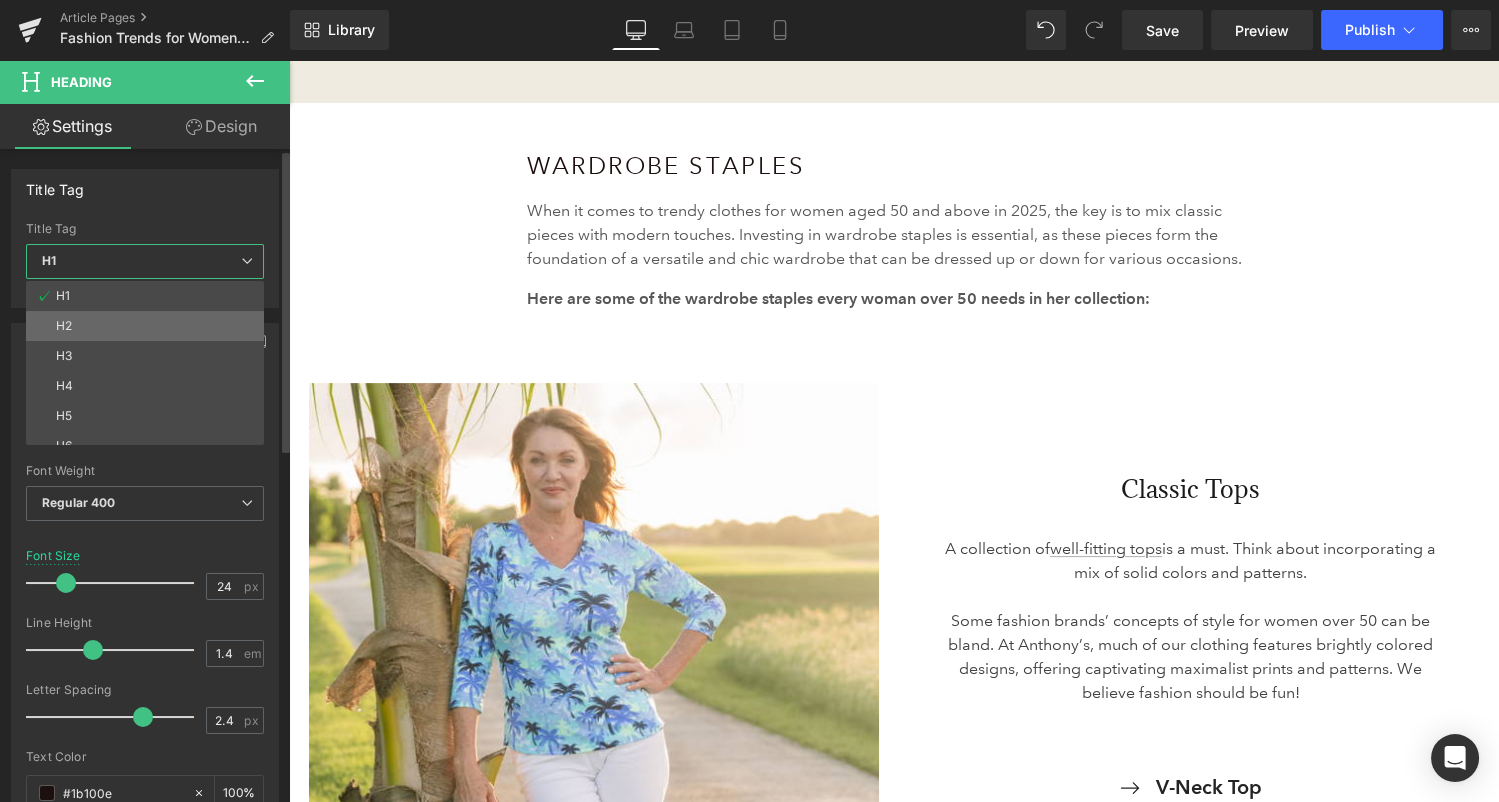 type on "100" 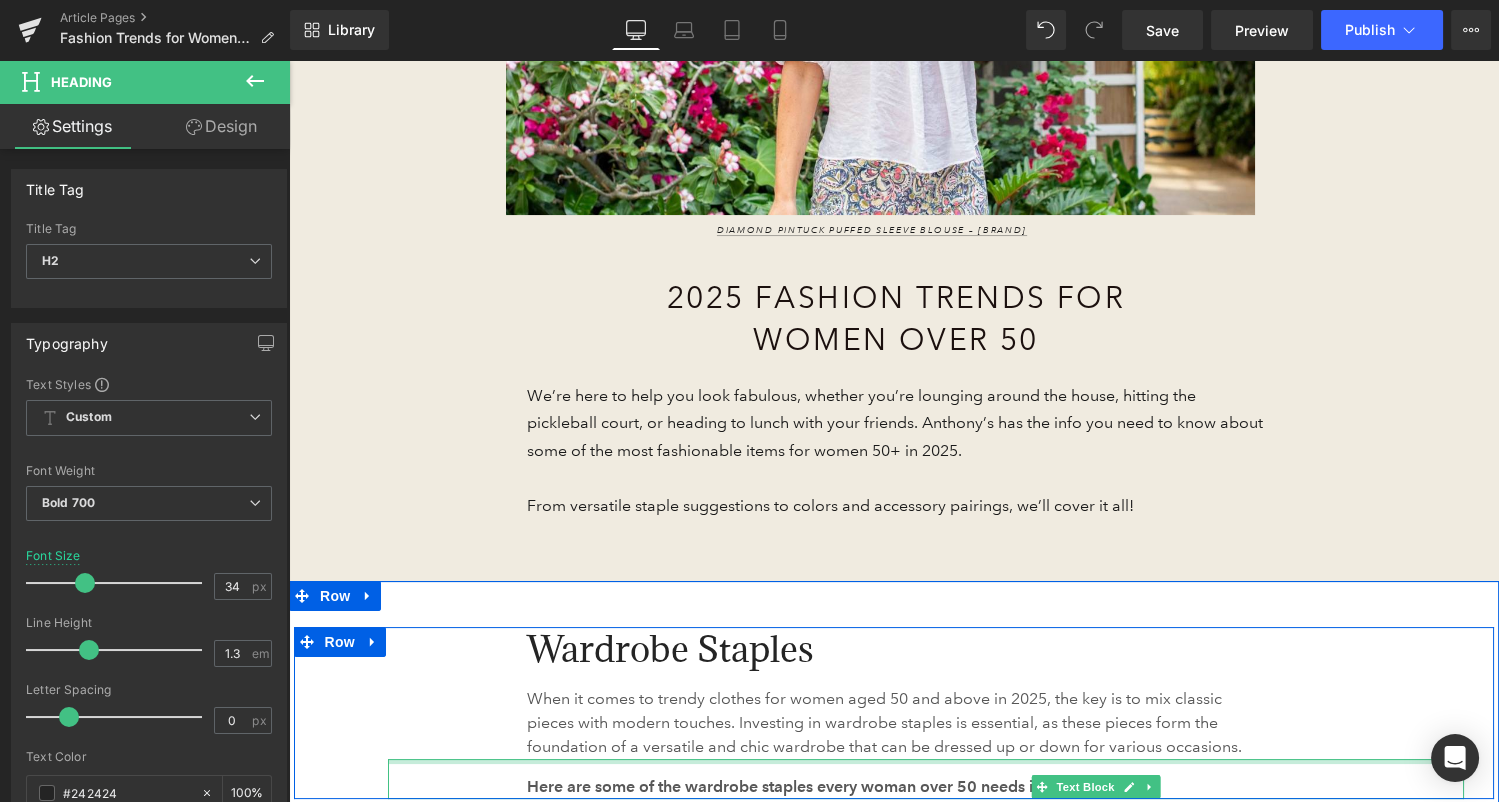 scroll, scrollTop: 556, scrollLeft: 0, axis: vertical 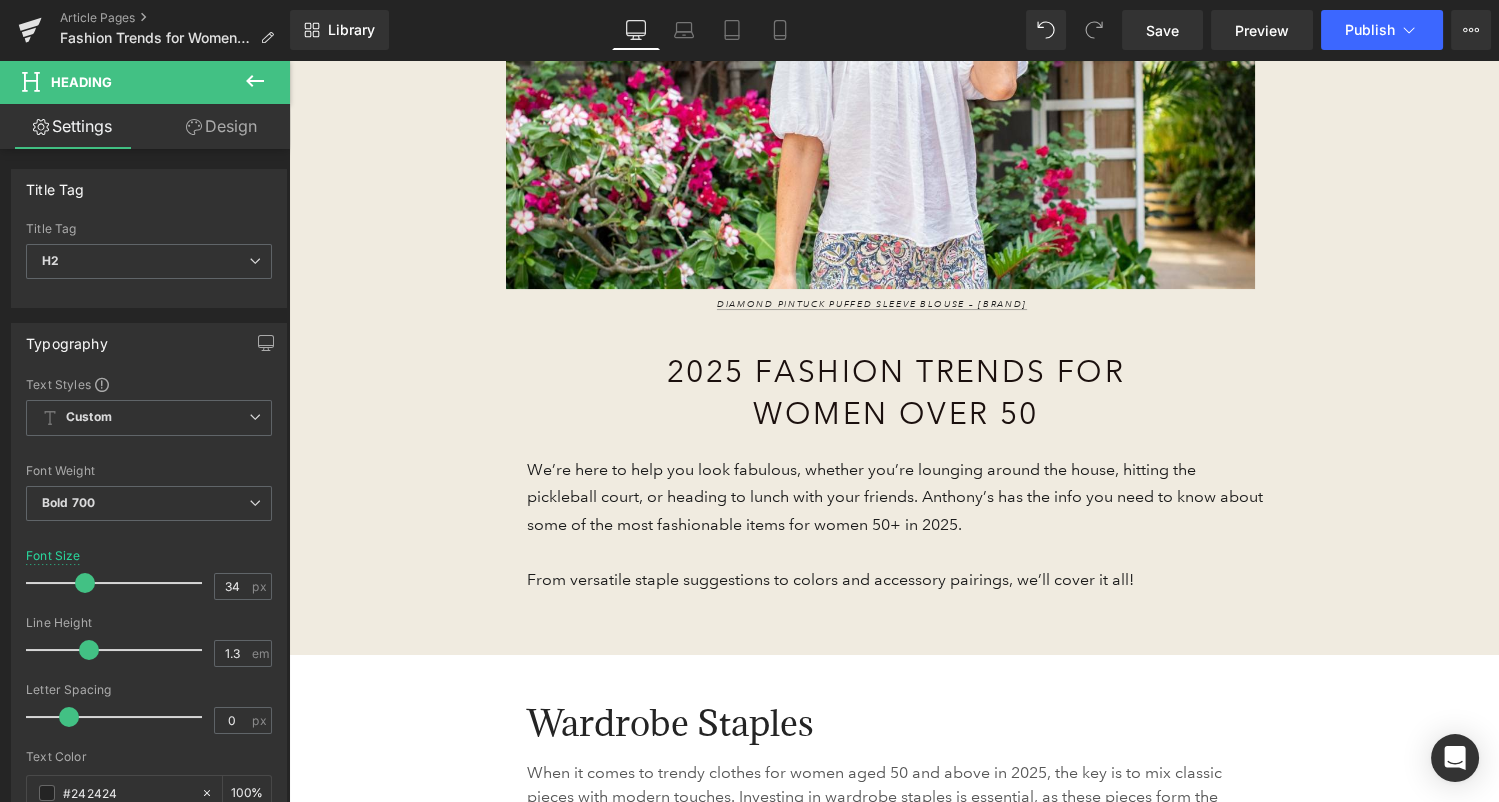 click on "2025 Fashion Trends for Women Over 50" at bounding box center [896, 393] 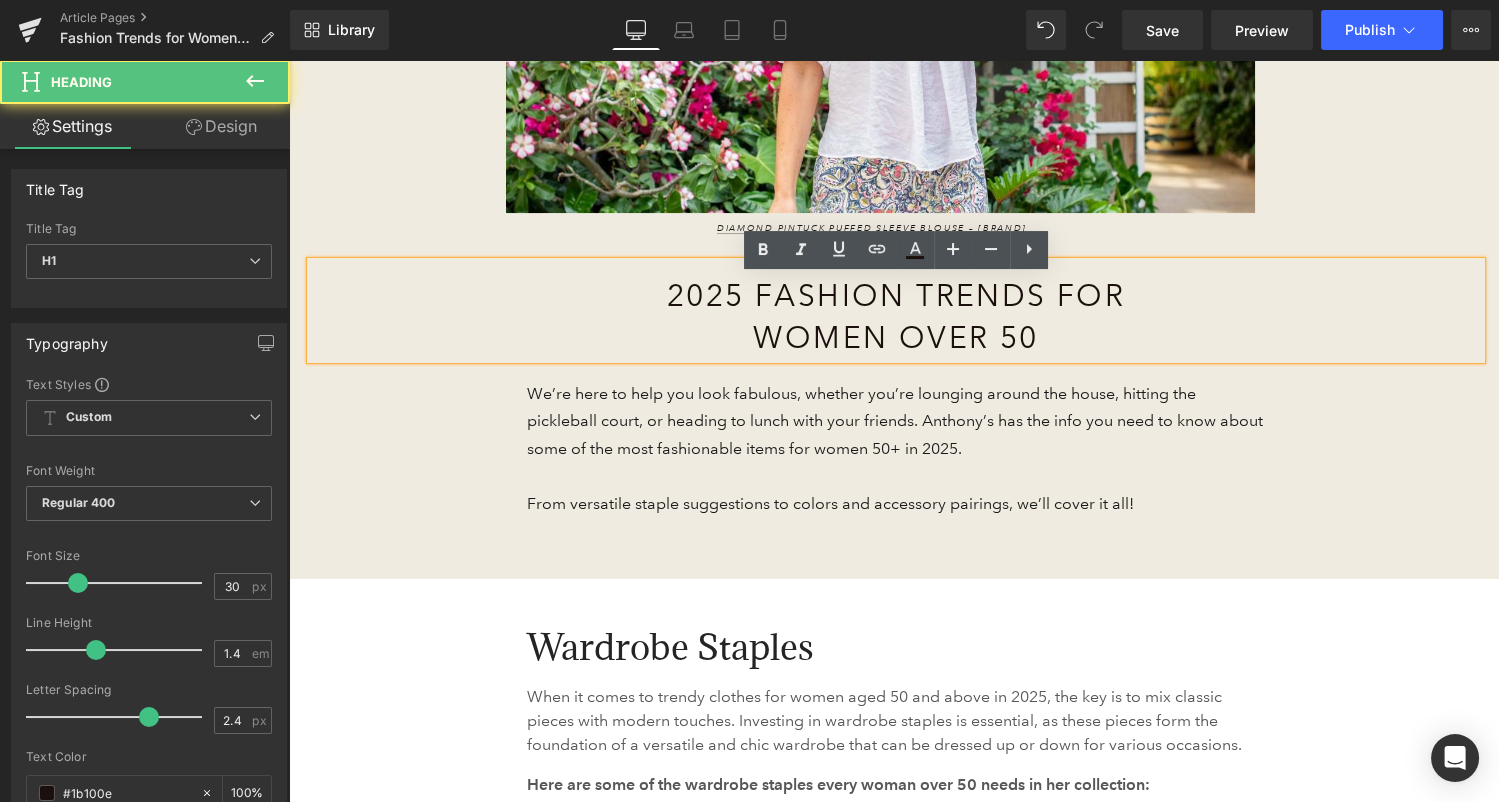 scroll, scrollTop: 640, scrollLeft: 0, axis: vertical 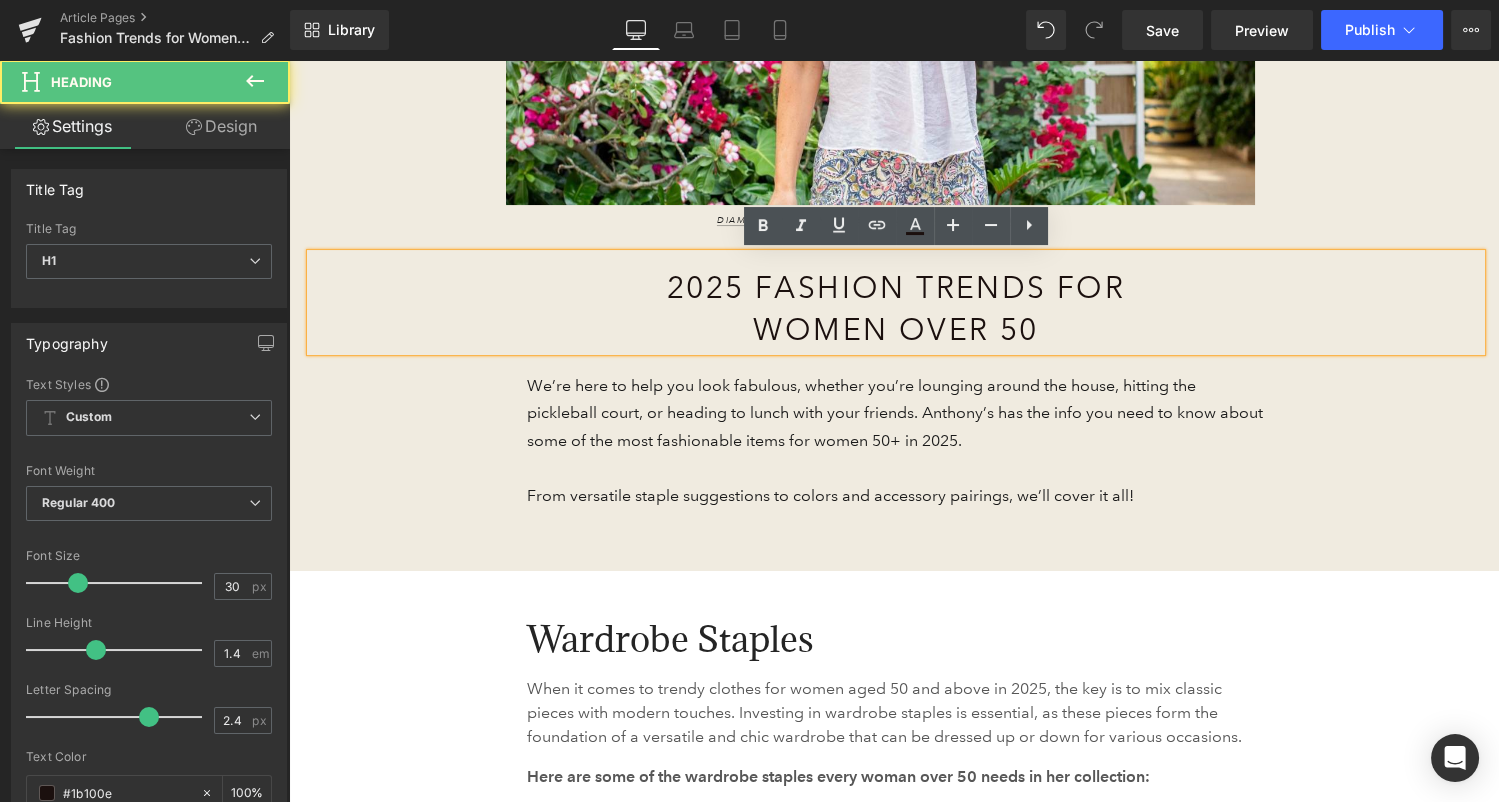 click on "2025 Fashion Trends for Women Over 50" at bounding box center [896, 309] 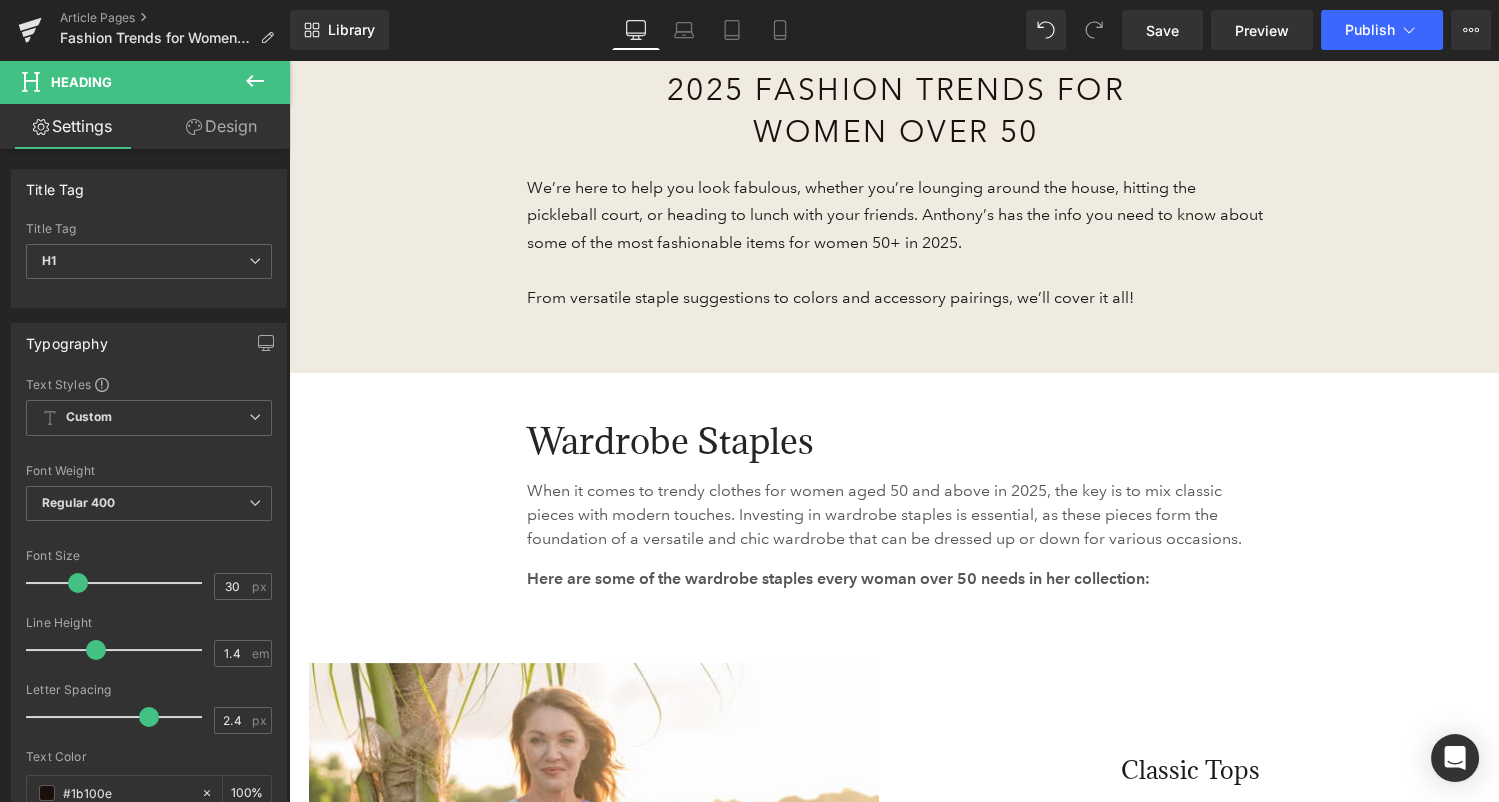 click on "Wardrobe Staples" at bounding box center (670, 441) 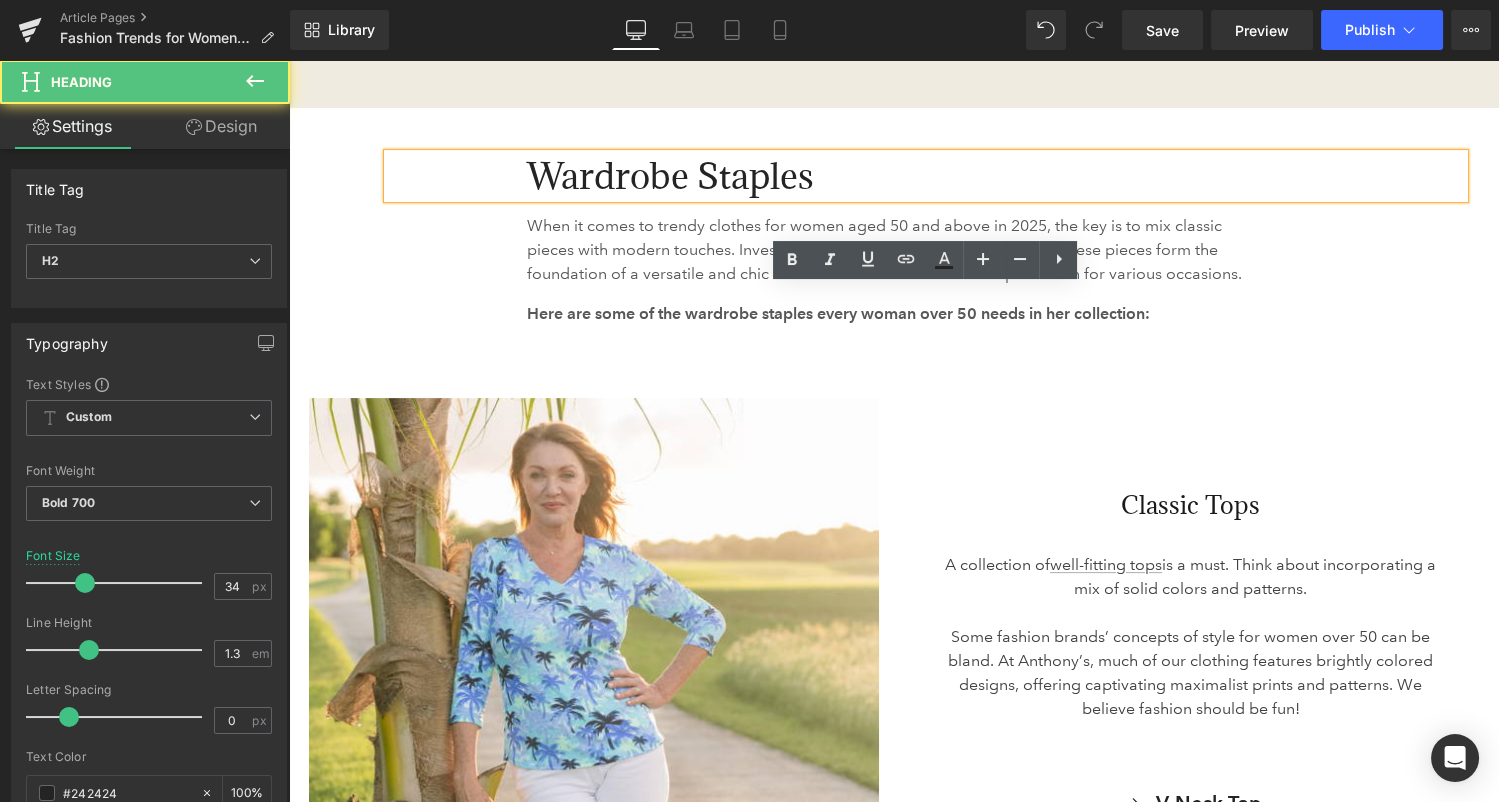 scroll, scrollTop: 1178, scrollLeft: 0, axis: vertical 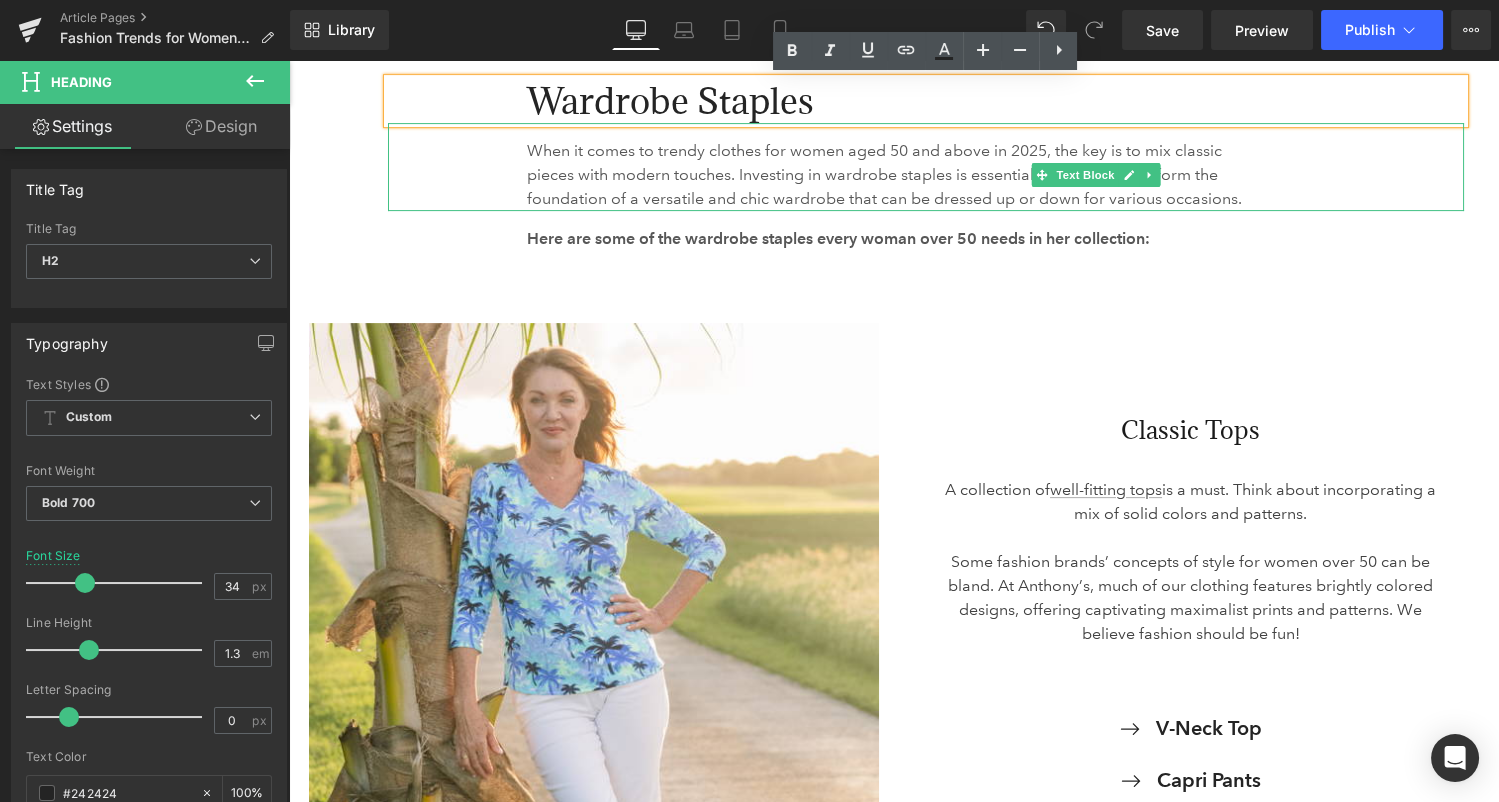 click on "When it comes to trendy clothes for women aged 50 and above in 2025, the key is to mix classic pieces with modern touches. Investing in wardrobe staples is essential, as these pieces form the foundation of a versatile and chic wardrobe that can be dressed up or down for various occasions." at bounding box center [894, 175] 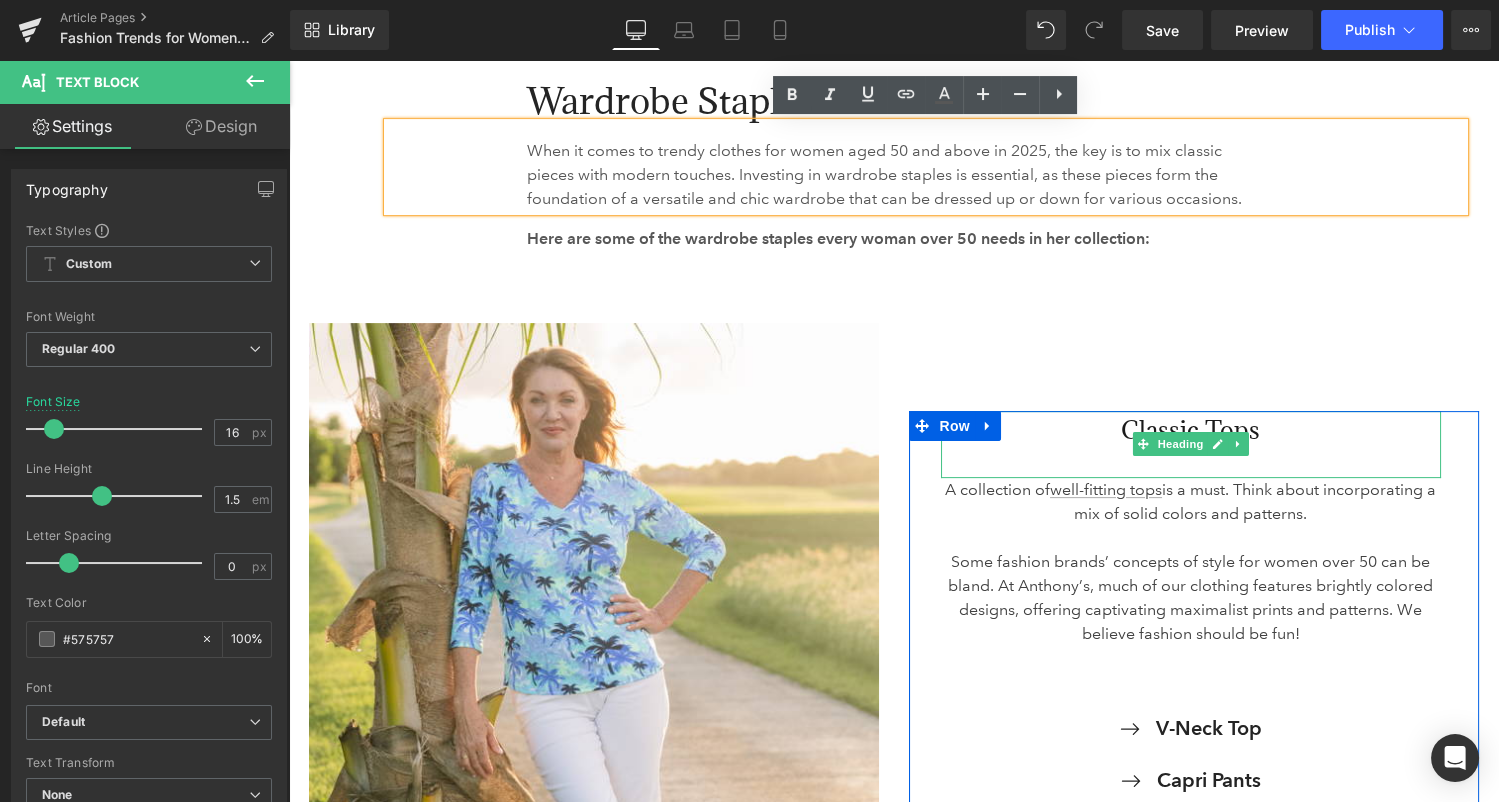 click on "Classic Tops" at bounding box center (1191, 431) 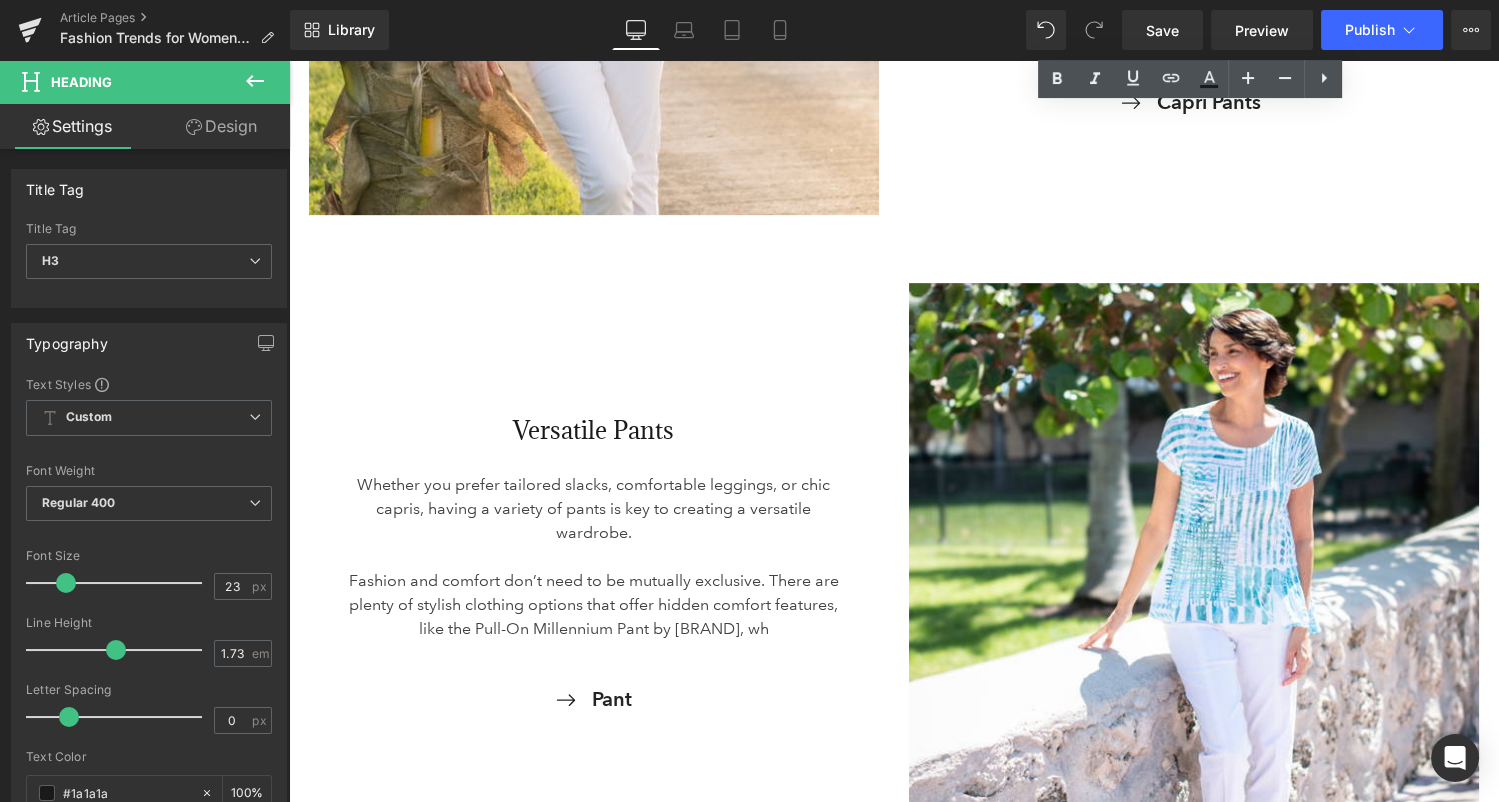 scroll, scrollTop: 1877, scrollLeft: 0, axis: vertical 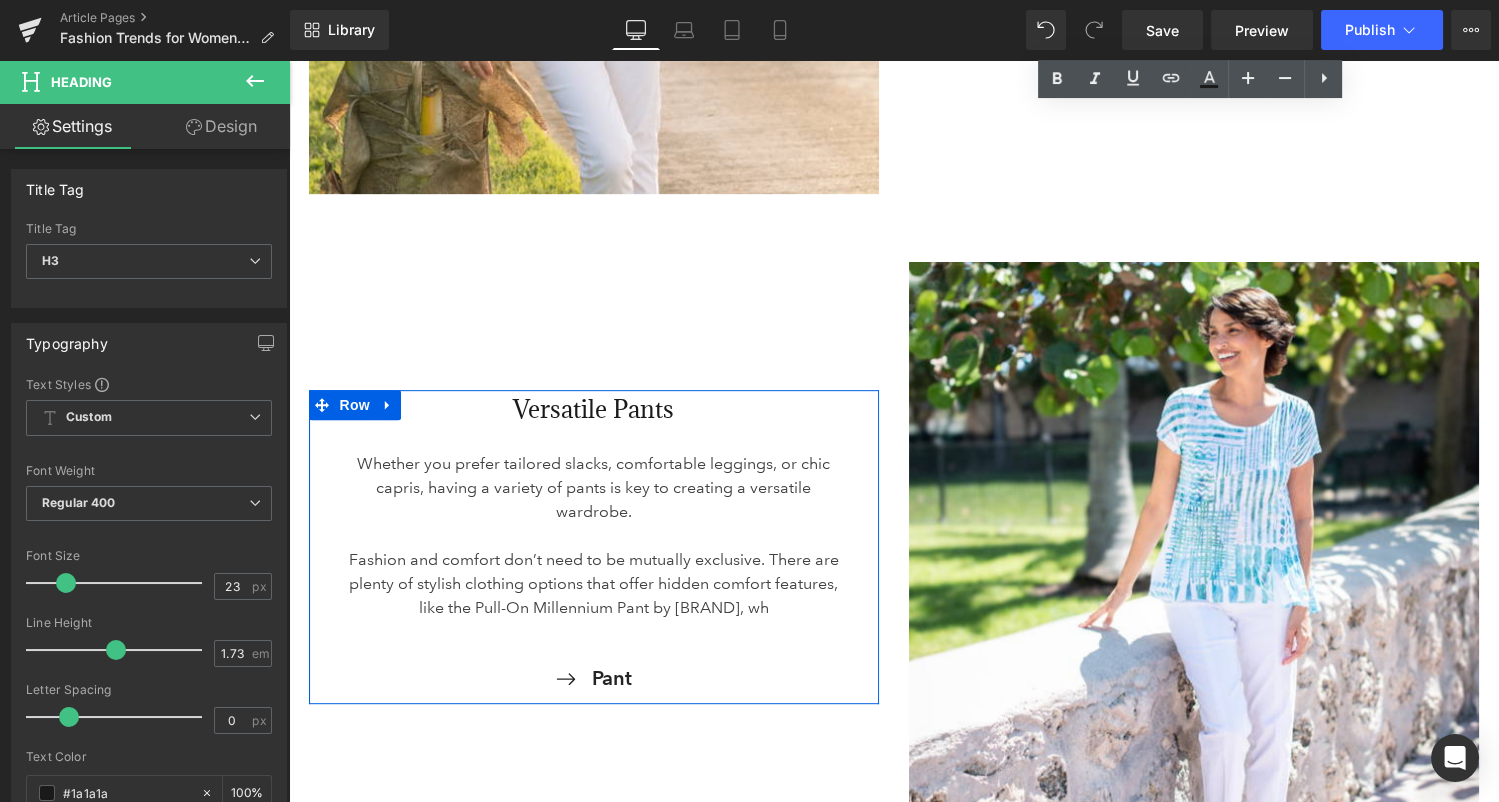 click on "Versatile Pants" at bounding box center [594, 410] 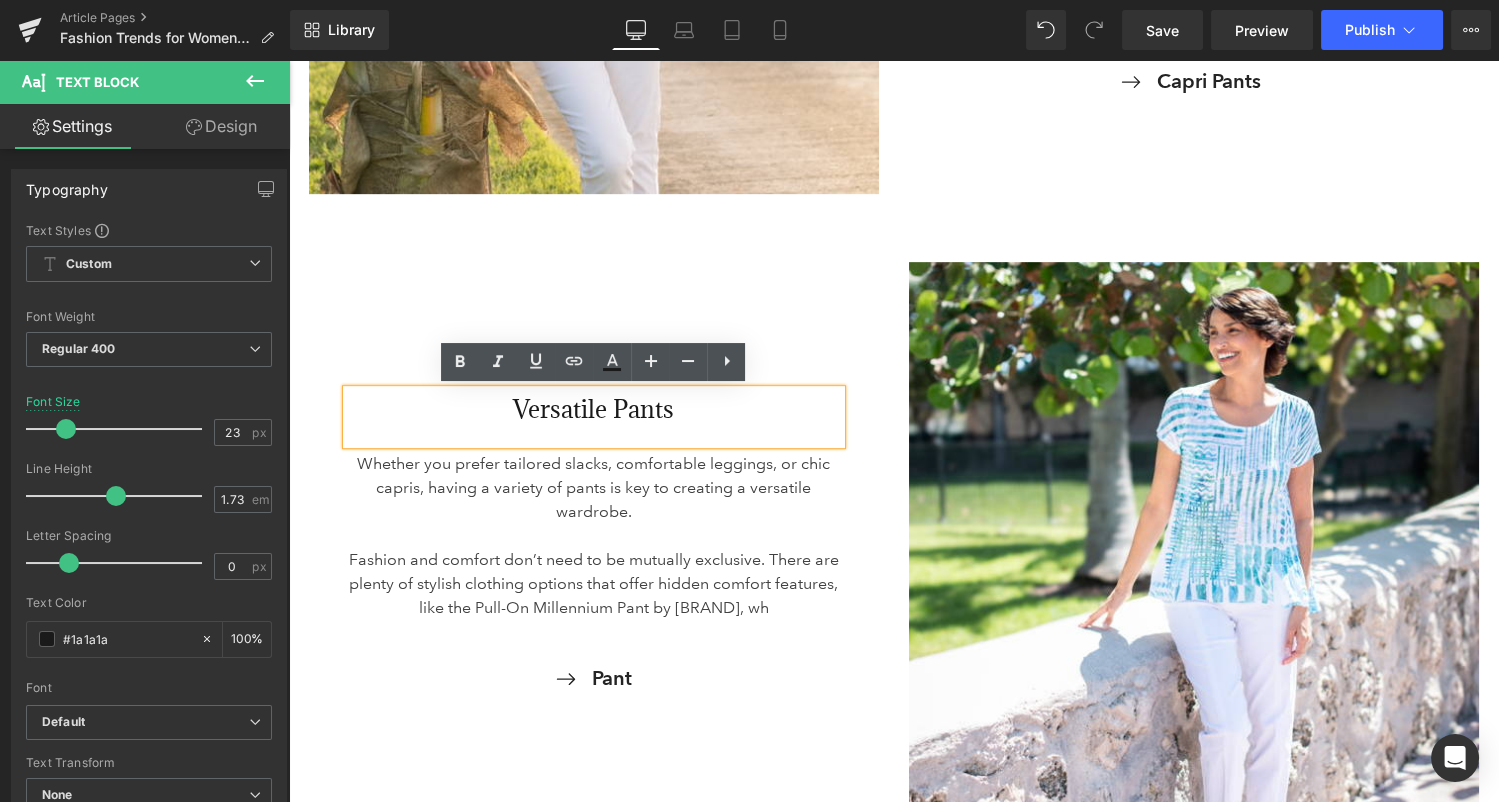 click on "Versatile Pants" at bounding box center [594, 410] 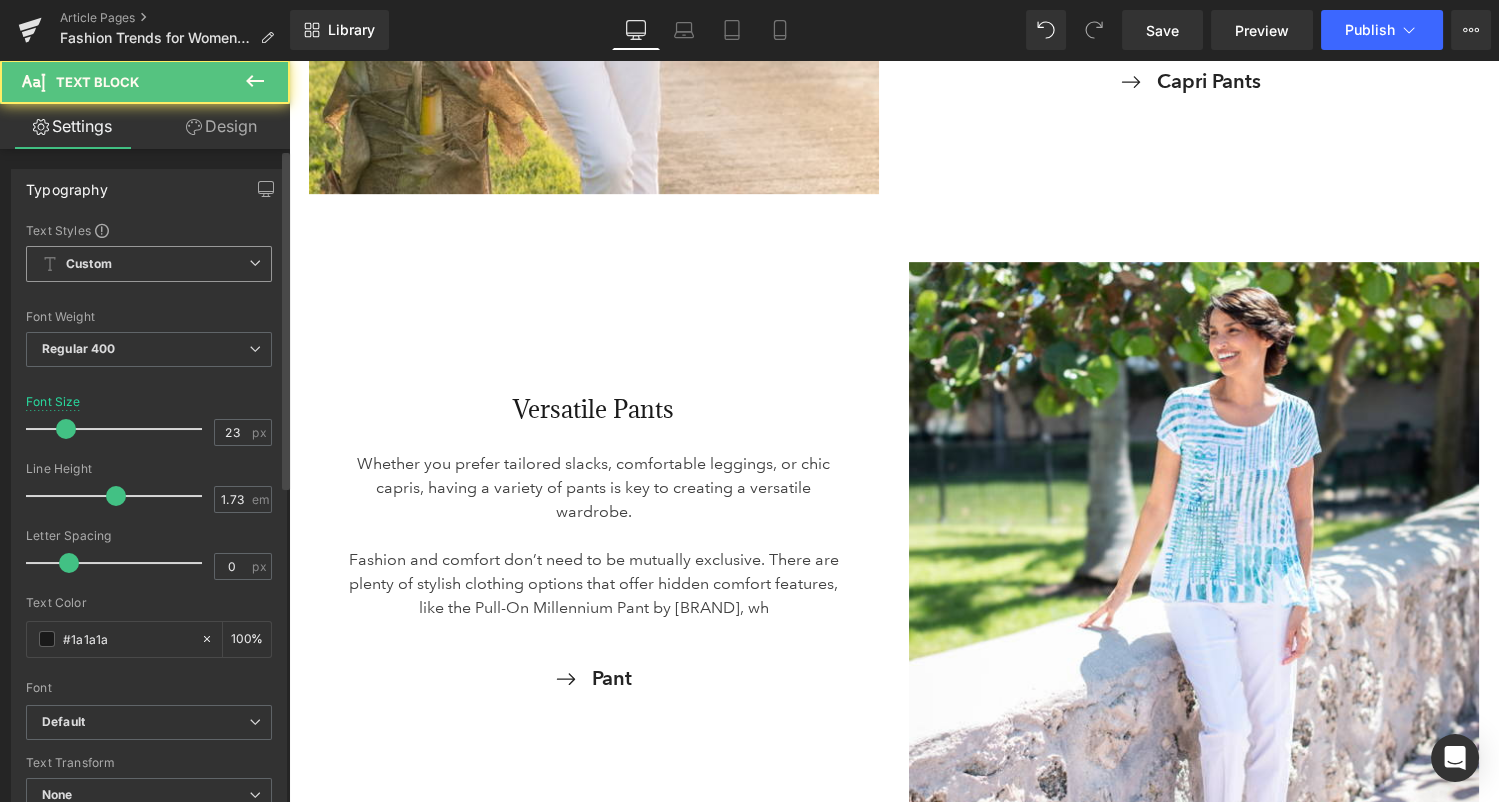click on "Custom
Setup Global Style" at bounding box center (149, 264) 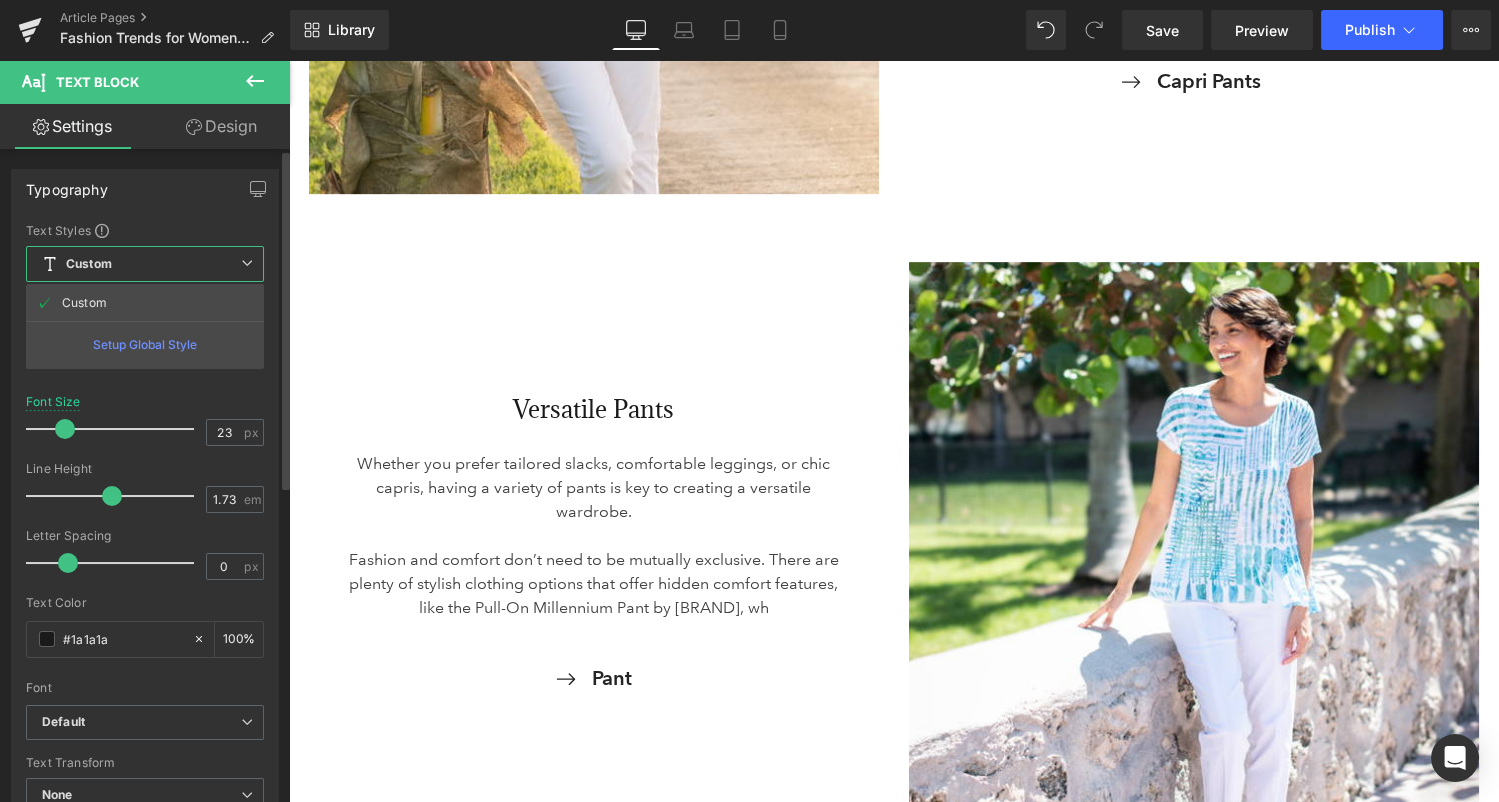 click on "Custom
Setup Global Style" at bounding box center [145, 264] 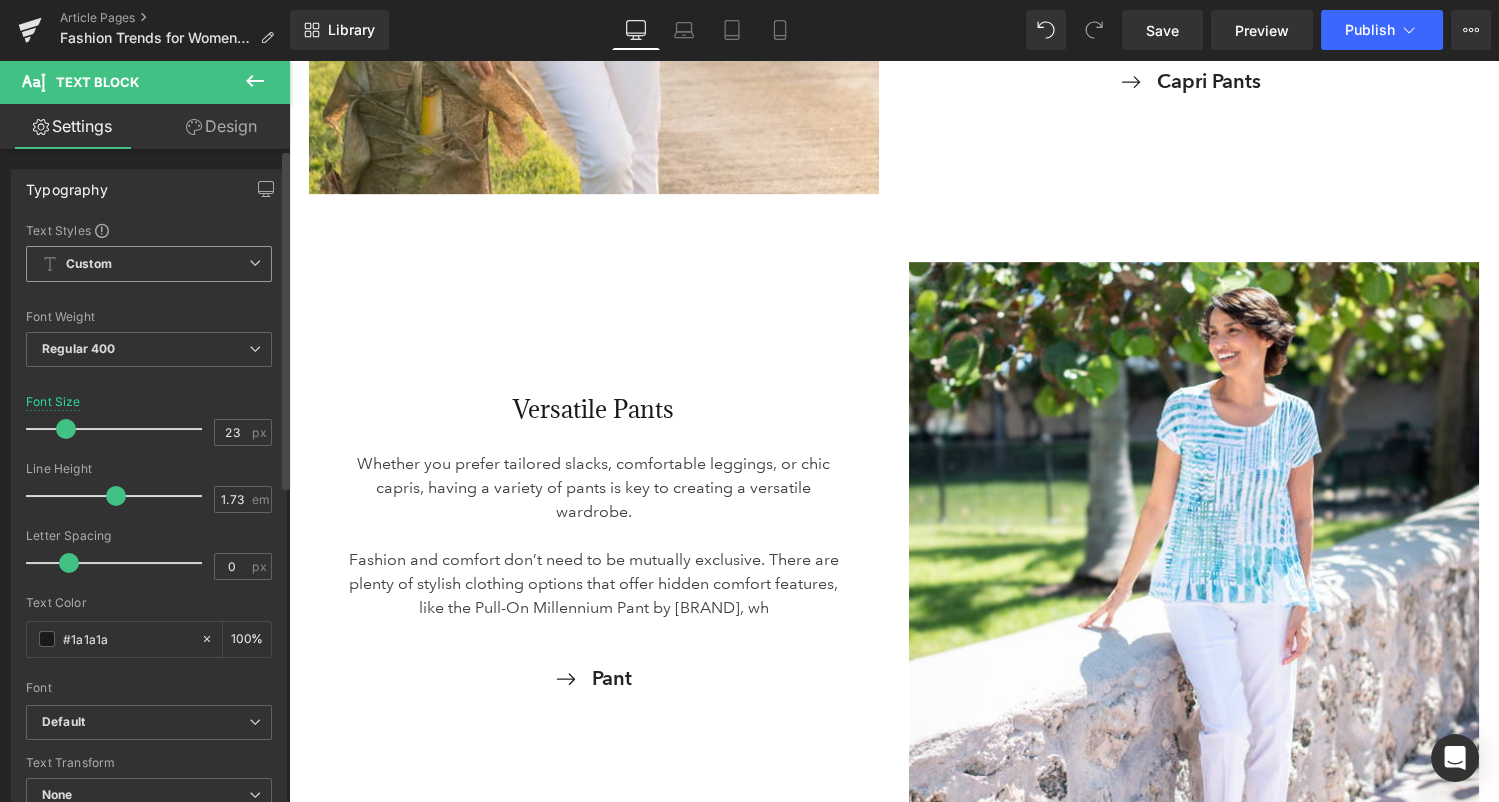 click on "Custom
Setup Global Style" at bounding box center [149, 264] 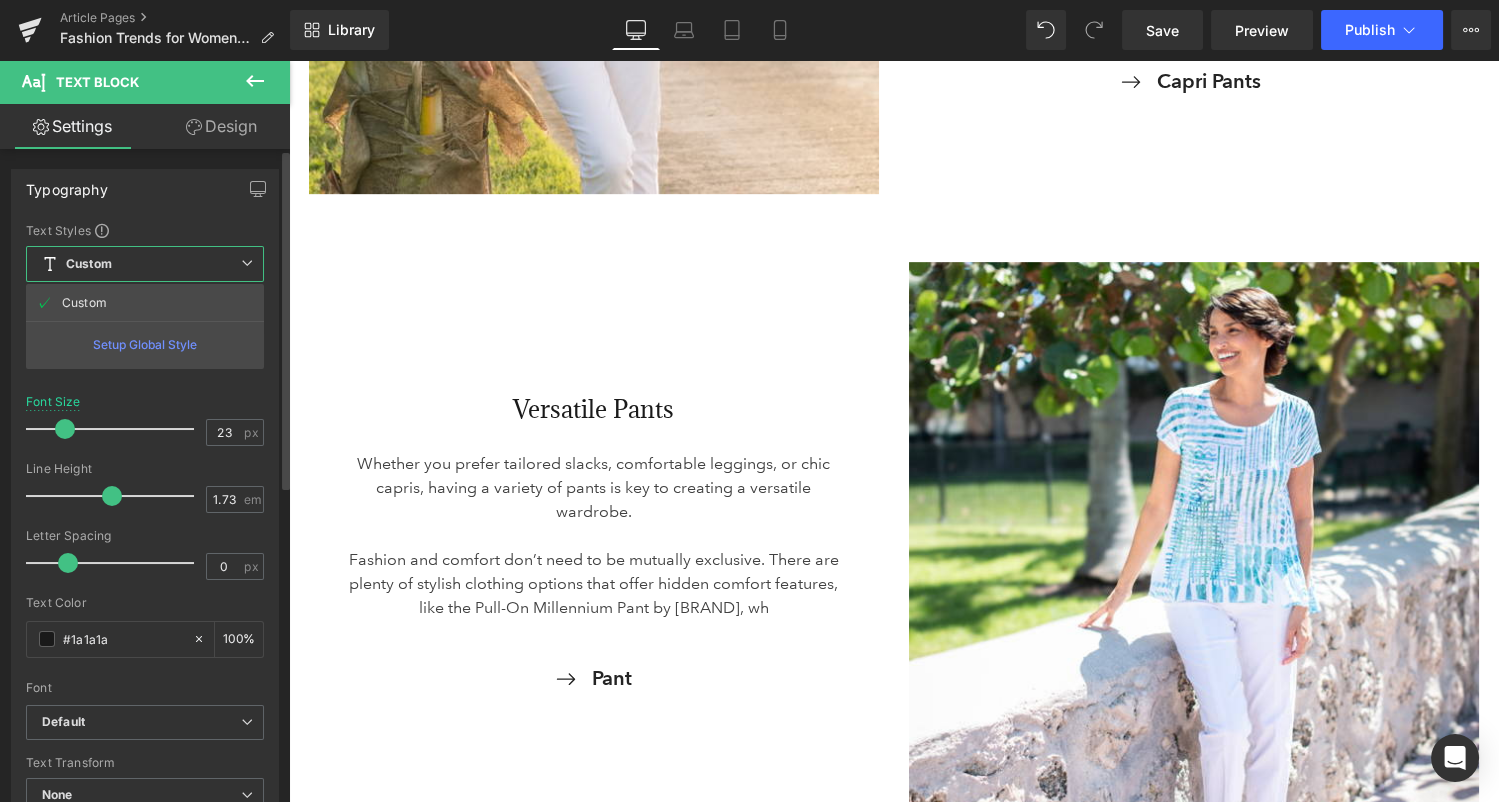 click on "Setup Global Style" at bounding box center [145, 344] 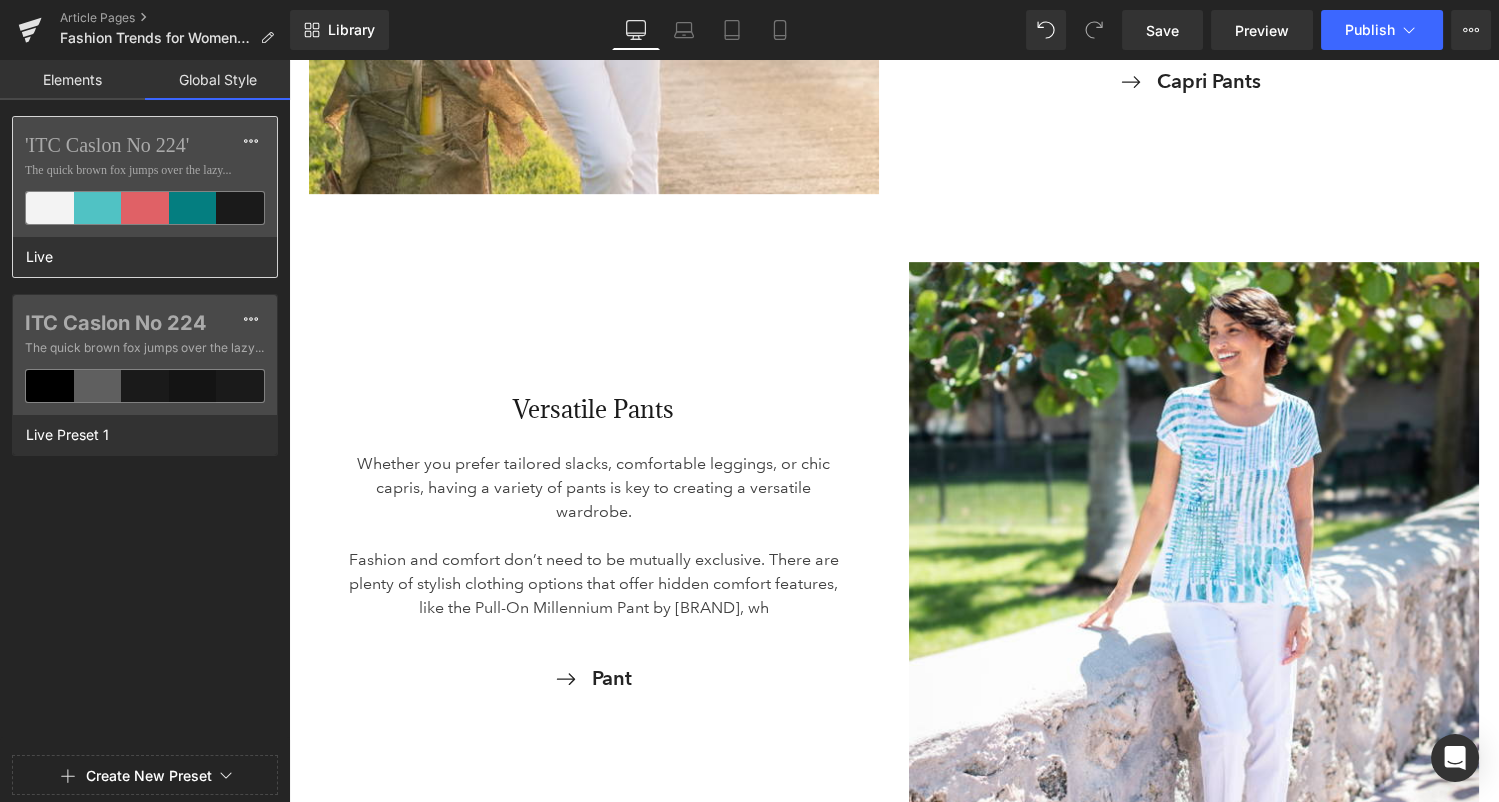 click on "'ITC Caslon No 224'" at bounding box center [145, 145] 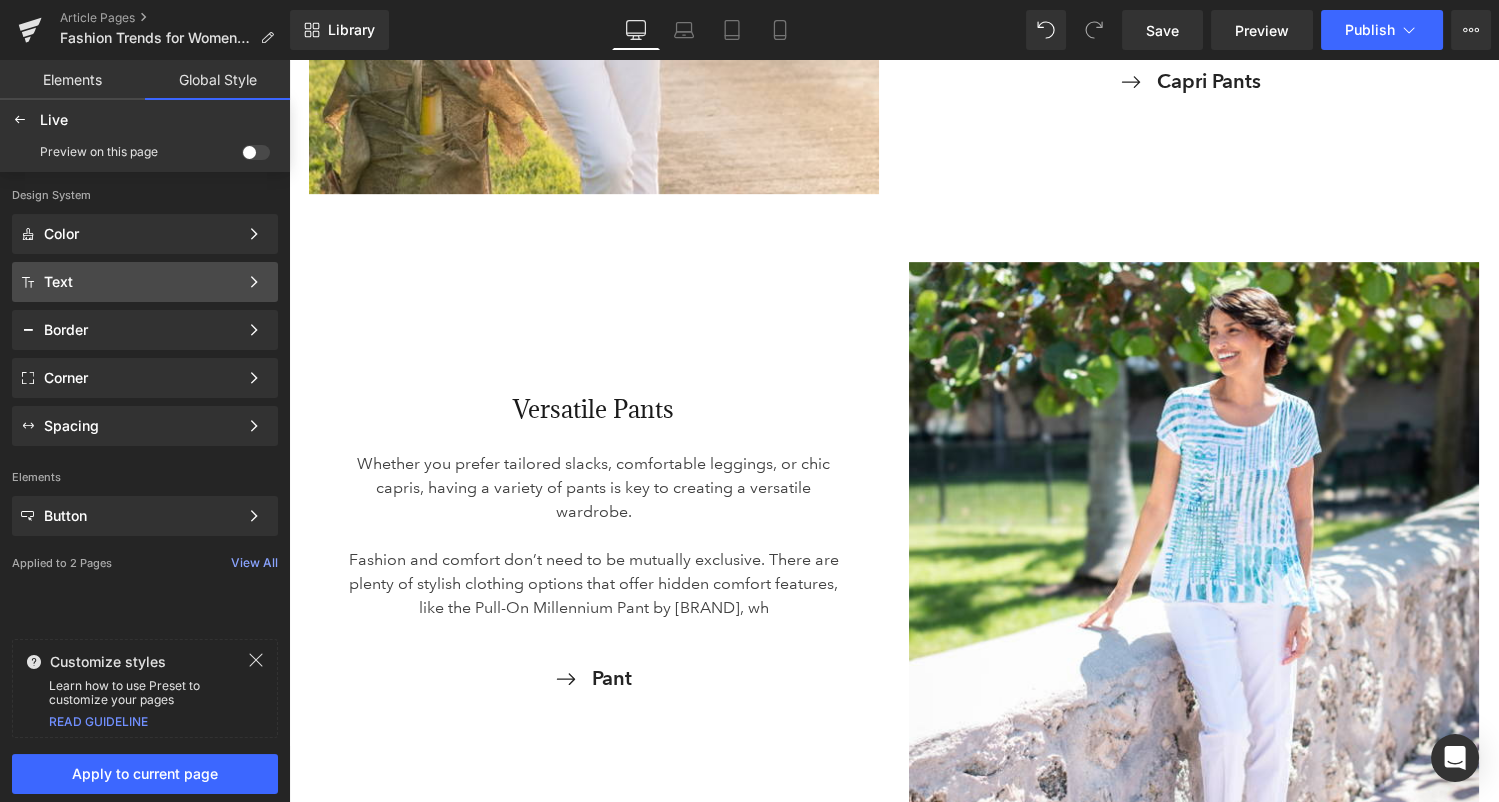 click on "Text" at bounding box center (141, 282) 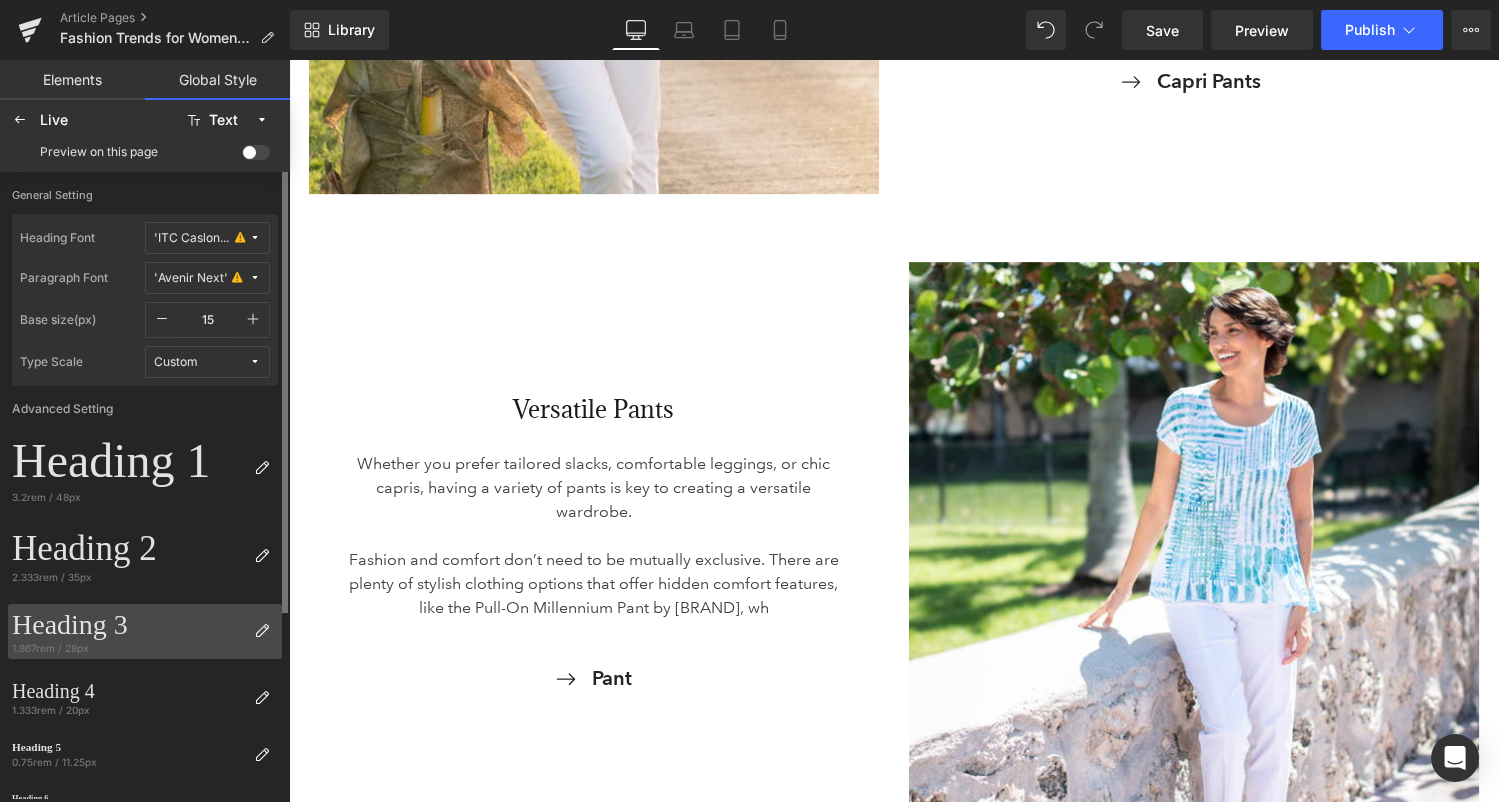 click on "Heading 3" at bounding box center (129, 625) 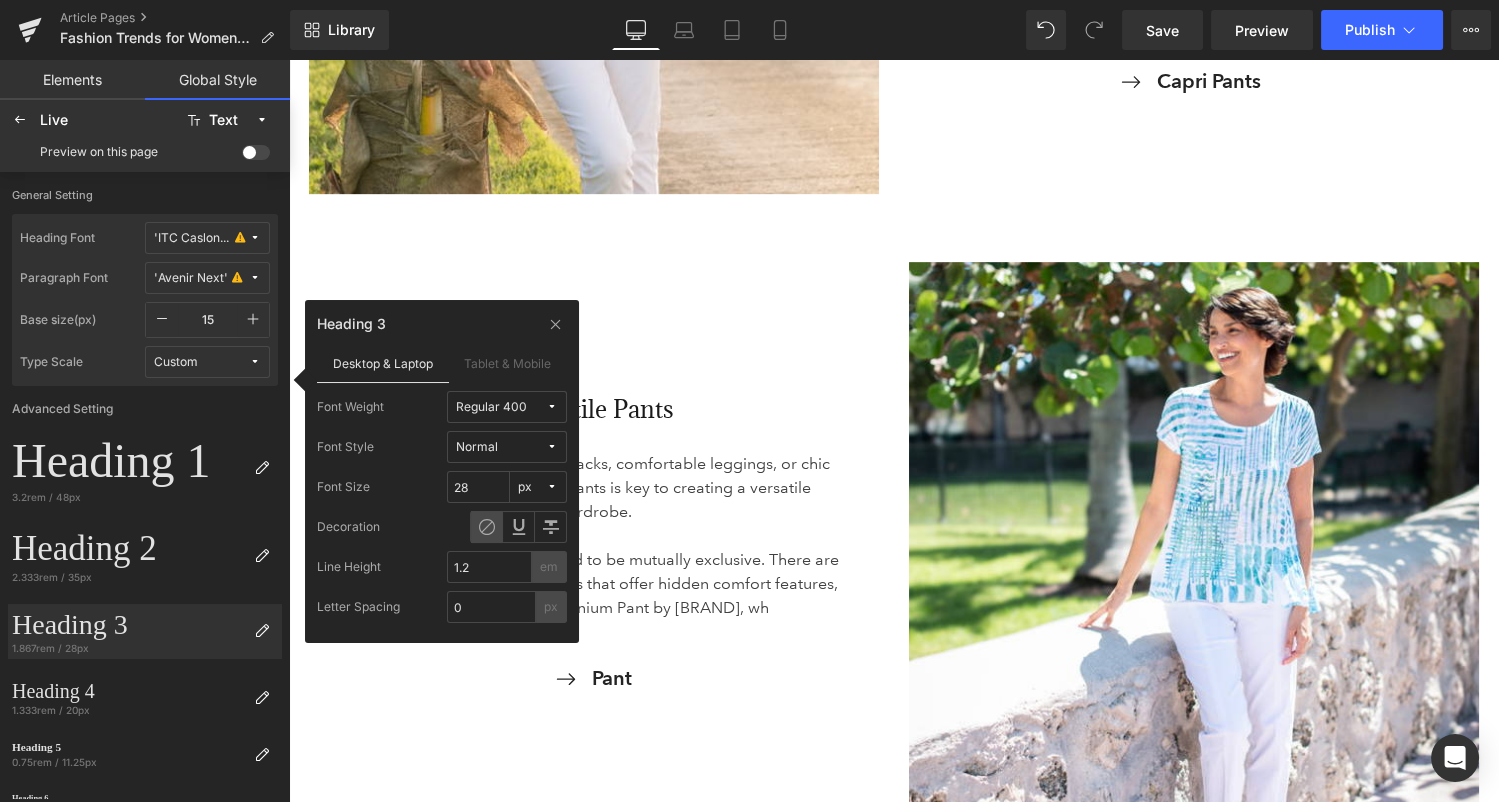 click on "Skip to content
Previous
Enjoy FREE SHIPPING when you order $75+ Click for more details on today's sale!
Close
Through August 5th:
Take
30% Off Regular & Reduced Price Swimwear and Cover-Ups!
Take
25% Off *Regular Price Merchandise - *Exclusions Apply!
View Sale Terms & Exclusions
Shop Now
Next" at bounding box center [894, 1787] 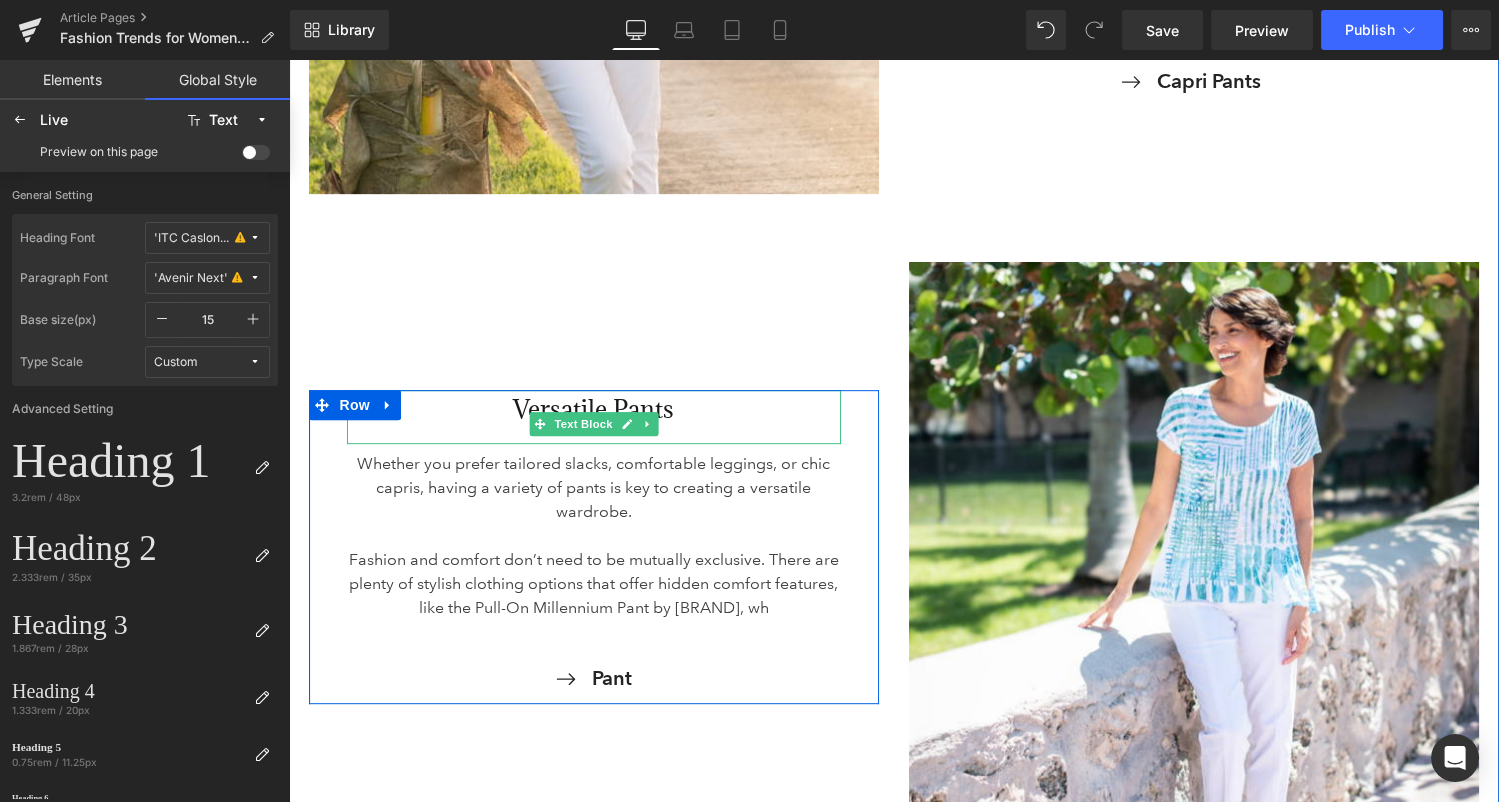 click on "Versatile Pants" at bounding box center [594, 410] 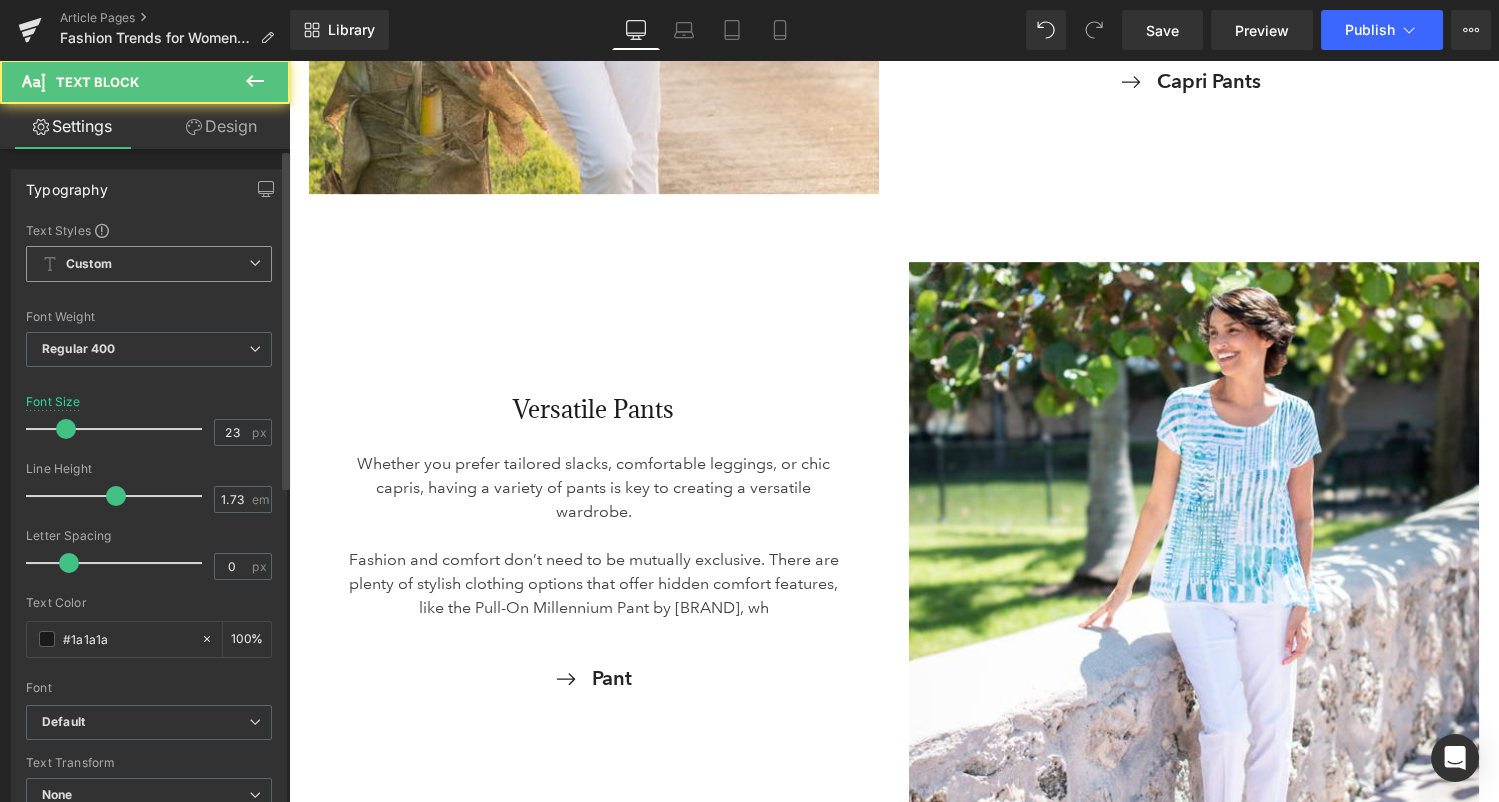click on "Custom
Setup Global Style" at bounding box center [149, 264] 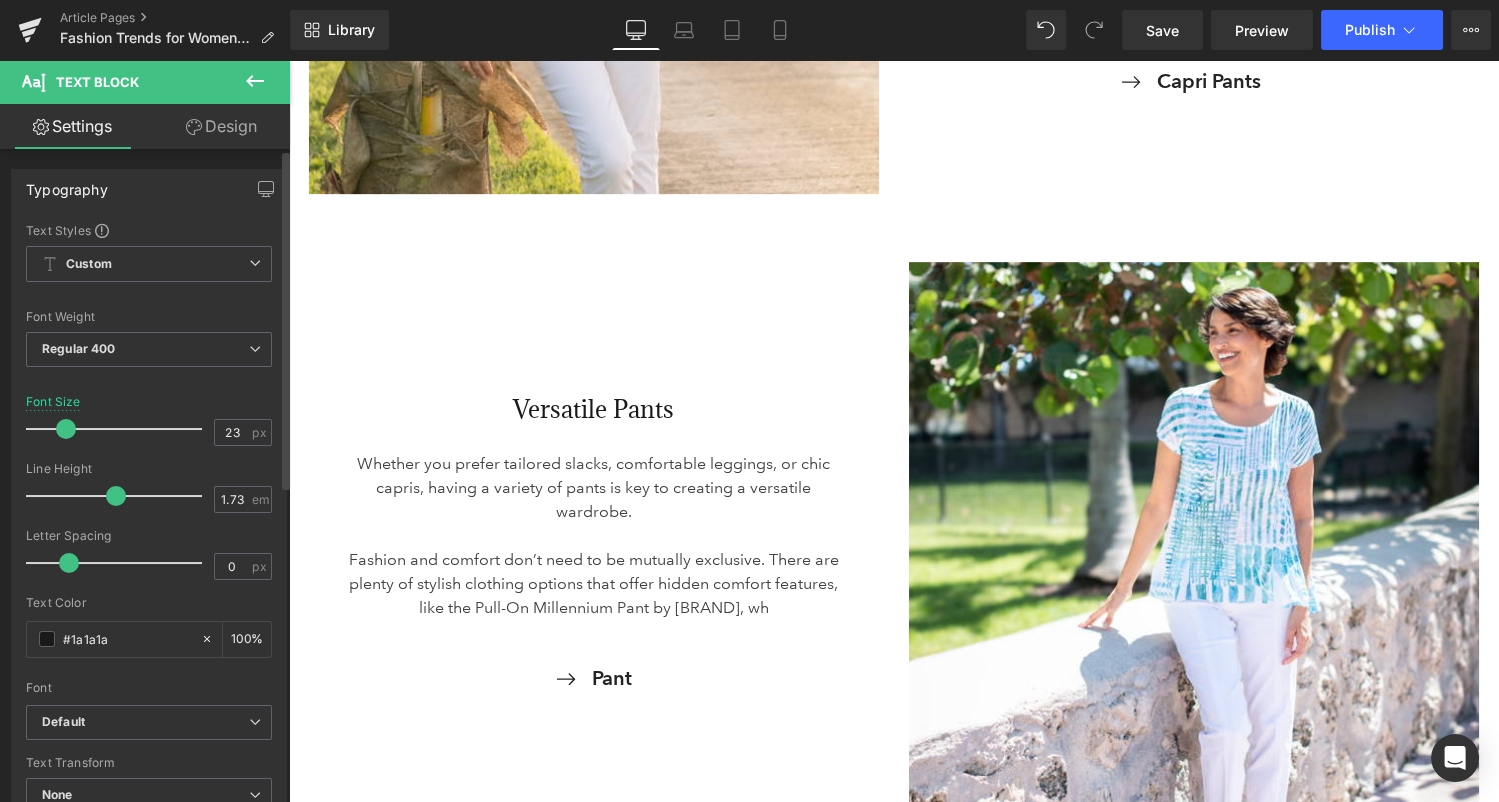 click on "Typography Text Styles Custom
Custom
Setup Global Style
Custom
Setup Global Style
Thin 100 Semi Thin 200 Light 300 Regular 400 Medium 500 Semi Bold 600 Super Bold 800 Boldest 900 Bold 700 Lighter Bolder Font Weight
Regular 400
Thin 100 Semi Thin 200 Light 300 Regular 400 Medium 500 Semi Bold 600 Super Bold 800 Boldest 900 Bold 700 Lighter Bolder 23px Font Size 23 px 1.73em Line Height 1.73 em 0px Letter Spacing 0 px #1a1a1a Text Color #1a1a1a 100 % inherit
Font
Default
Adamina
Ancizar Serif
Abhaya Libre" at bounding box center (149, 505) 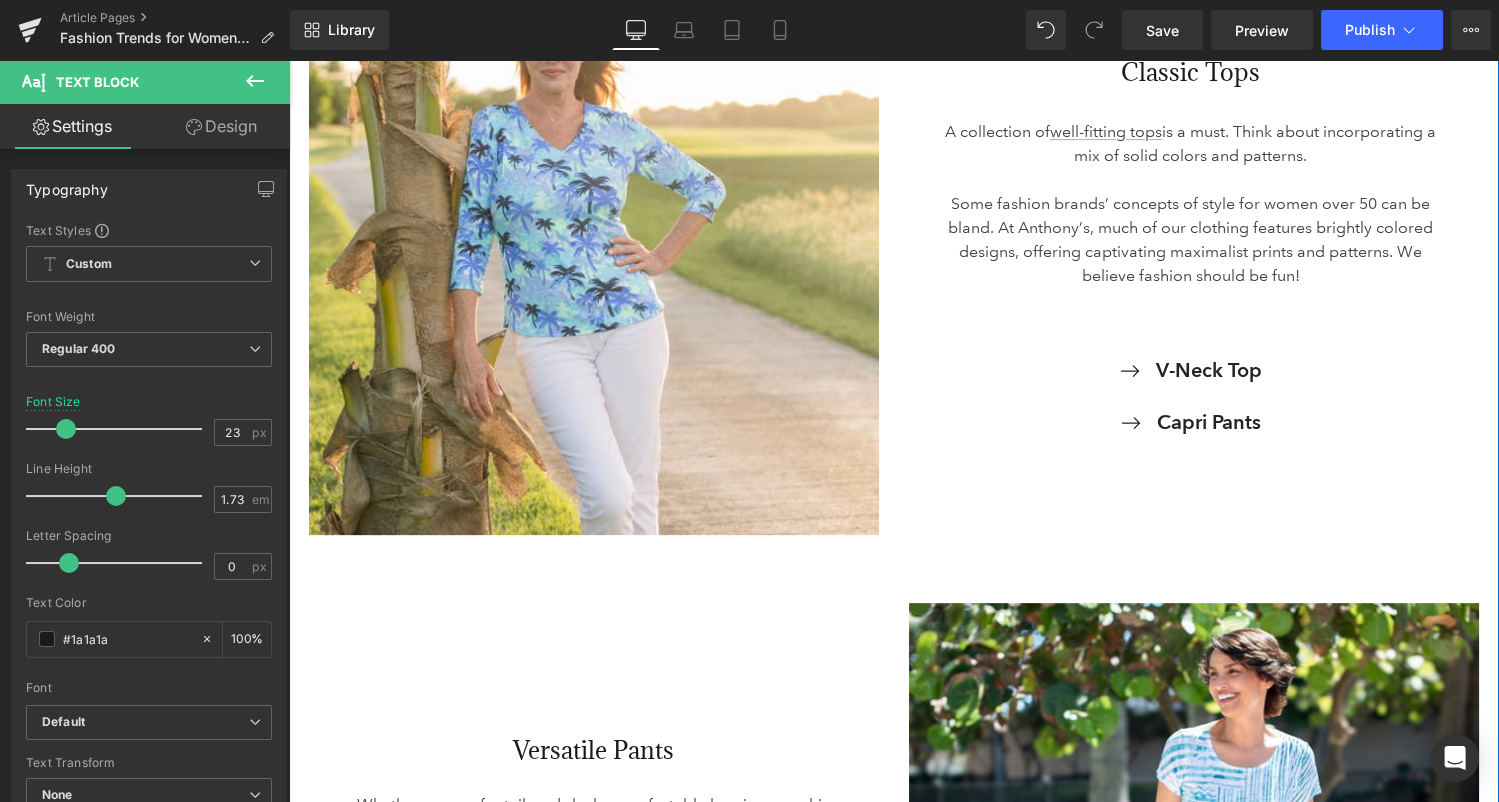 scroll, scrollTop: 1404, scrollLeft: 0, axis: vertical 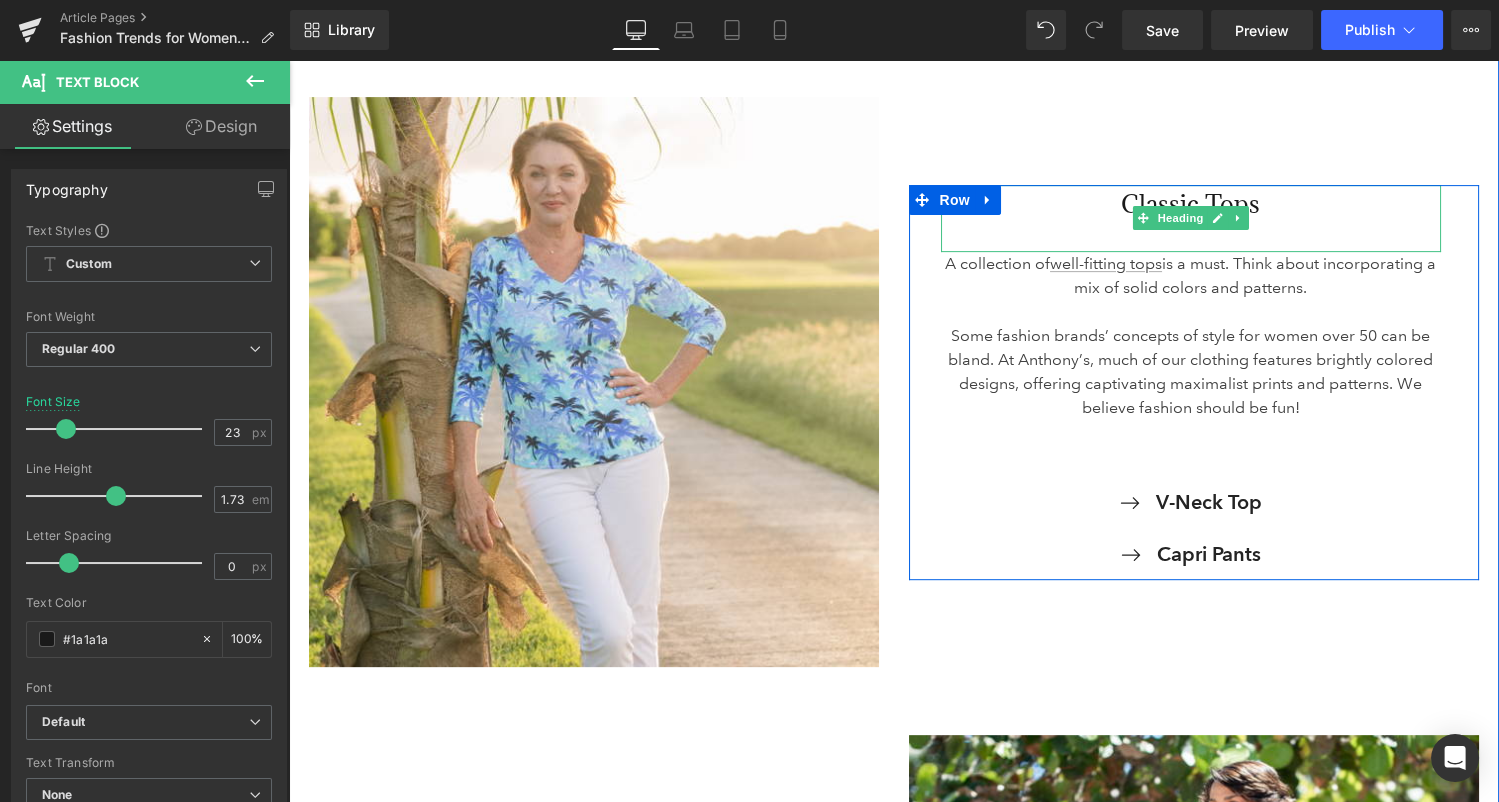 click on "Classic Tops" at bounding box center (1191, 205) 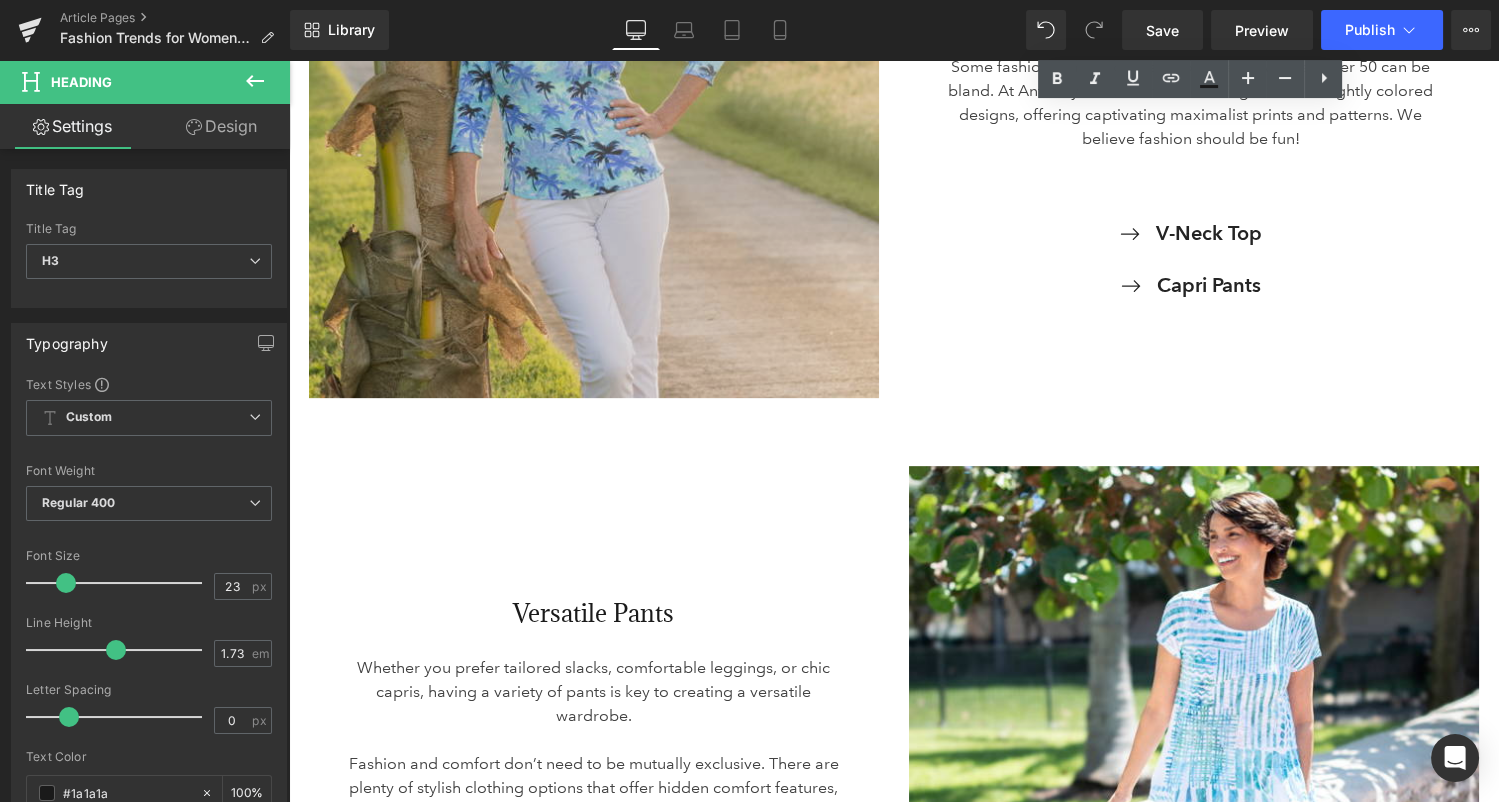 scroll, scrollTop: 1721, scrollLeft: 0, axis: vertical 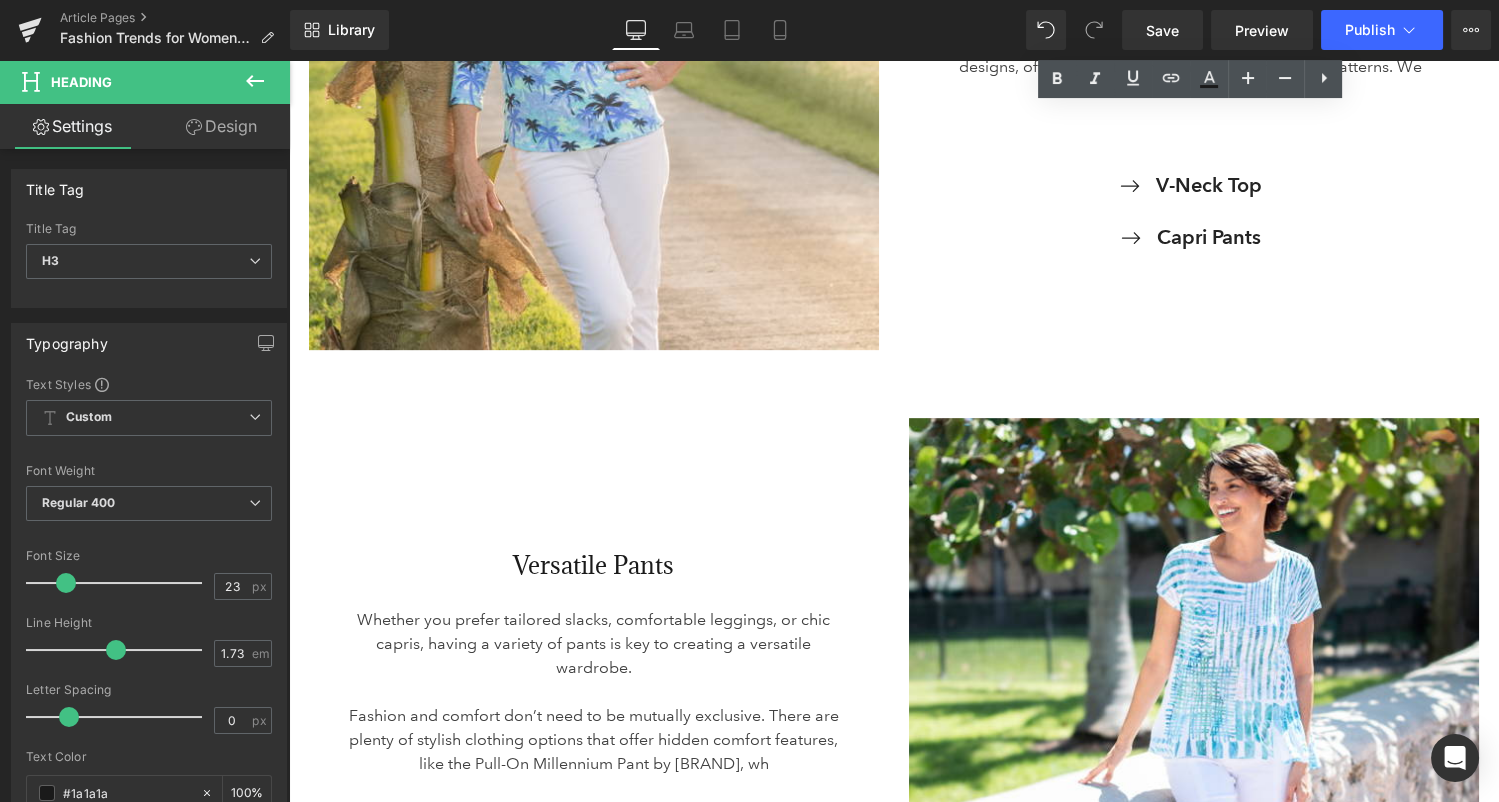 click on "Versatile Pants" at bounding box center (594, 566) 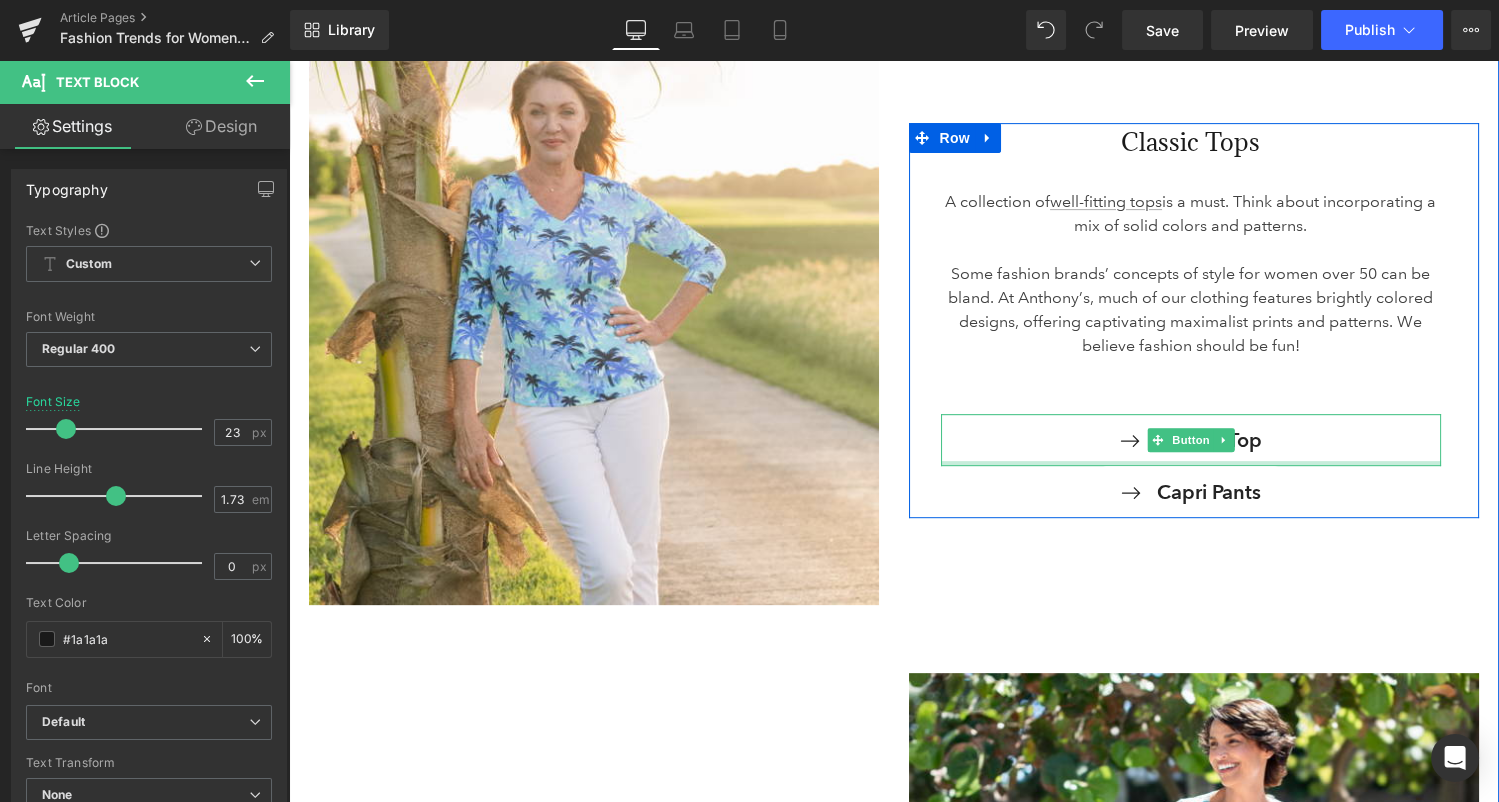 scroll, scrollTop: 1465, scrollLeft: 0, axis: vertical 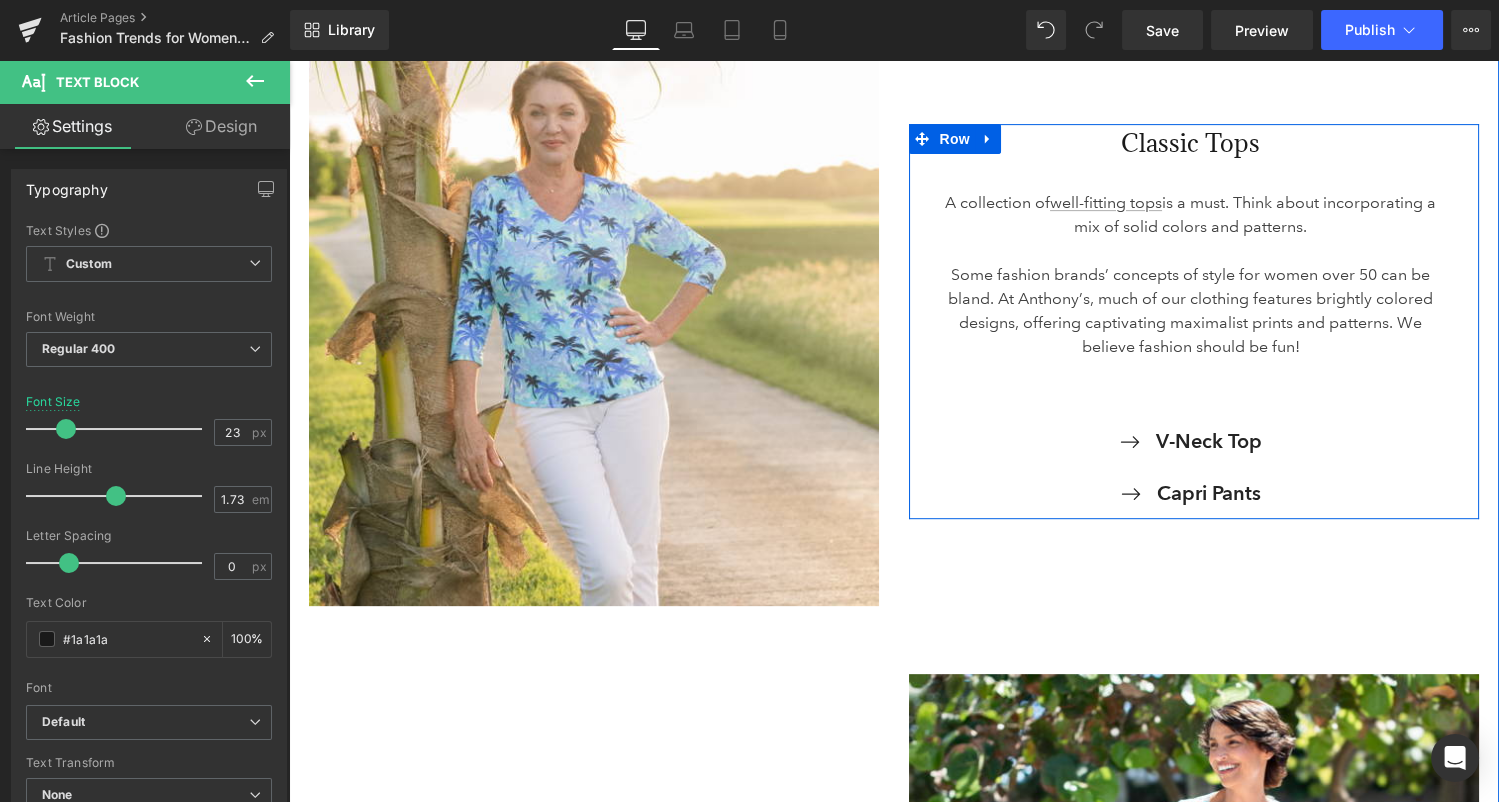 click on "Classic Tops" at bounding box center [1191, 144] 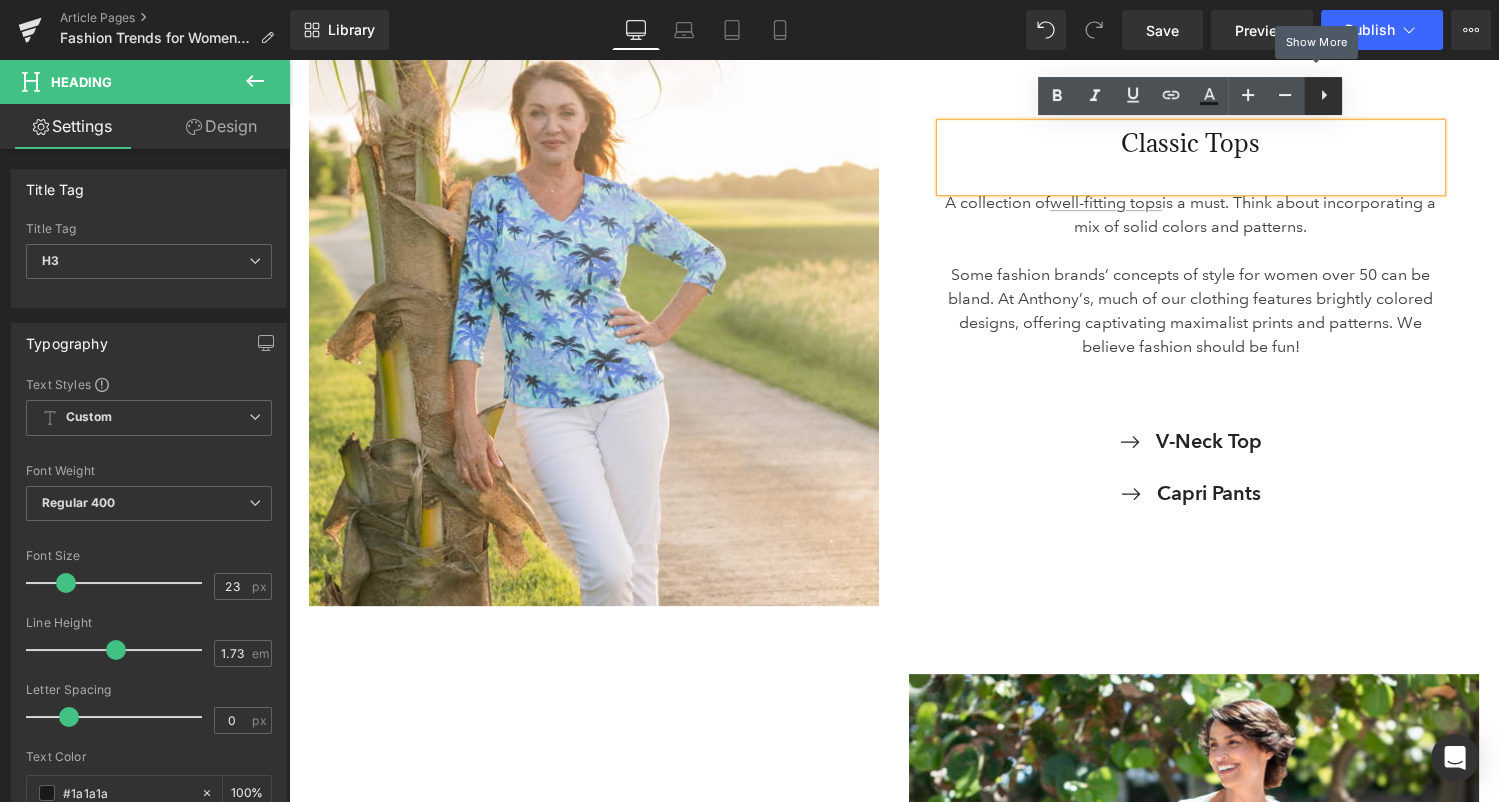 click 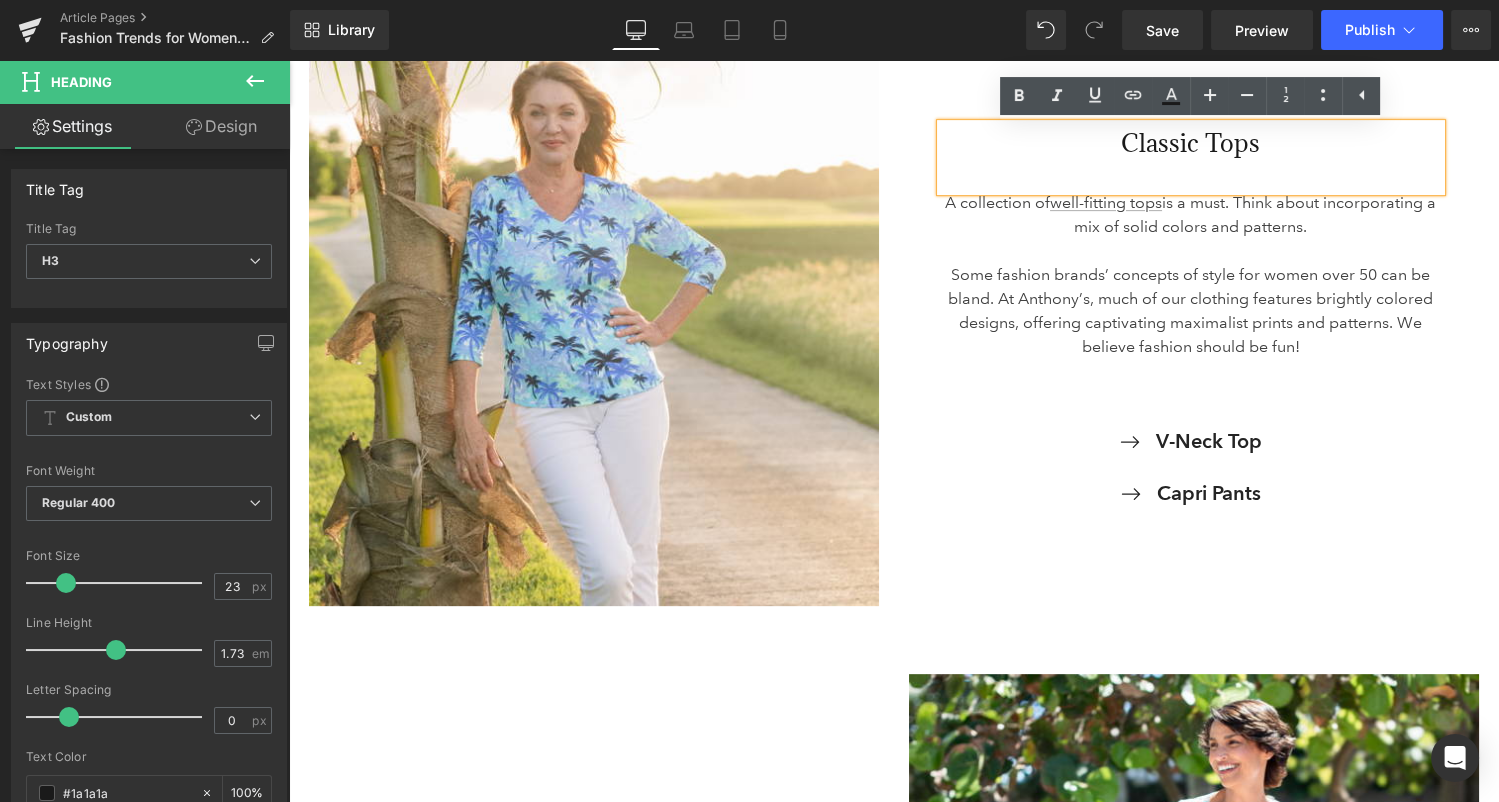 click on "…At Anthony’s, much of our clothing features brightly colored designs, offering captivating maximalist prints and patterns. We believe fashion should be fun! Text Block V-Neck Top Button Capri Pants Button Row" at bounding box center [1194, 321] 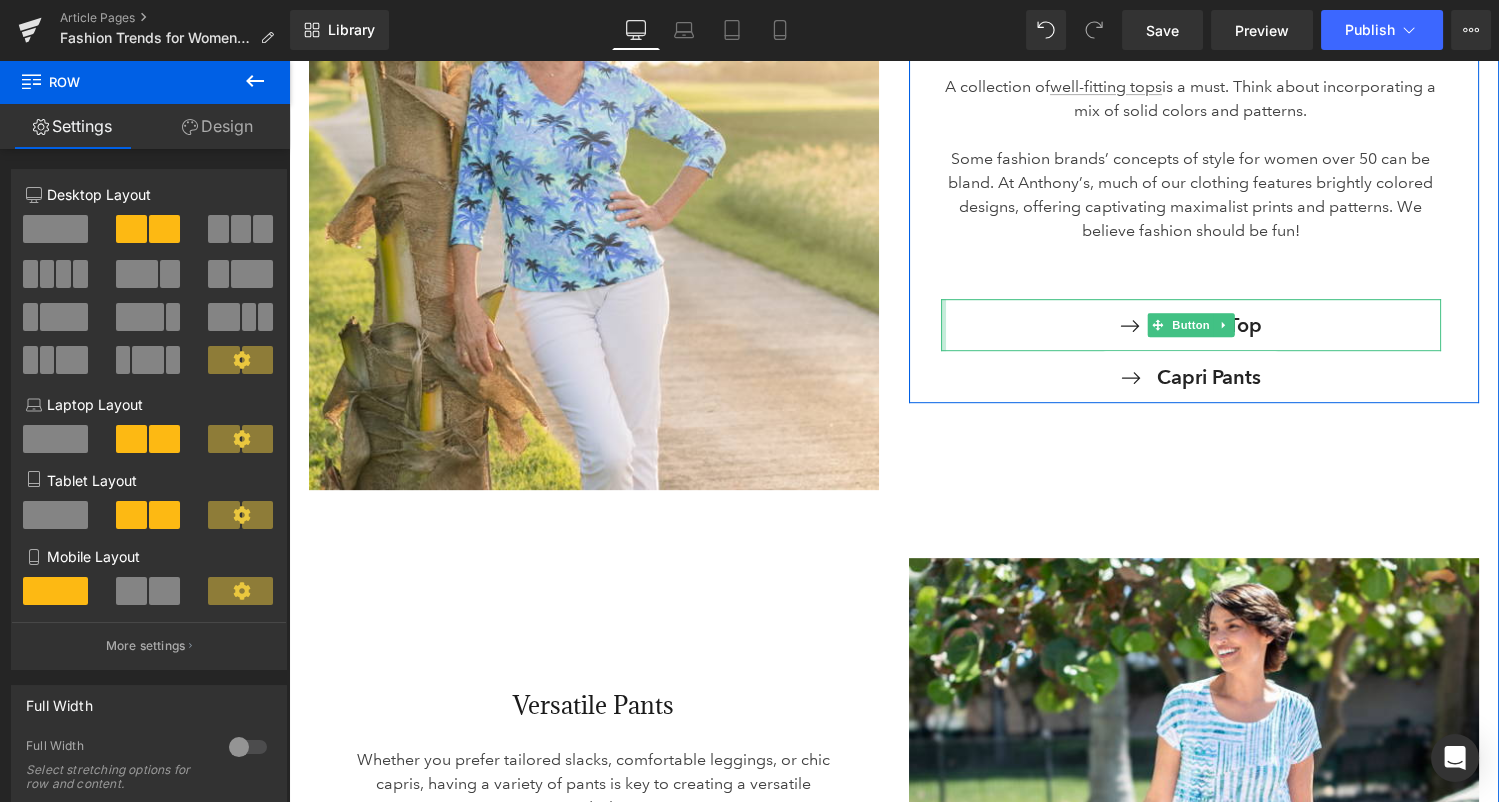 scroll, scrollTop: 1815, scrollLeft: 0, axis: vertical 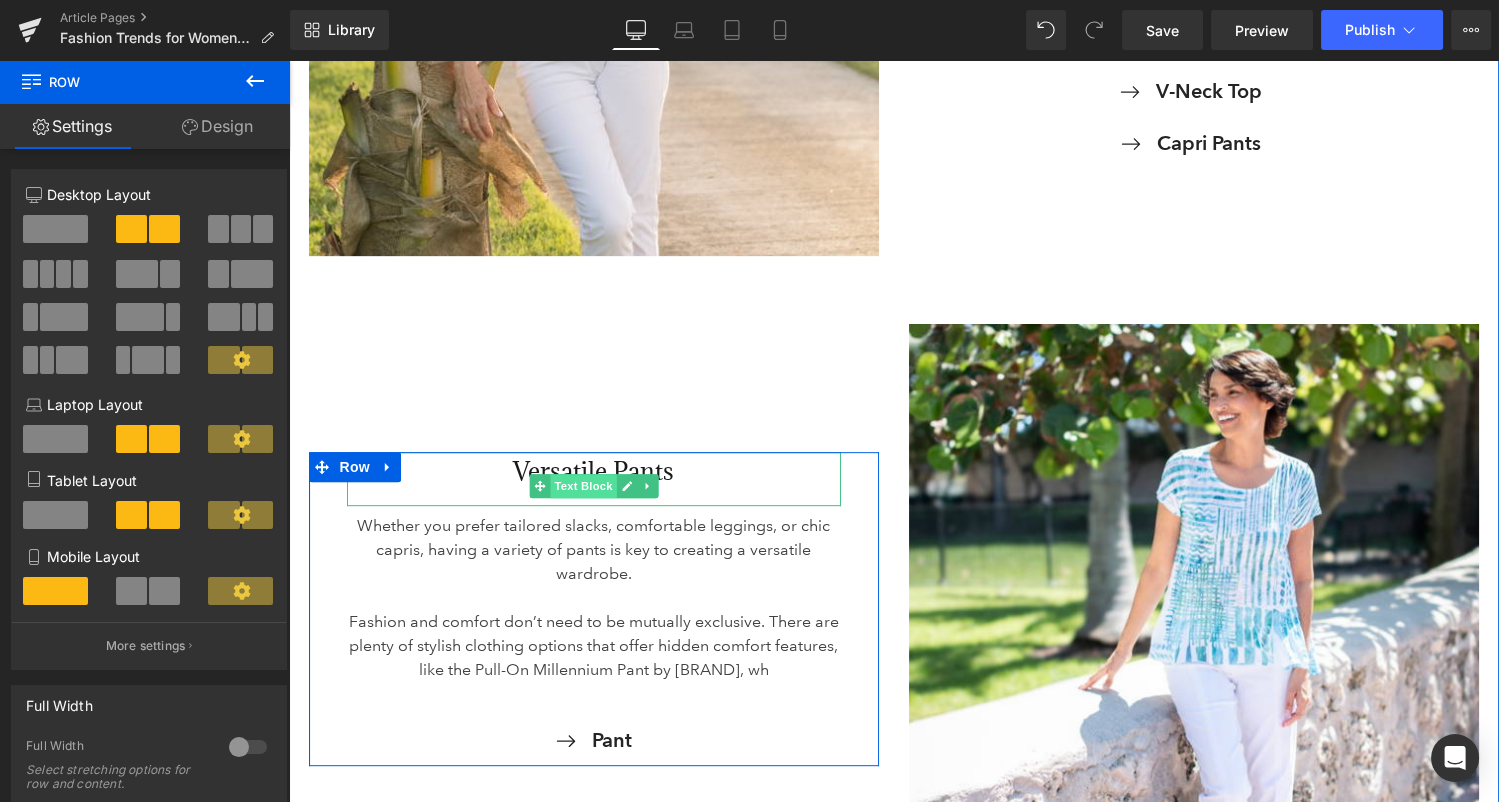 click on "Text Block" at bounding box center (583, 486) 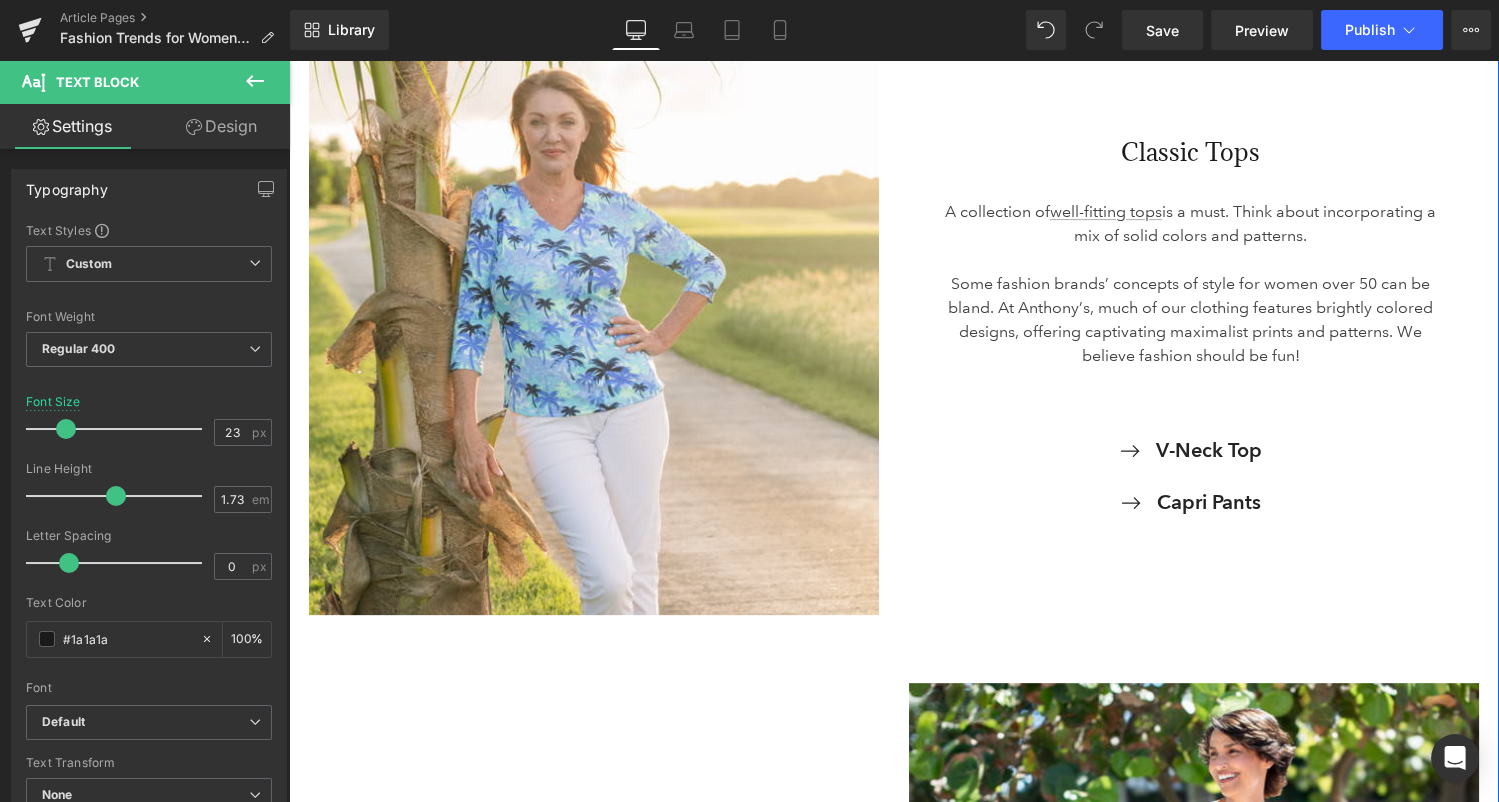 scroll, scrollTop: 1441, scrollLeft: 0, axis: vertical 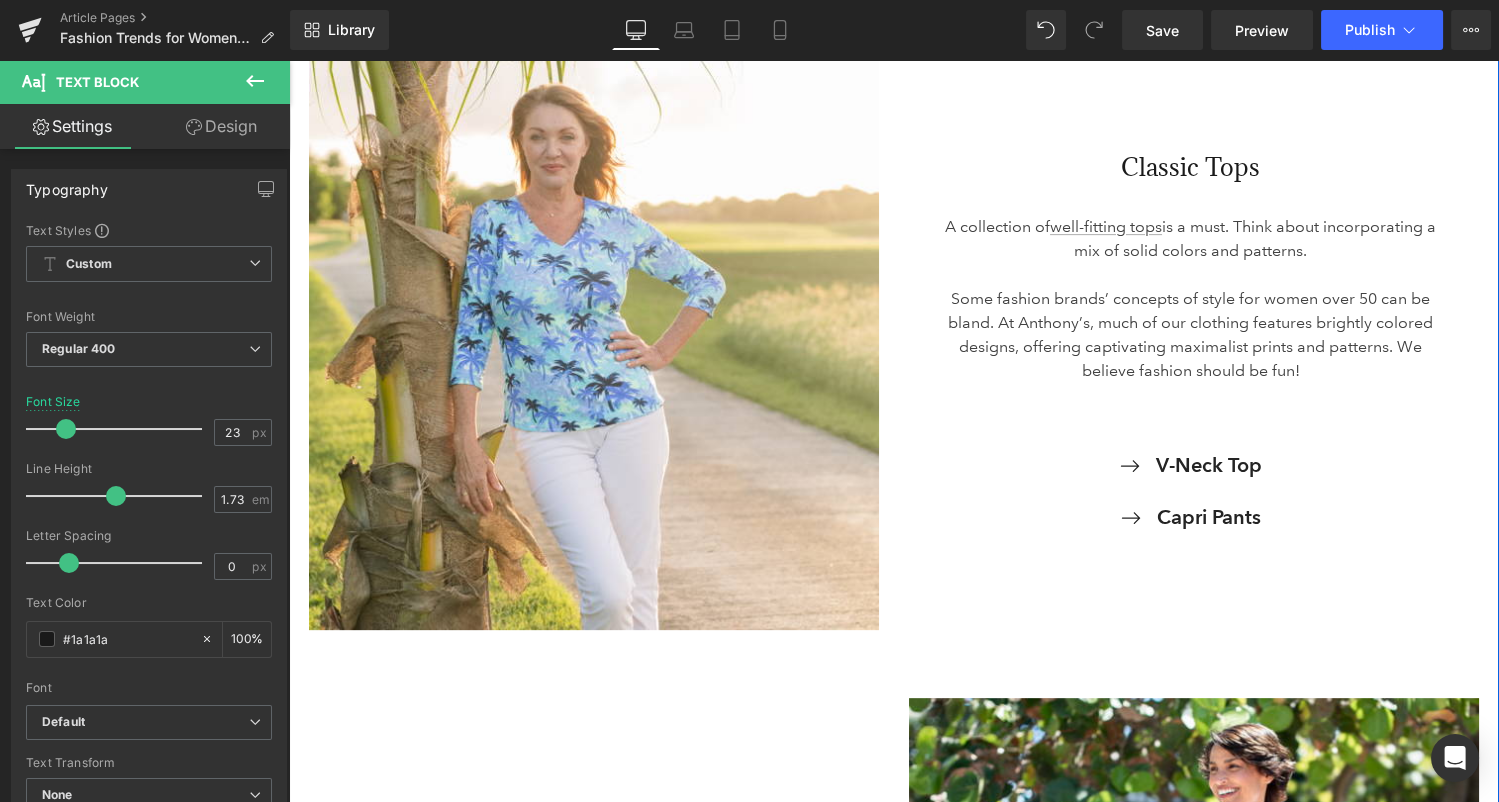 click on "Classic Tops Heading" at bounding box center (1191, 182) 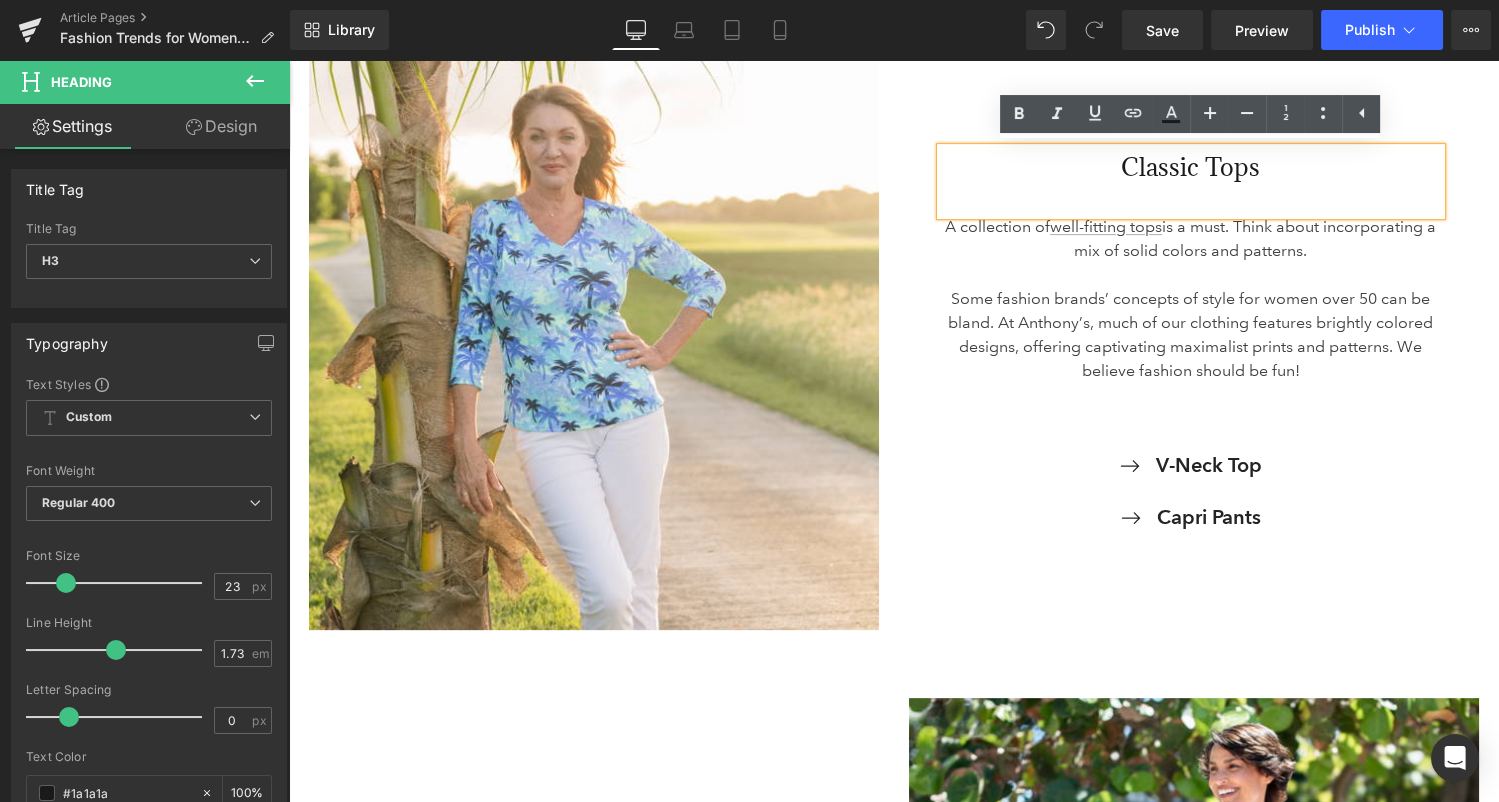 click on "…At Anthony’s, much of our clothing features brightly colored designs, offering captivating maximalist prints and patterns. We believe fashion should be fun! Text Block V-Neck Top Button Capri Pants Button Row" at bounding box center (1194, 345) 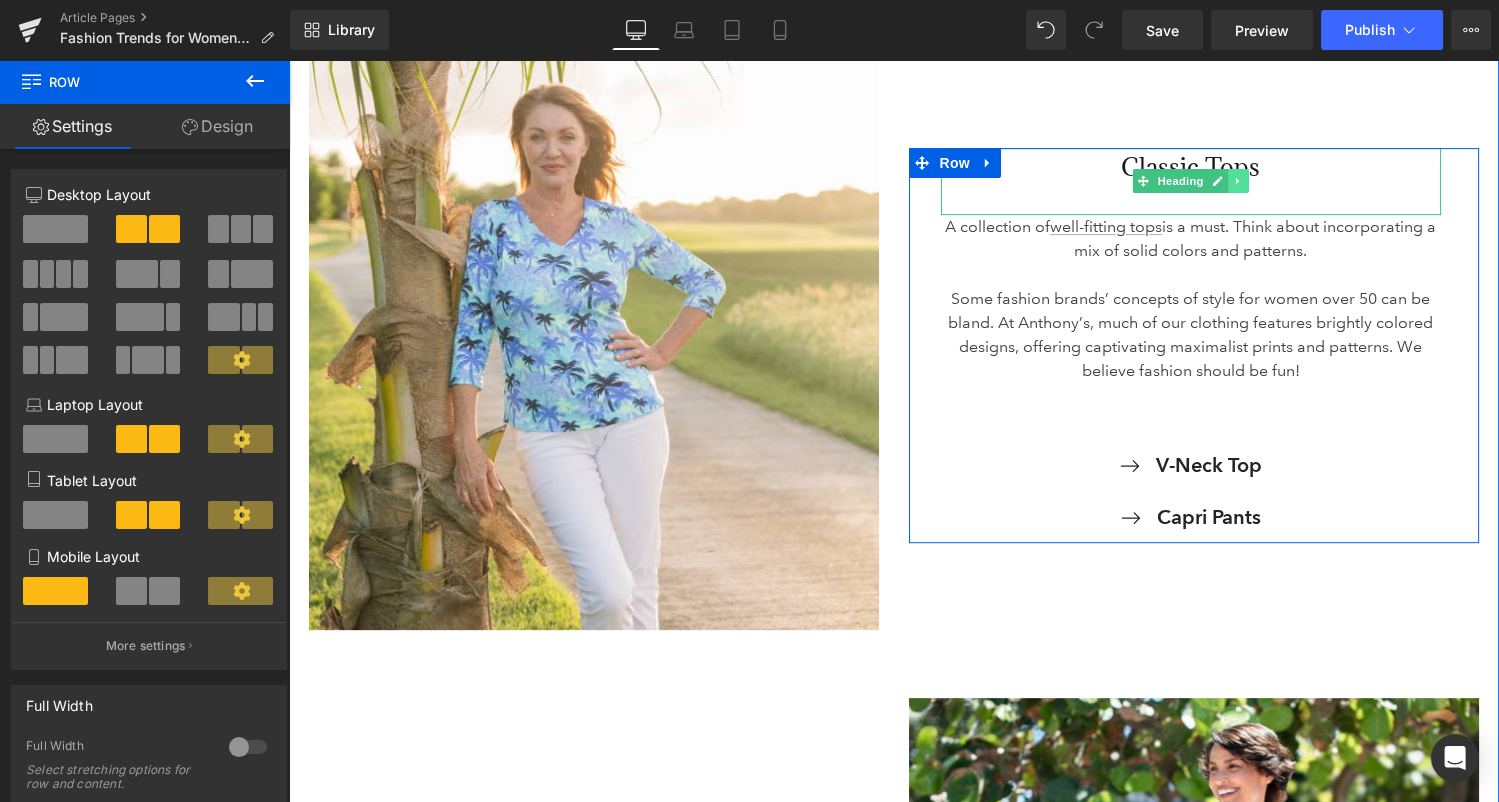 click 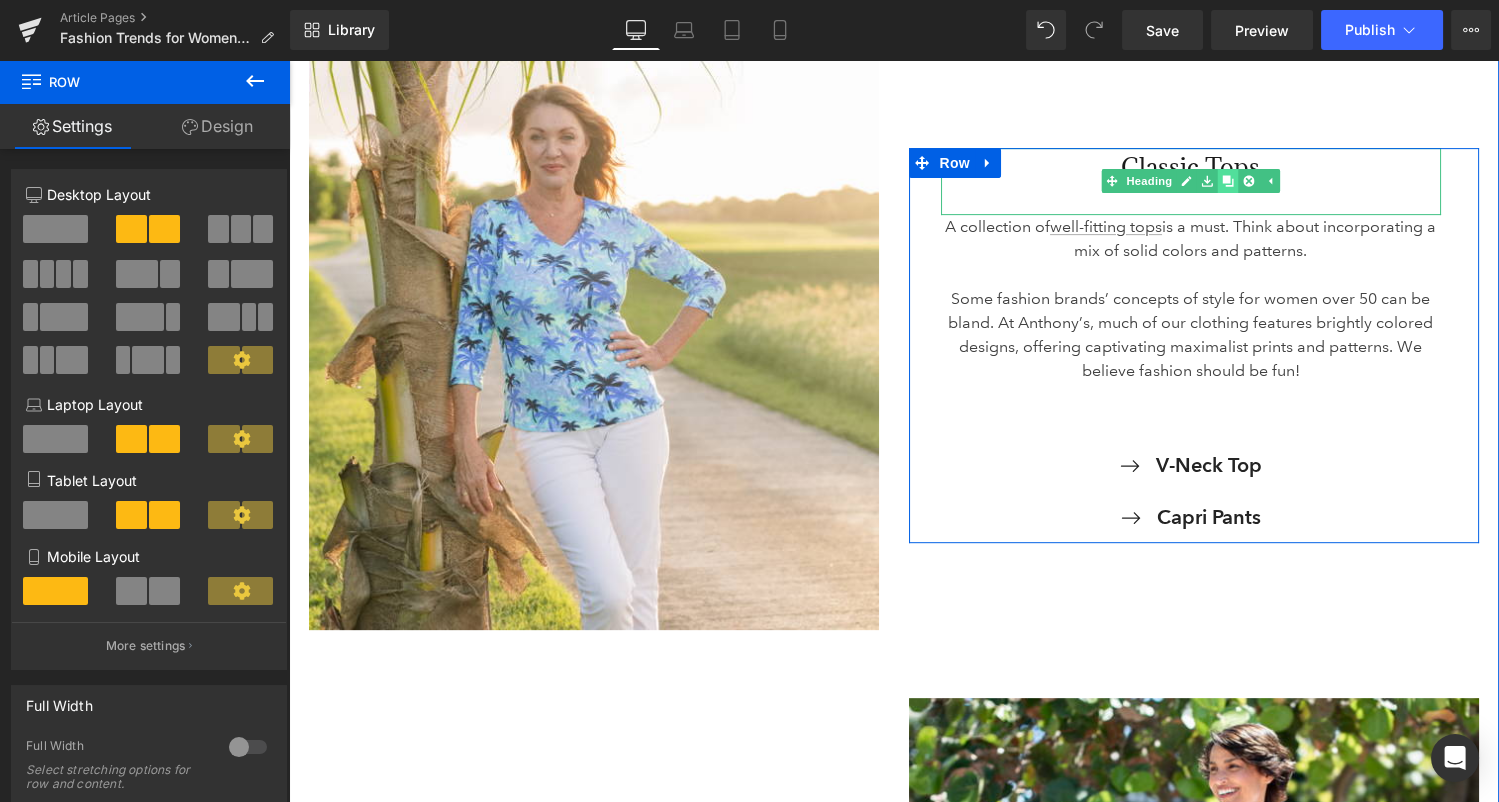 click at bounding box center (1227, 181) 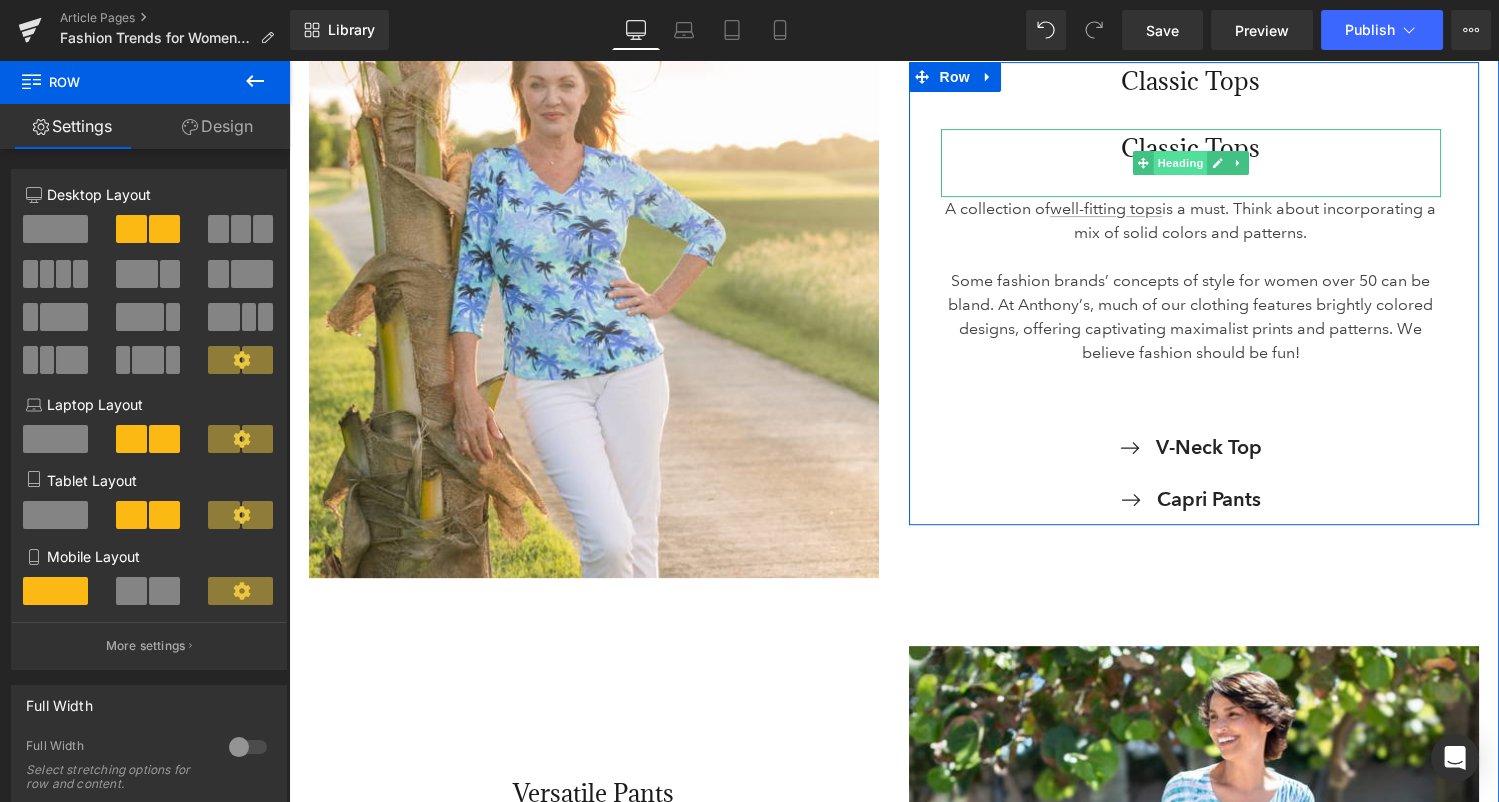 scroll, scrollTop: 1495, scrollLeft: 0, axis: vertical 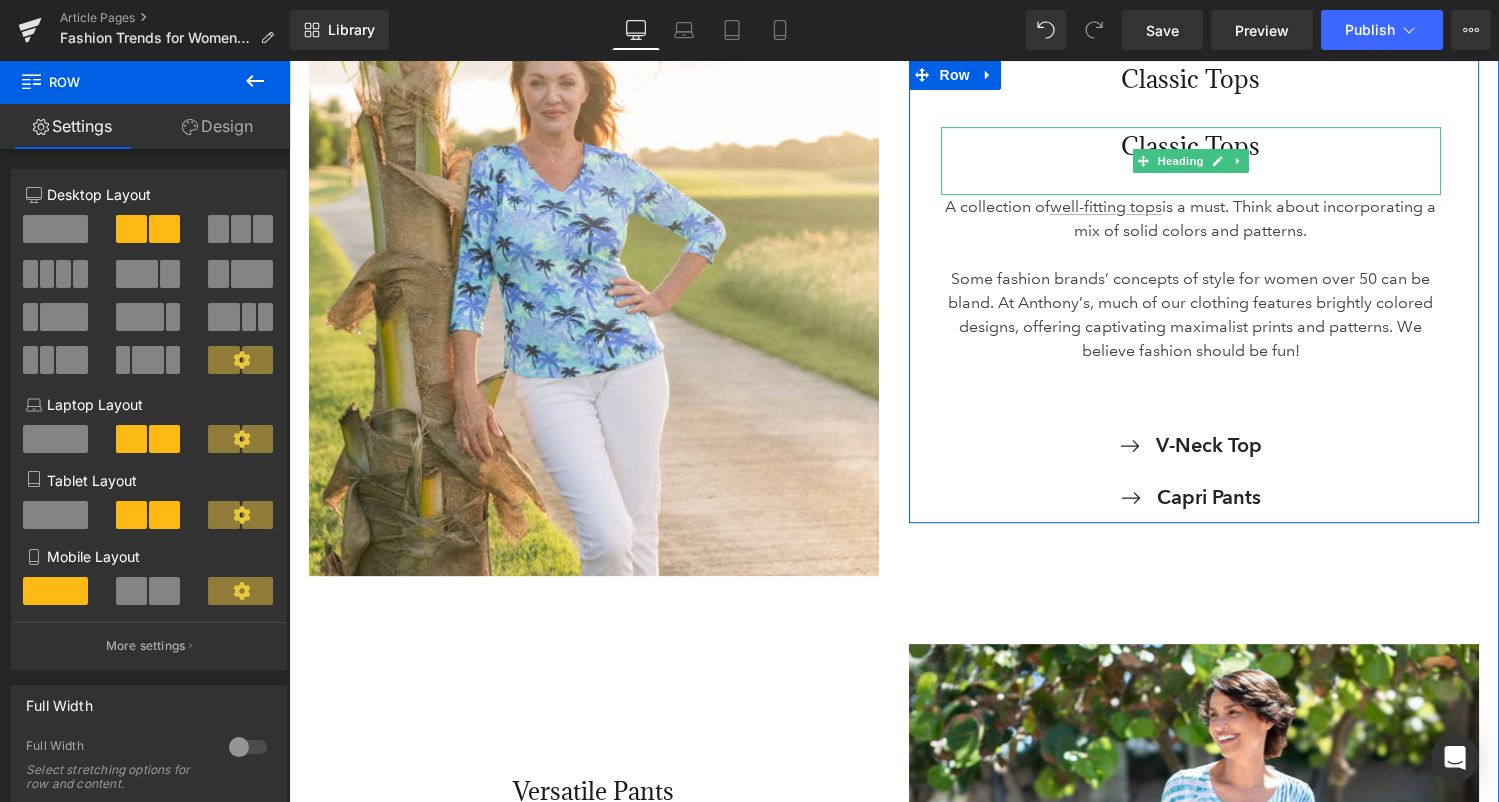 click on "Classic Tops" at bounding box center (1191, 147) 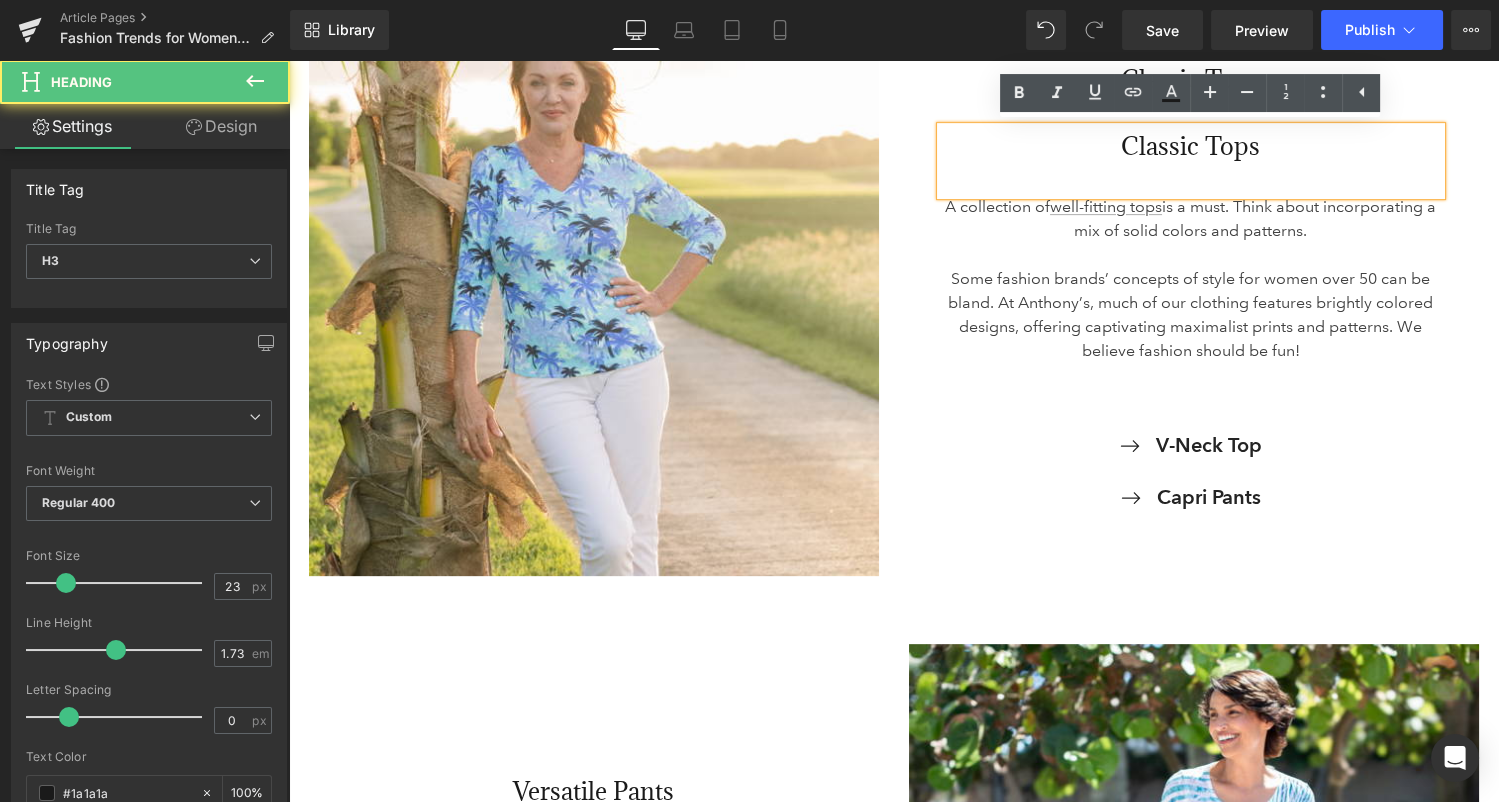 click on "Image" at bounding box center [594, 291] 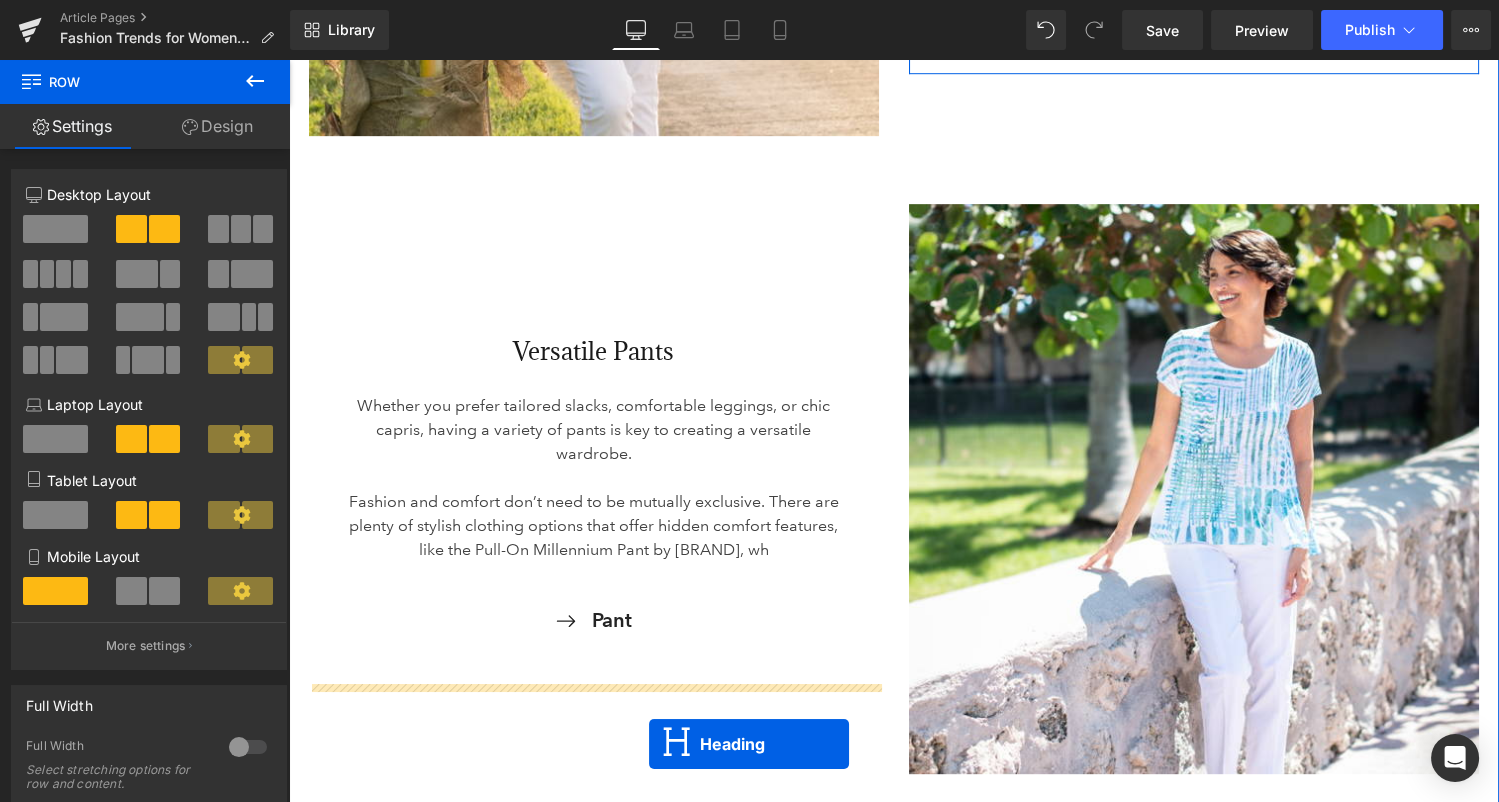 scroll, scrollTop: 2075, scrollLeft: 0, axis: vertical 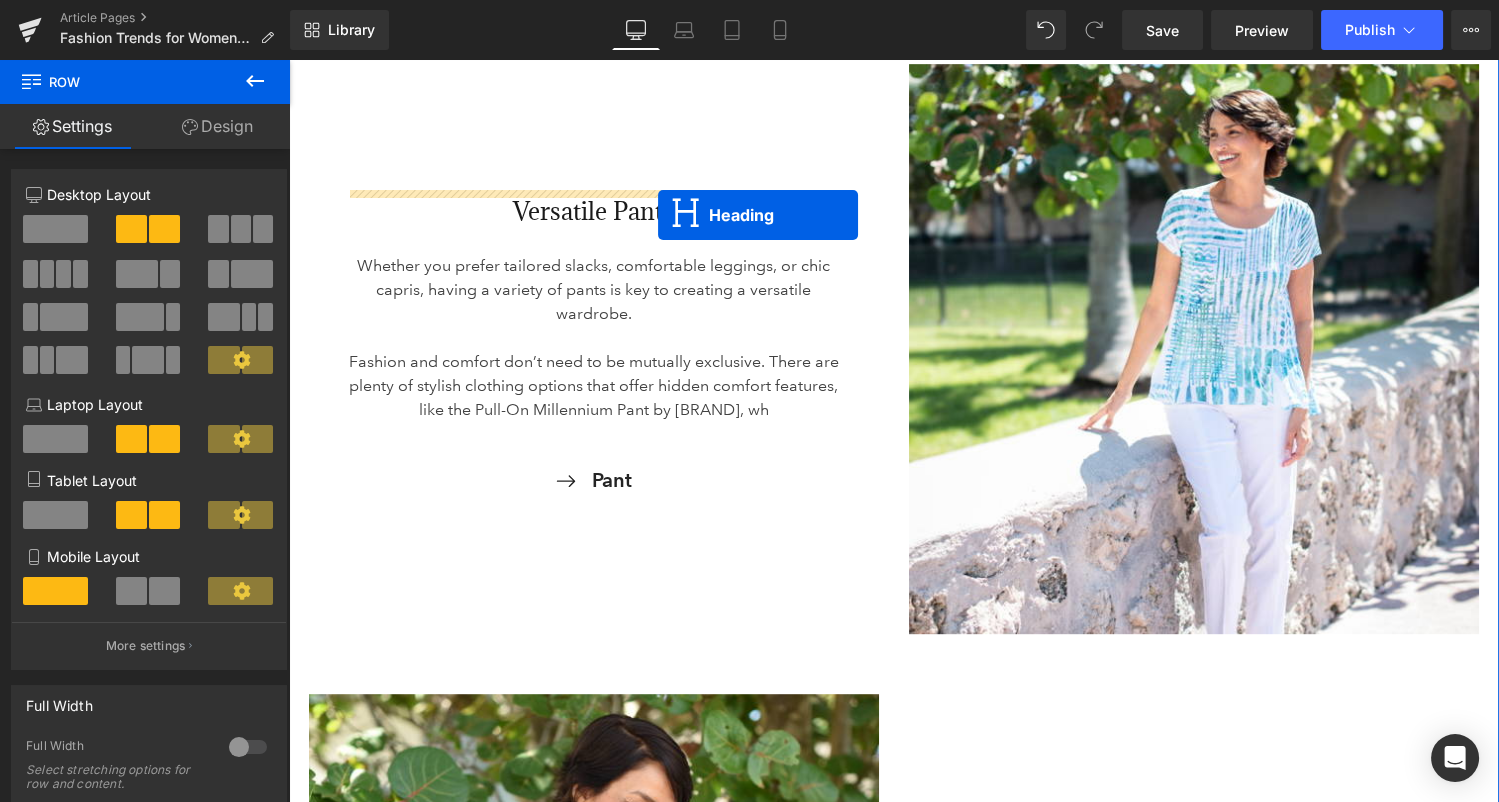 drag, startPoint x: 1141, startPoint y: 163, endPoint x: 658, endPoint y: 215, distance: 485.7911 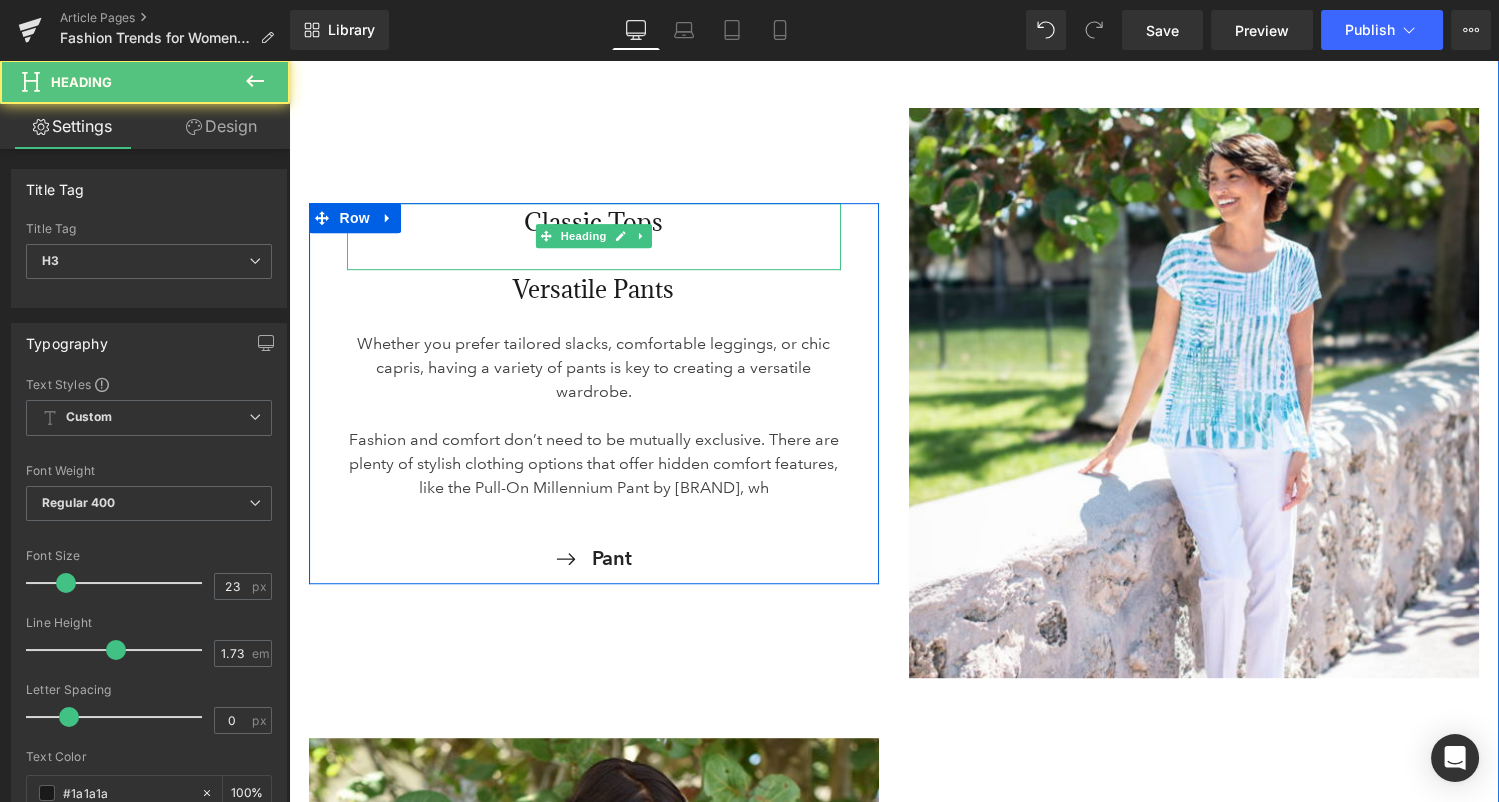 scroll, scrollTop: 2033, scrollLeft: 0, axis: vertical 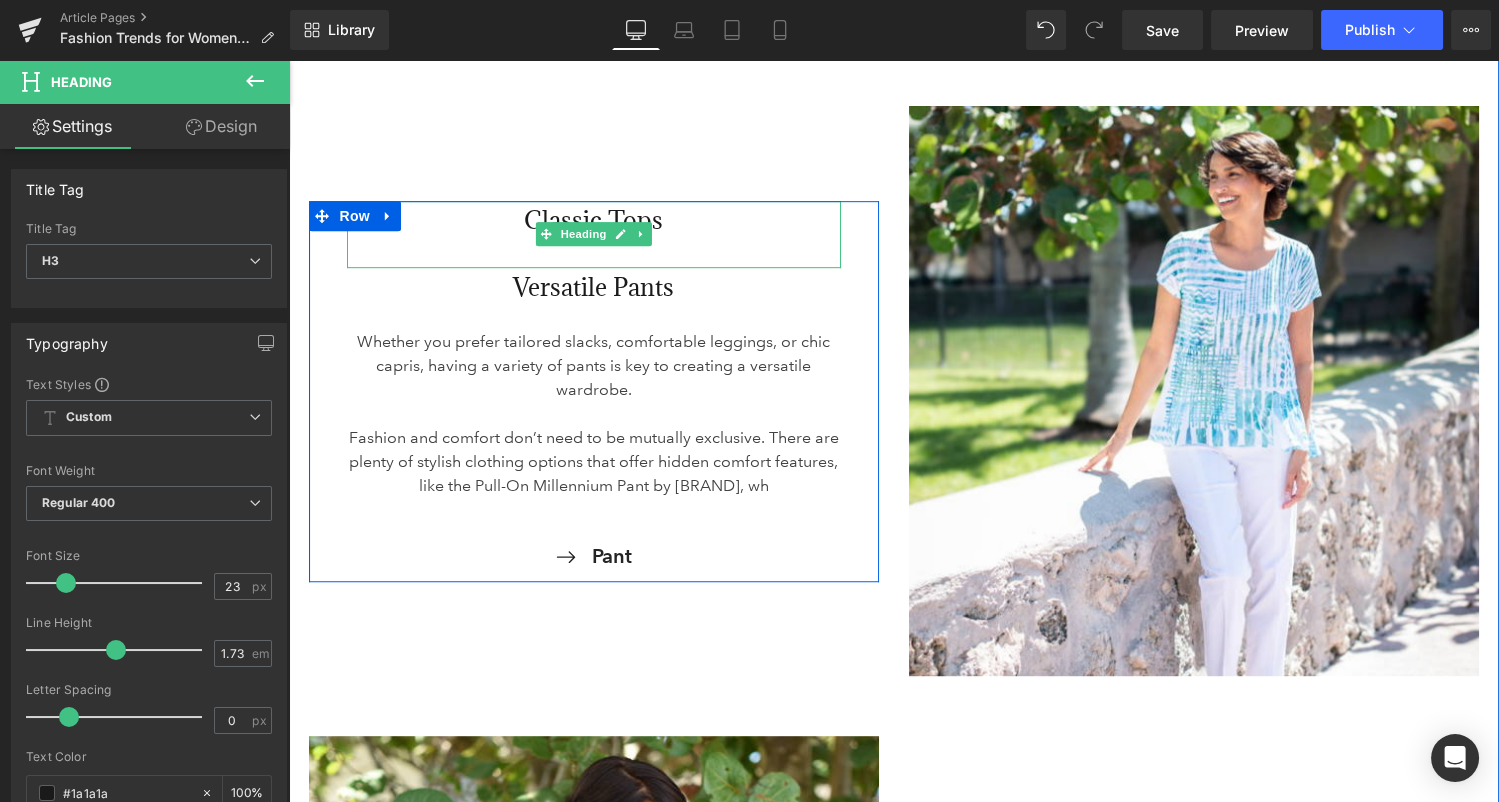 click on "Classic Tops" at bounding box center [594, 221] 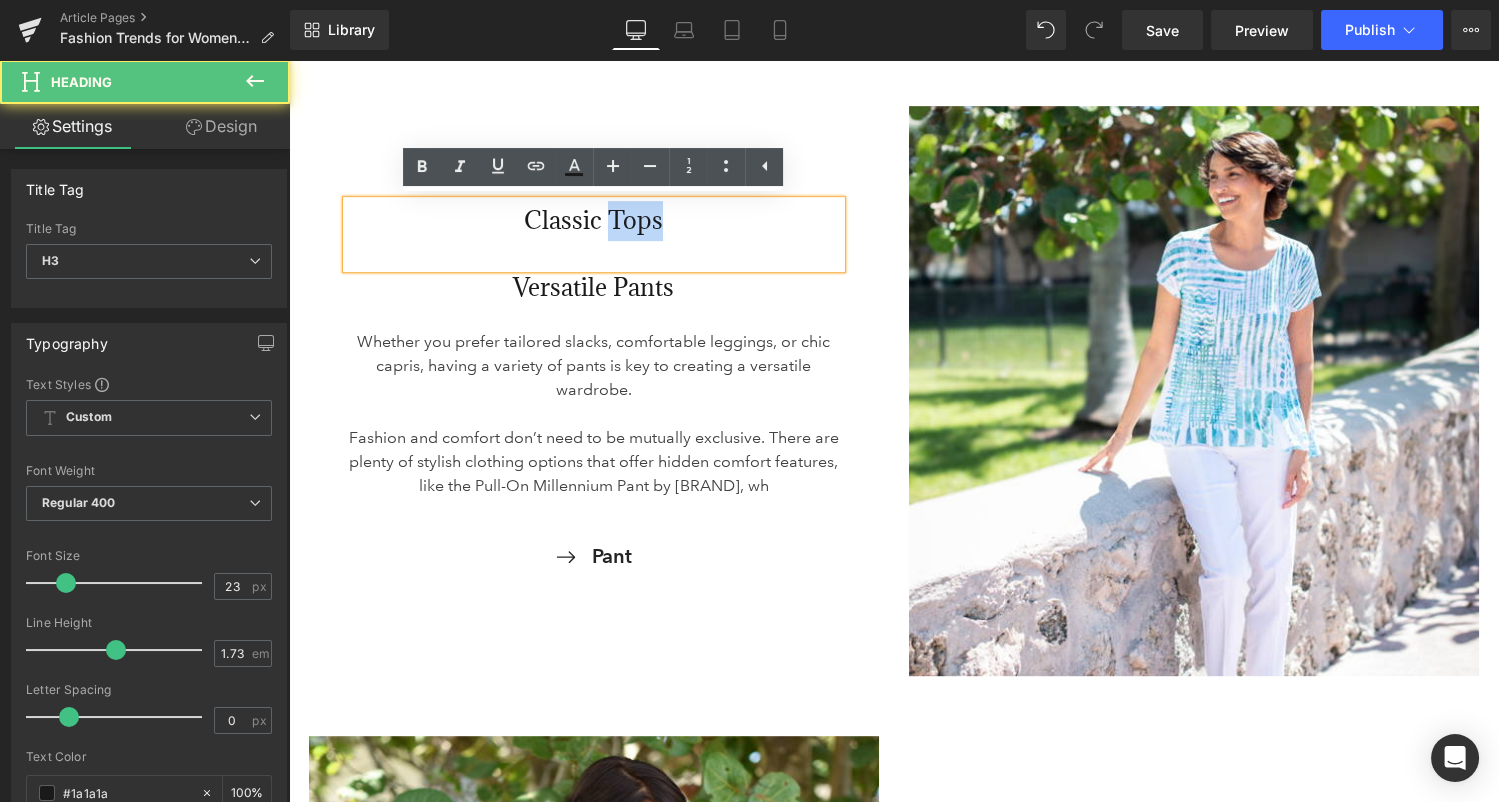 click on "Classic Tops" at bounding box center (594, 221) 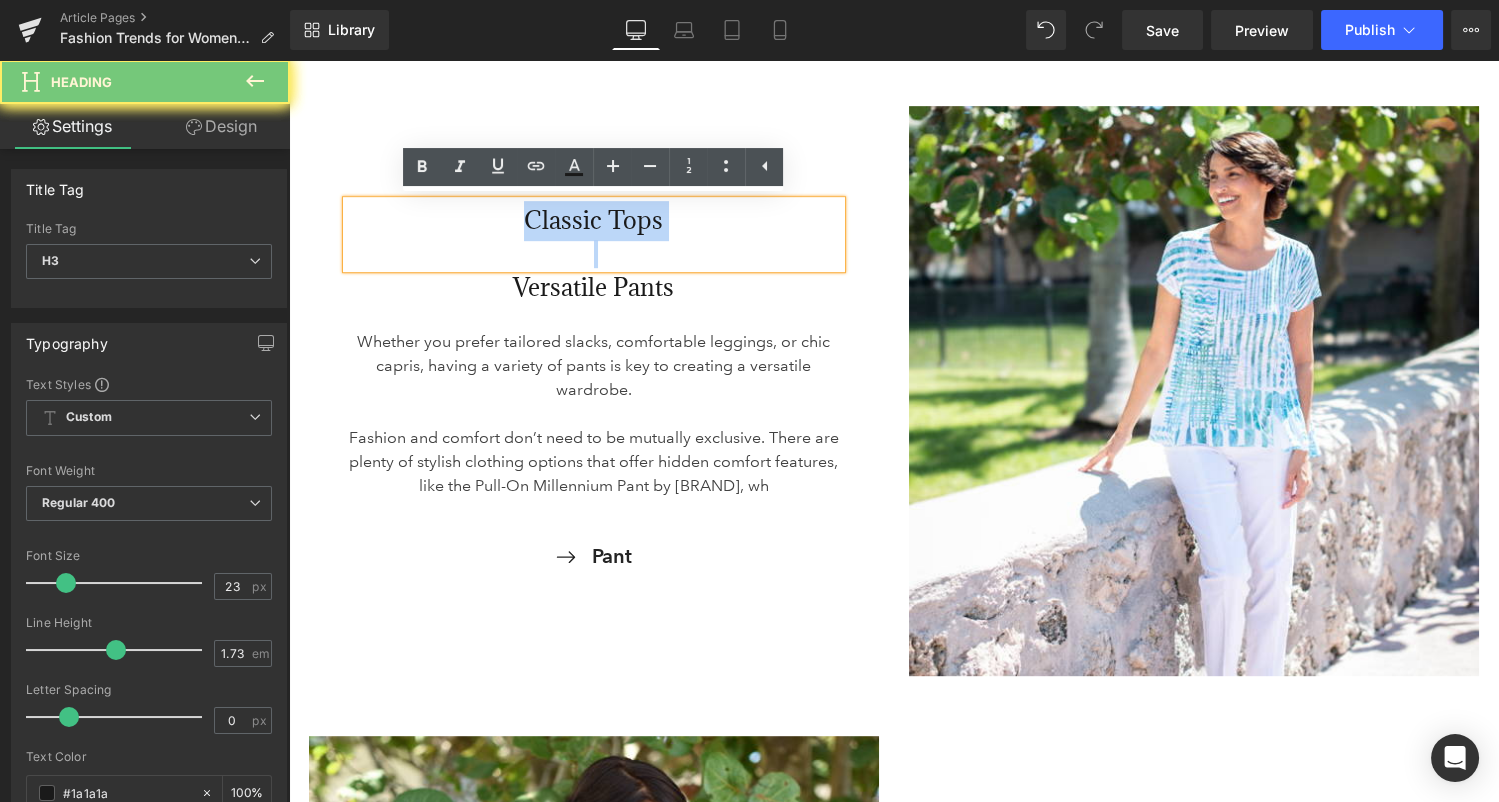 click on "Classic Tops" at bounding box center (594, 221) 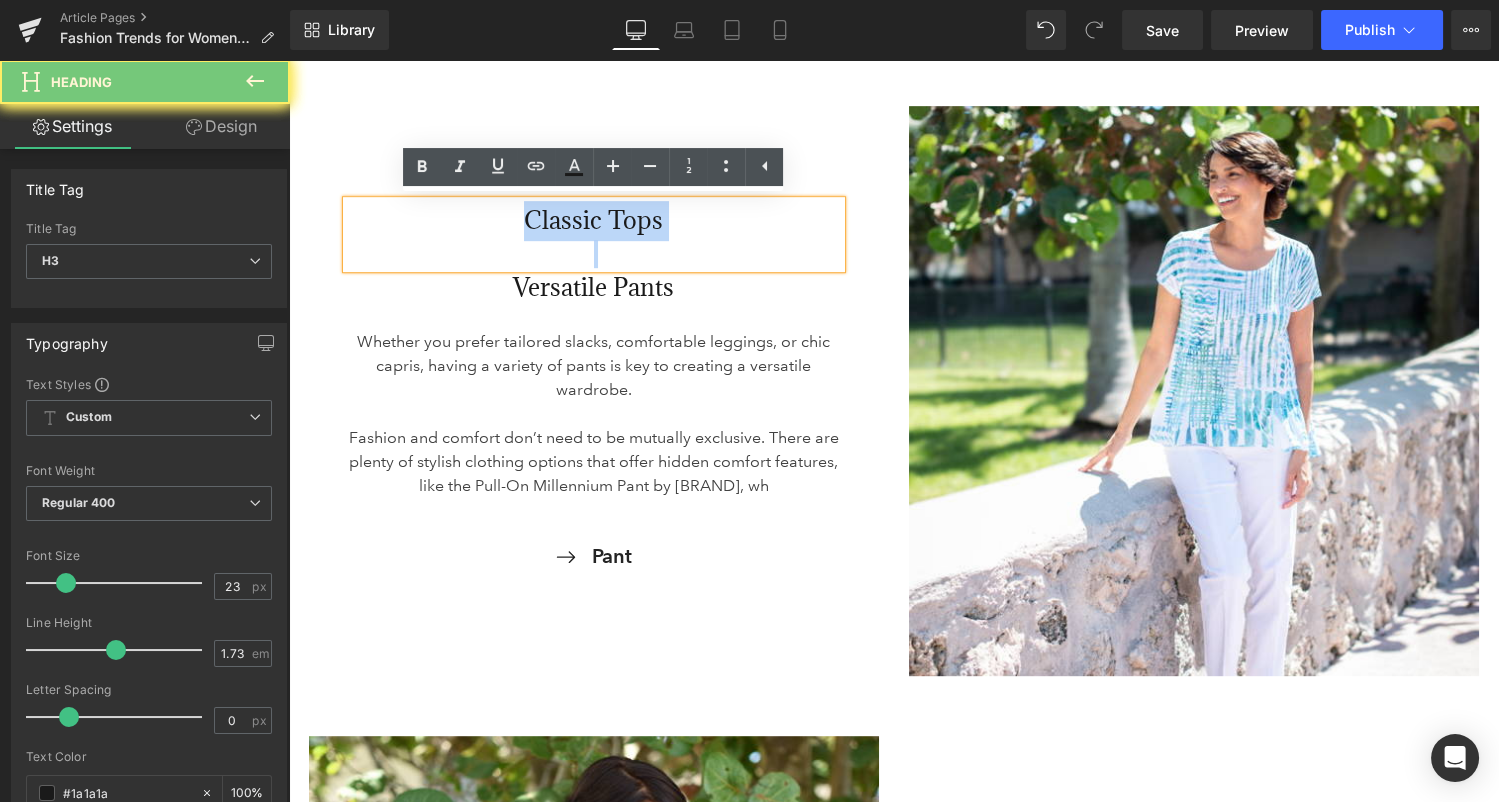 type 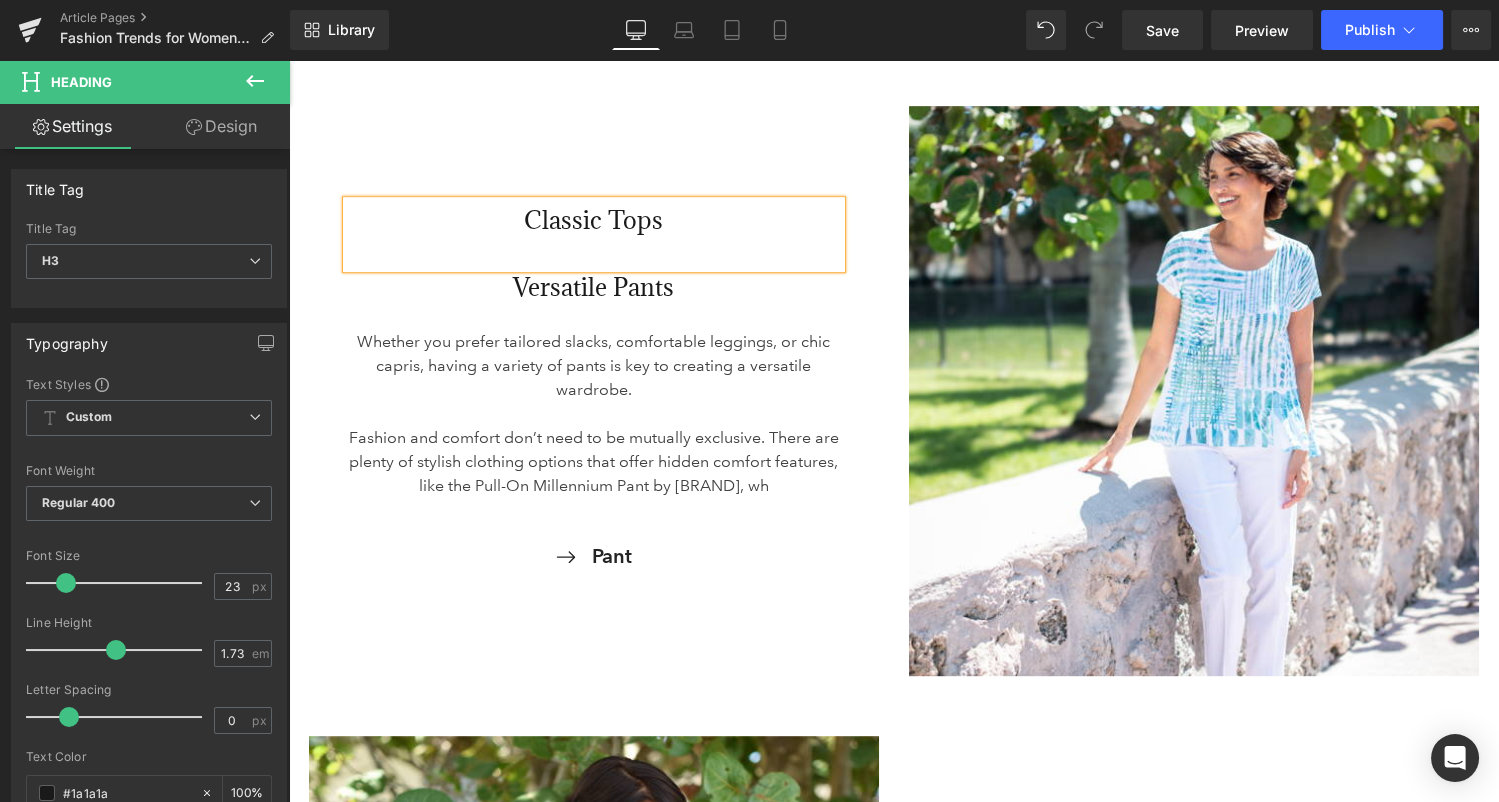 scroll, scrollTop: 2047, scrollLeft: 0, axis: vertical 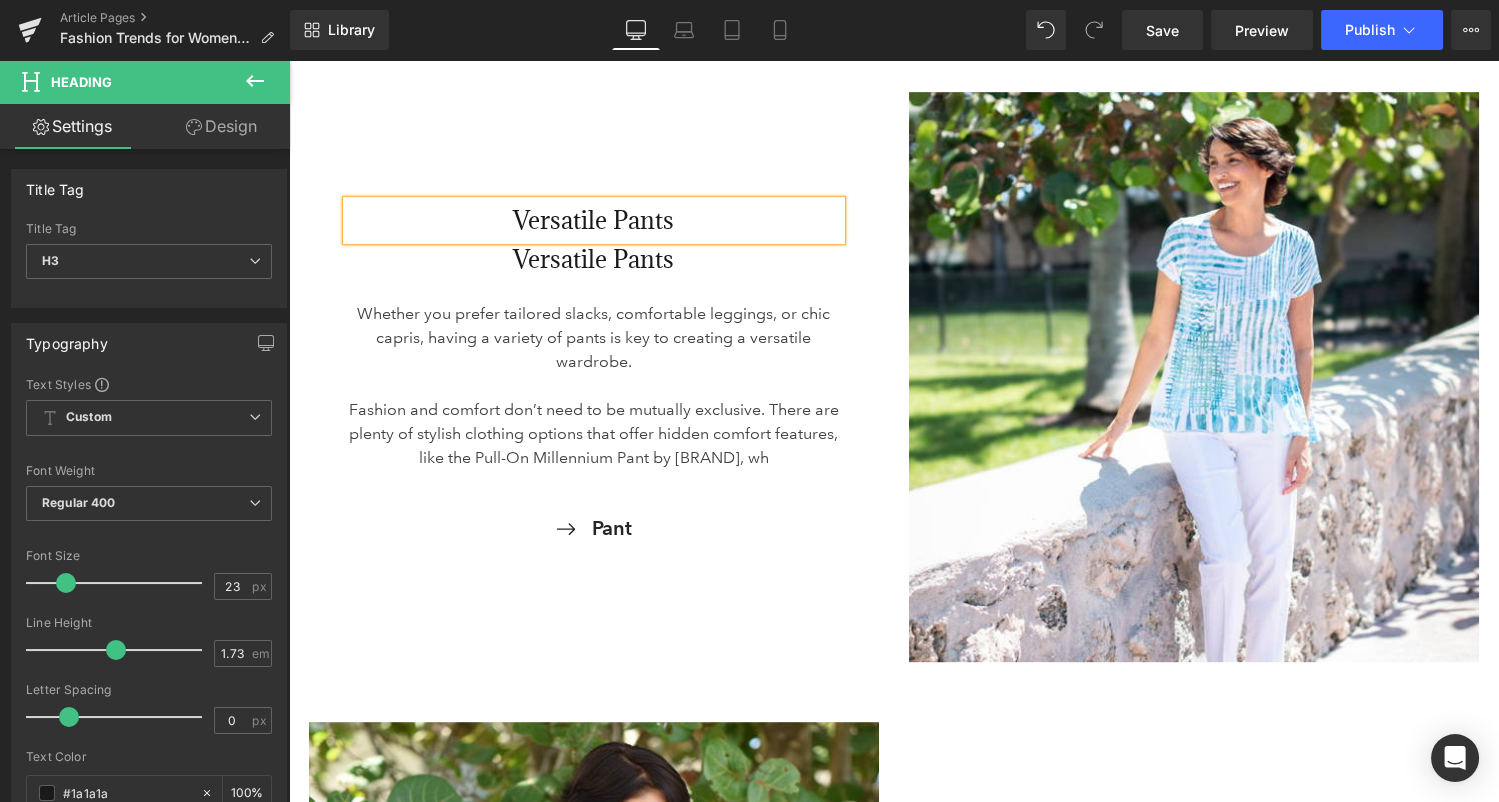 click on "…like the Pull-On Millennium Pant by [BRAND], wh Text Block Pant Button Row" at bounding box center [594, 377] 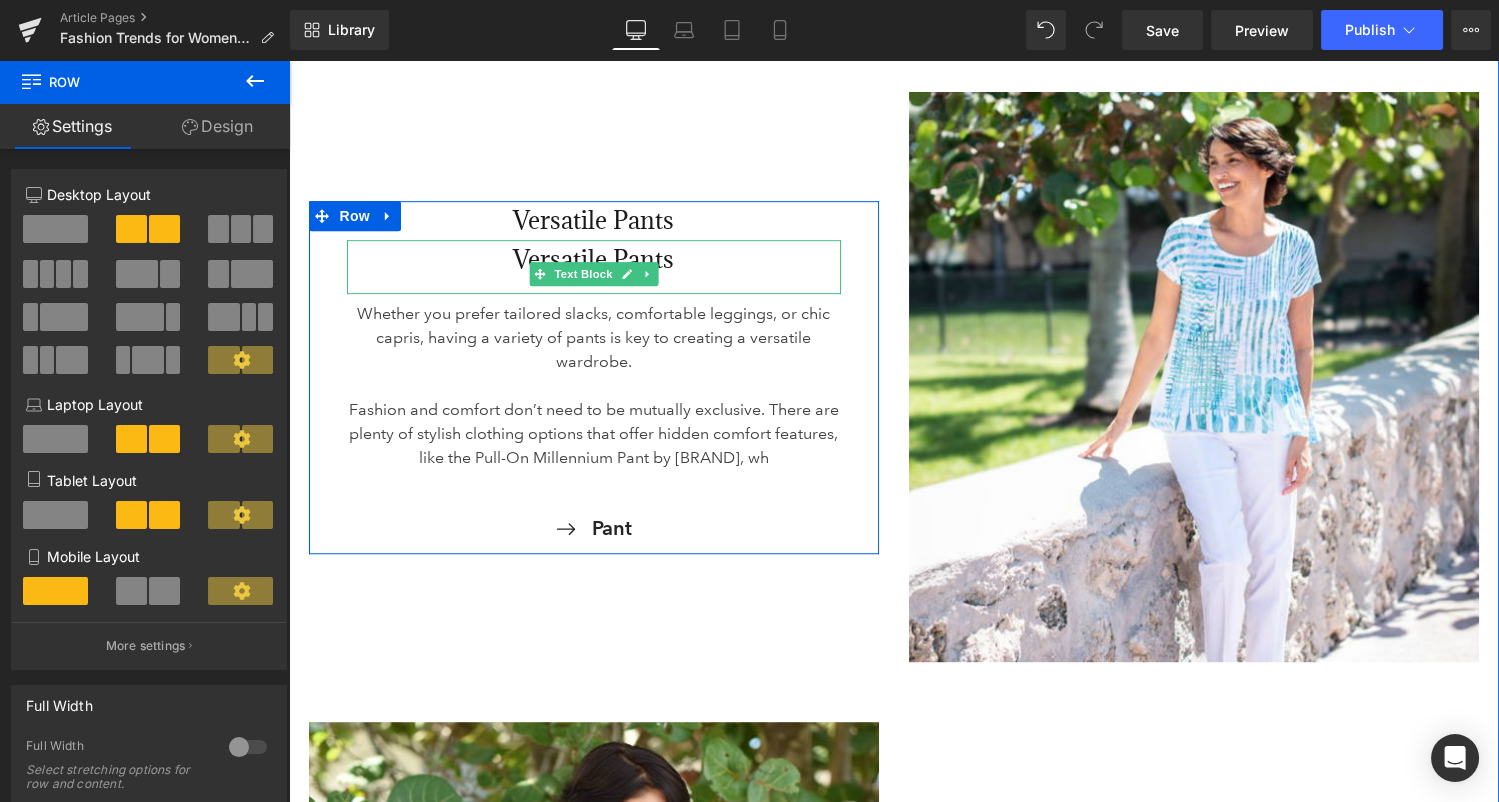 click on "Versatile Pants" at bounding box center (594, 260) 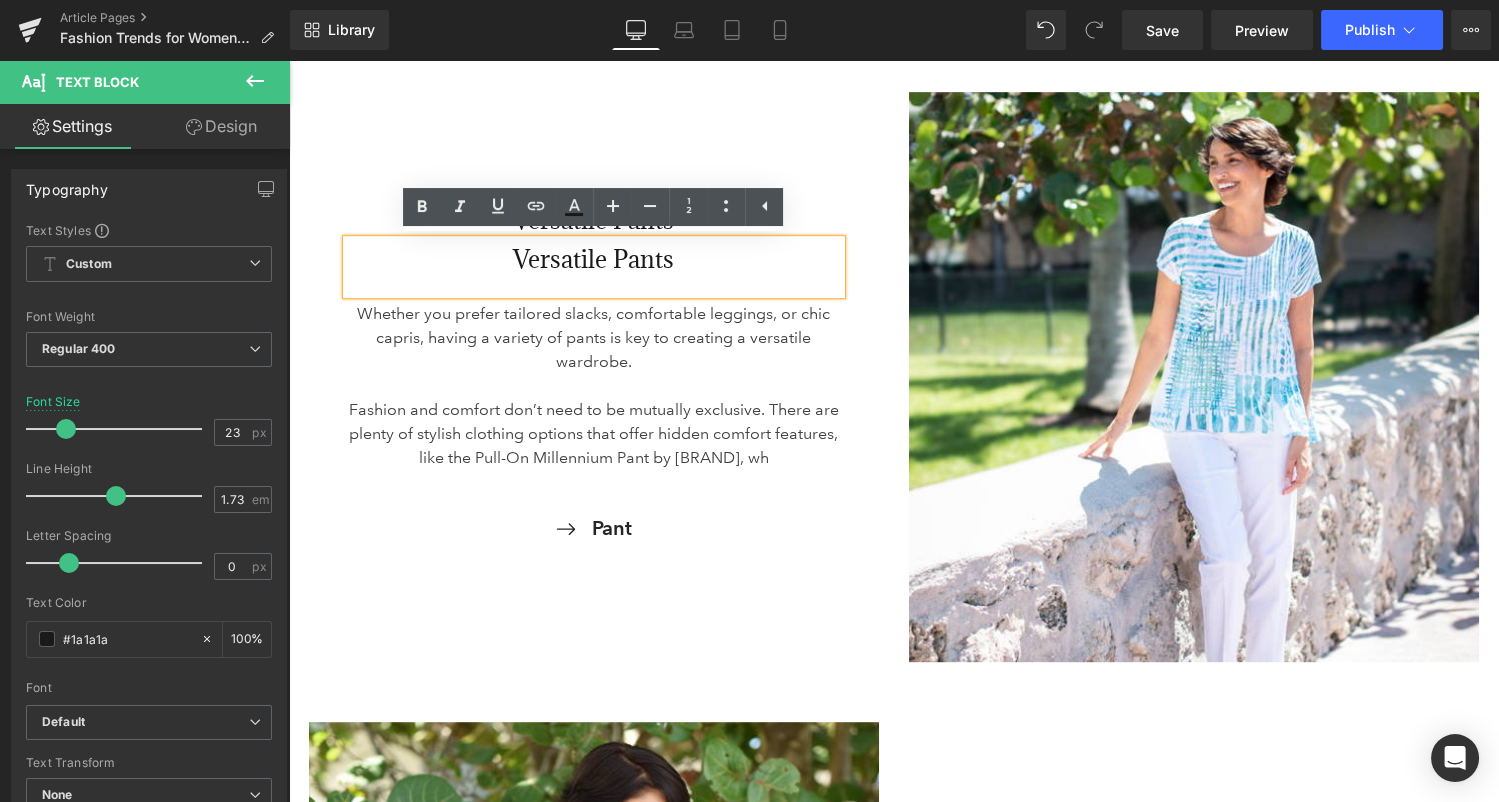 click on "Versatile Pants" at bounding box center (594, 221) 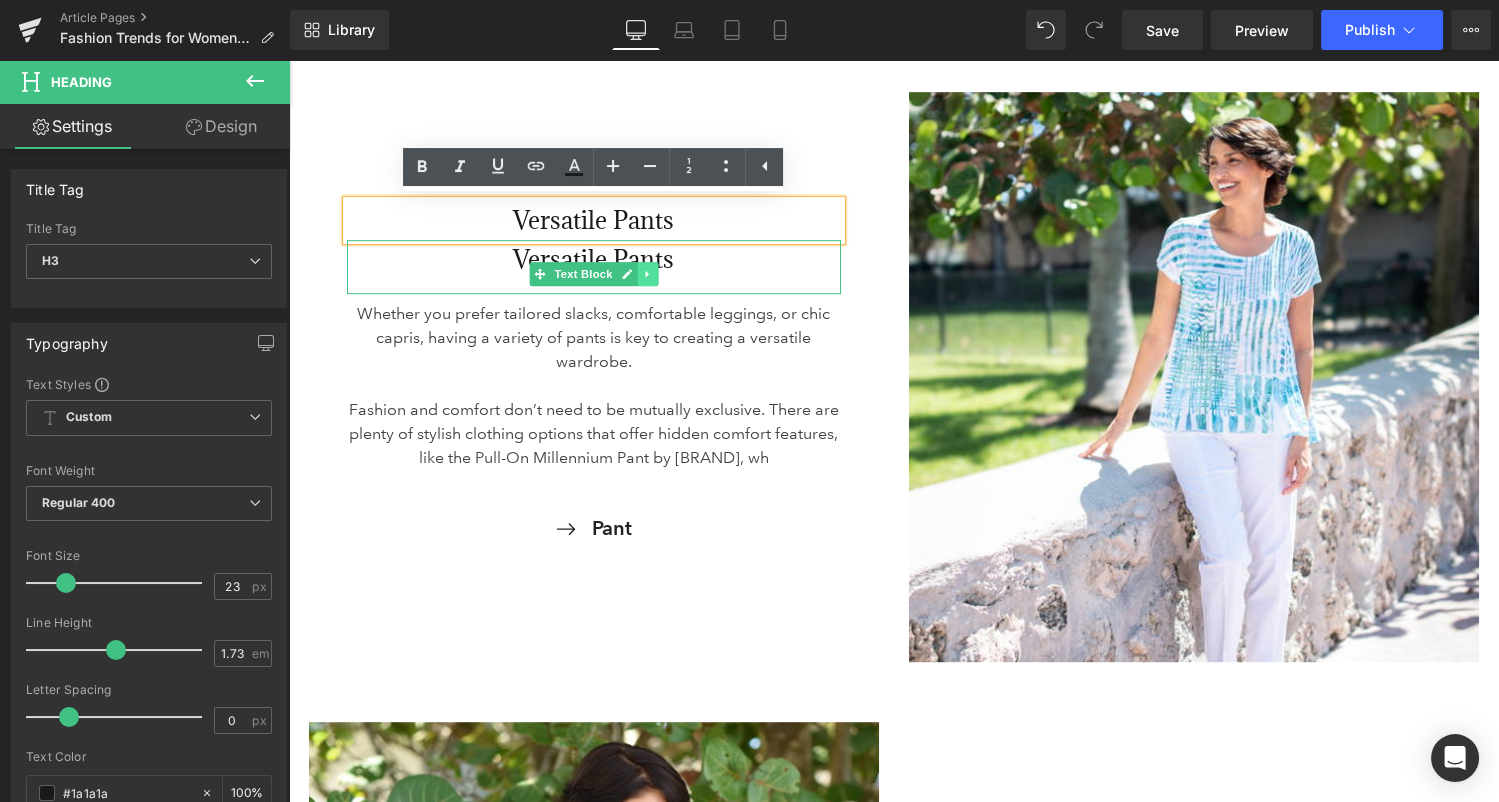 click 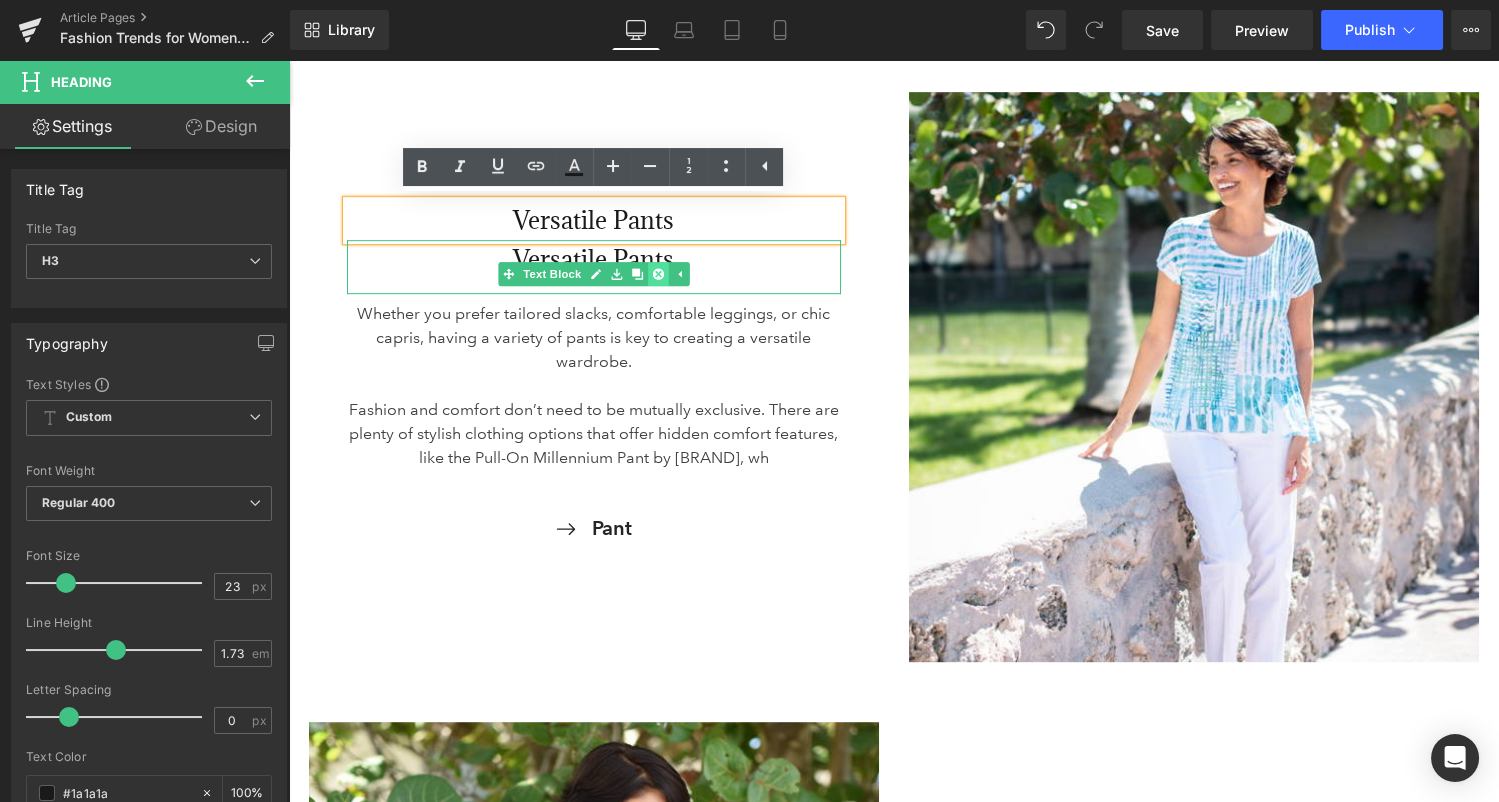click 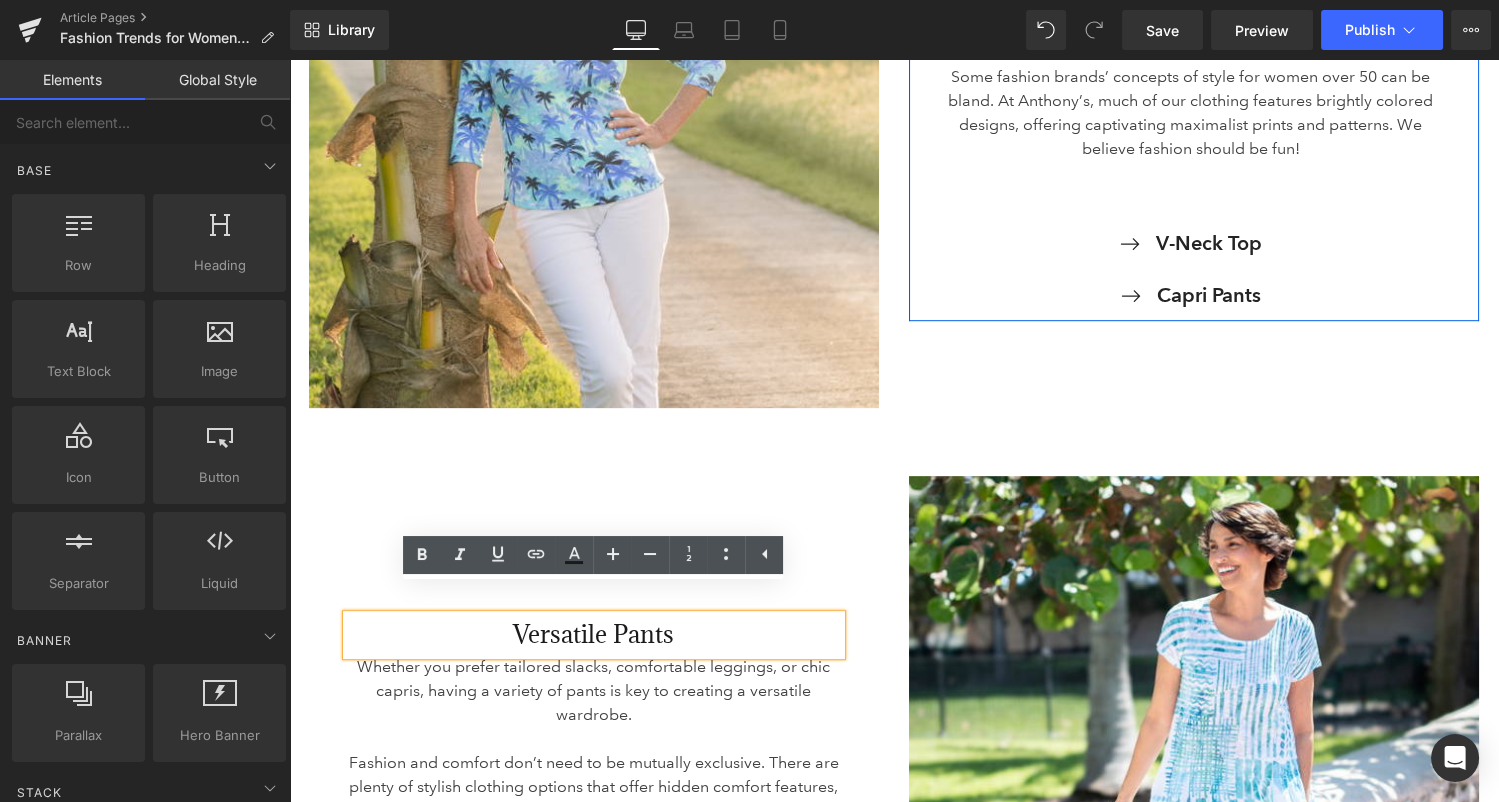 scroll, scrollTop: 1718, scrollLeft: 0, axis: vertical 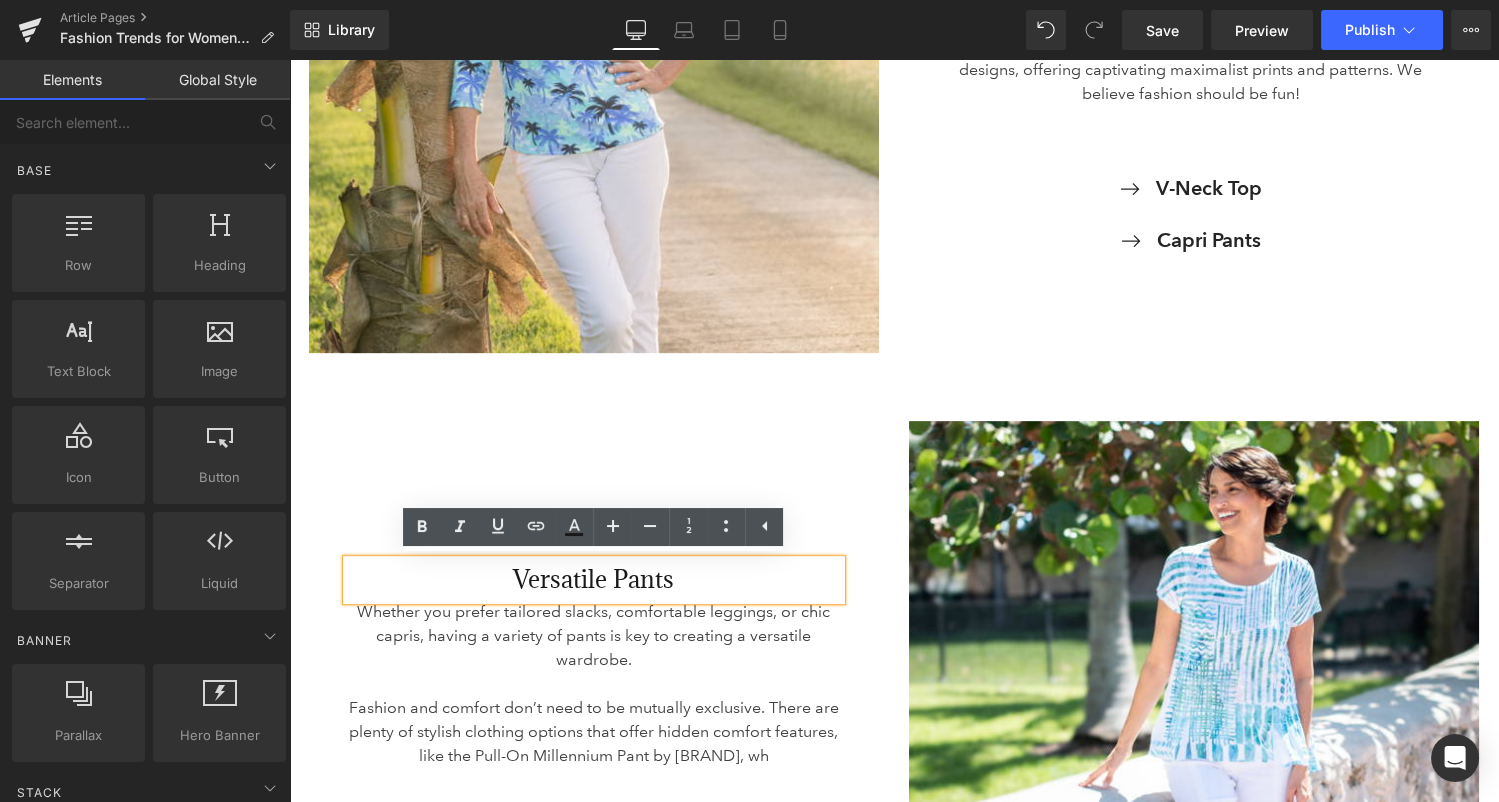 click on "Versatile Pants Heading         Whether you prefer tailored slacks, comfortable leggings, or chic capris, having a variety of pants is key to creating a versatile wardrobe.    Fashion and comfort don’t need to be mutually exclusive. There are plenty of stylish clothing options that offer hidden comfort features, like the Pull-On Millennium Pant by [BRAND], wh Text Block         Pant Button         Row" at bounding box center (594, 706) 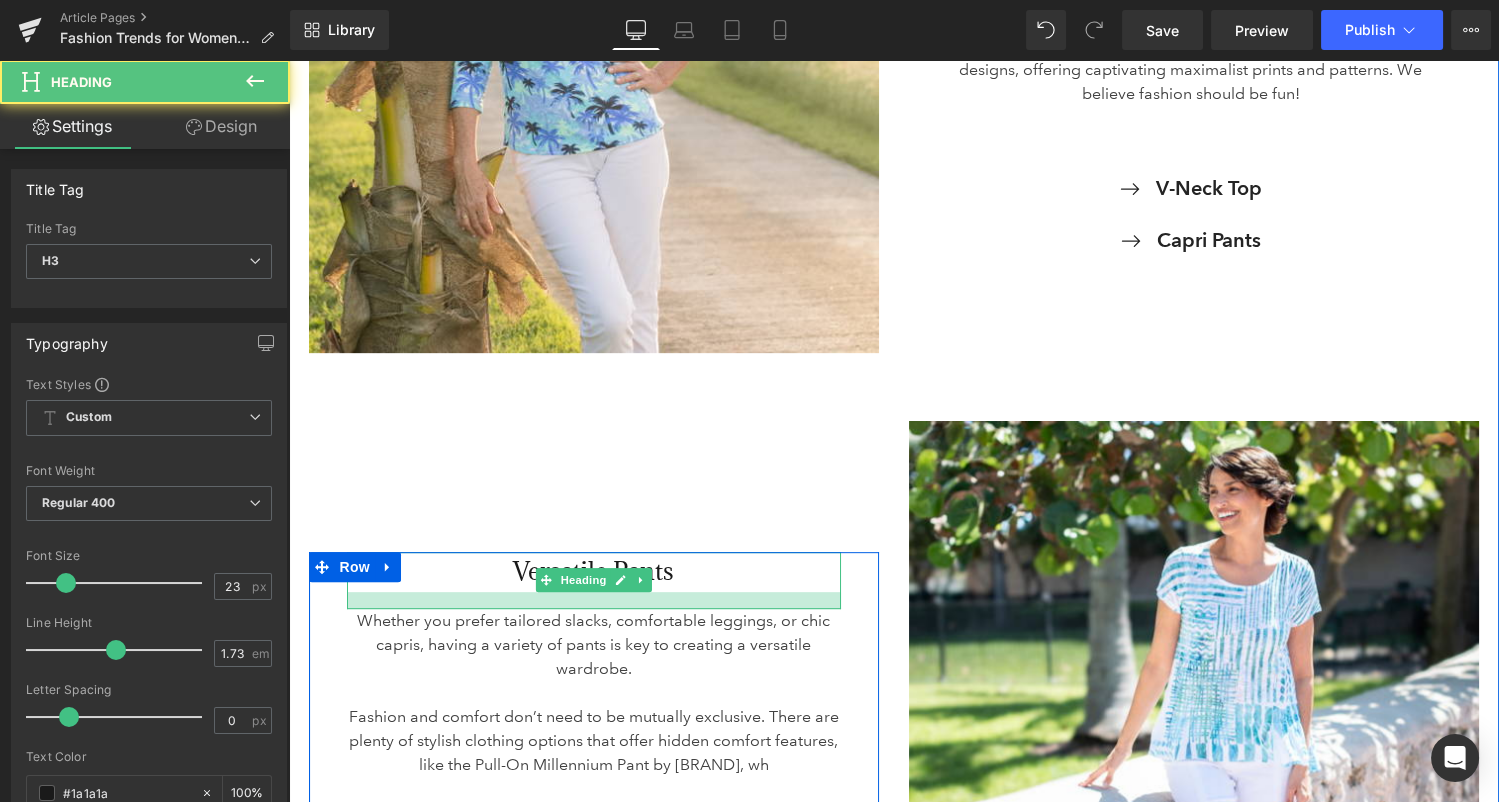 drag, startPoint x: 706, startPoint y: 594, endPoint x: 706, endPoint y: 611, distance: 17 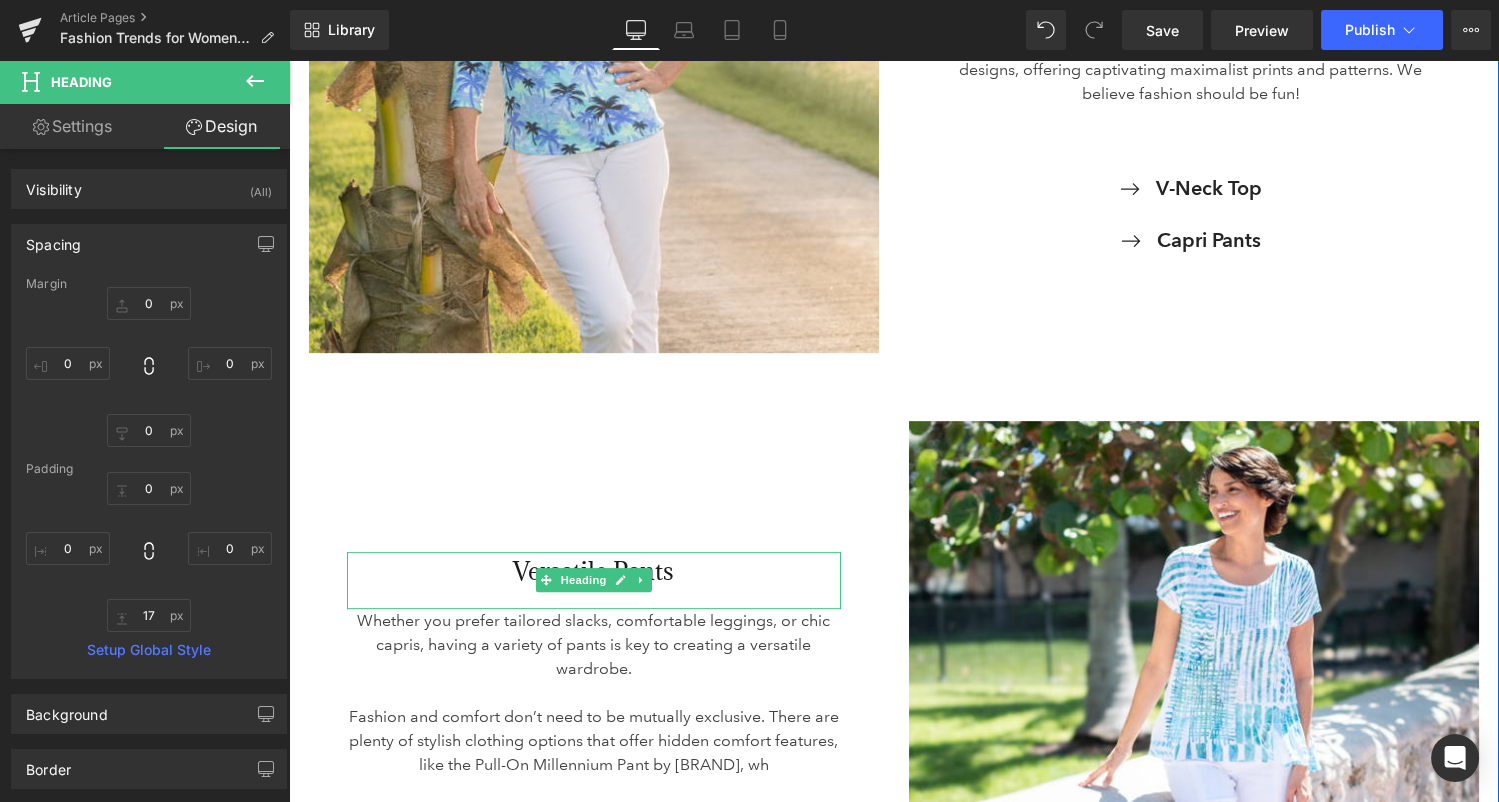 click on "…at Anthony’s, much of our clothing features brightly colored designs, offering captivating maximalist prints and patterns. We believe fashion should be fun! Text Block V-Neck Top Button Capri Pants Button Row 32px" at bounding box center [1194, 68] 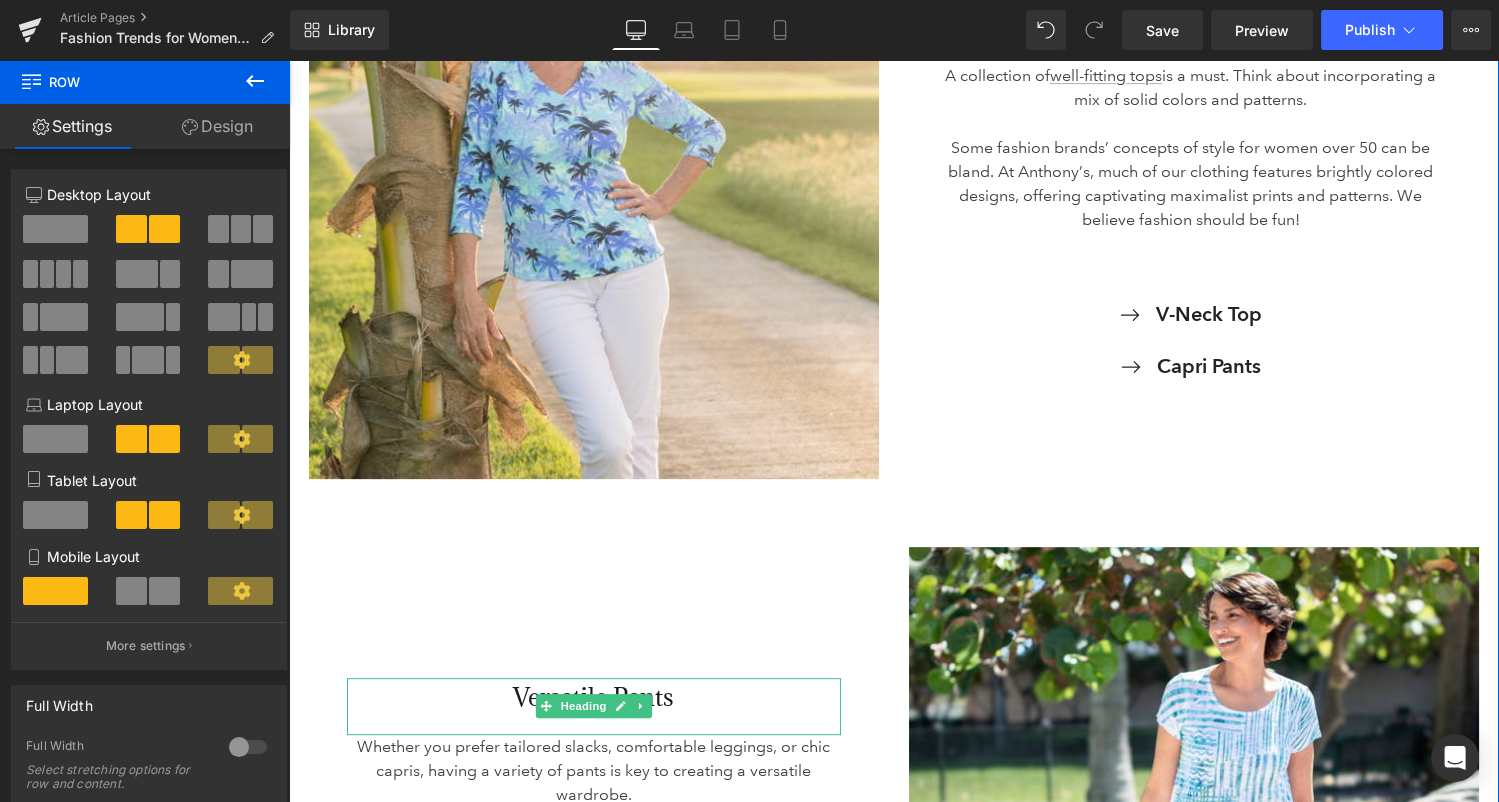 scroll, scrollTop: 1650, scrollLeft: 0, axis: vertical 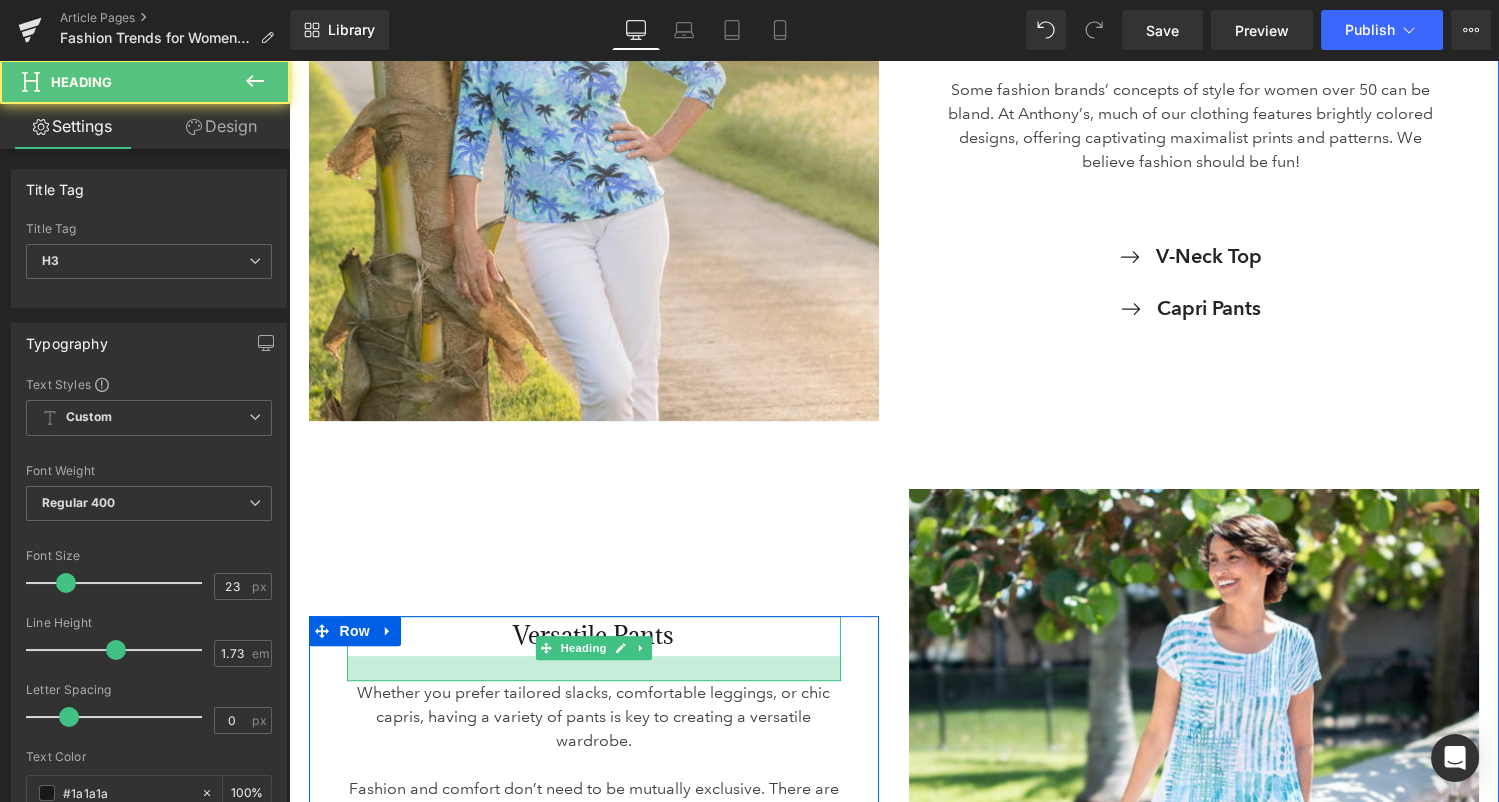 click on "Versatile Pants Heading         Whether you prefer tailored slacks, comfortable leggings, or chic capris, having a variety of pants is key to creating a versatile wardrobe.    Fashion and comfort don’t need to be mutually exclusive. There are plenty of stylish clothing options that offer hidden comfort features, like the Pull-On Millennium Pant by Zac and Rachel, wh Text Block         Pant Button" at bounding box center [594, 774] 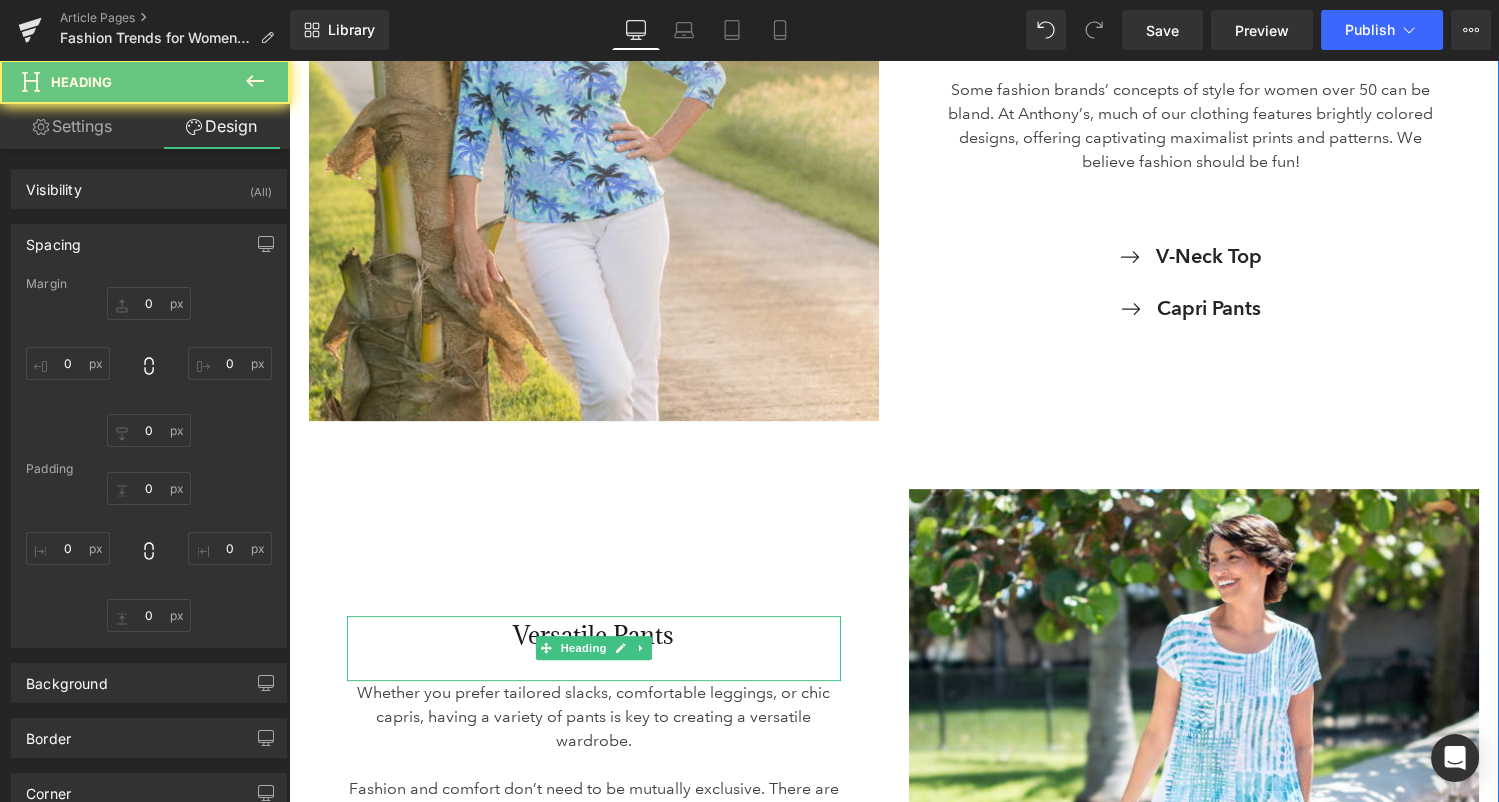 type on "0" 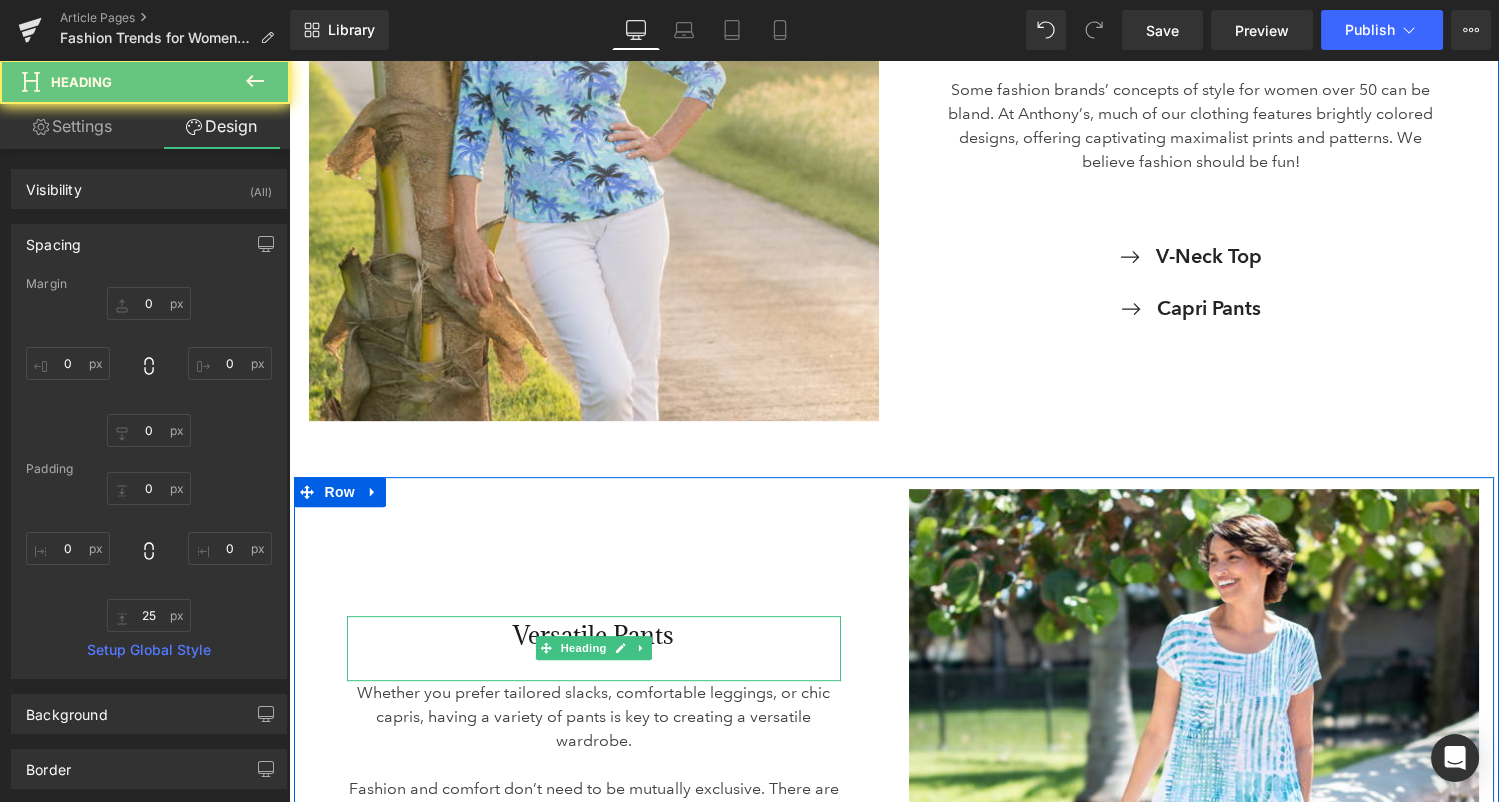 click on "Versatile Pants Heading         Whether you prefer tailored slacks, comfortable leggings, or chic capris, having a variety of pants is key to creating a versatile wardrobe.    Fashion and comfort don’t need to be mutually exclusive. There are plenty of stylish clothing options that offer hidden comfort features, like the Pull-On Millennium Pant by [BRAND], wh Text Block         Pant Button         Row" at bounding box center [594, 774] 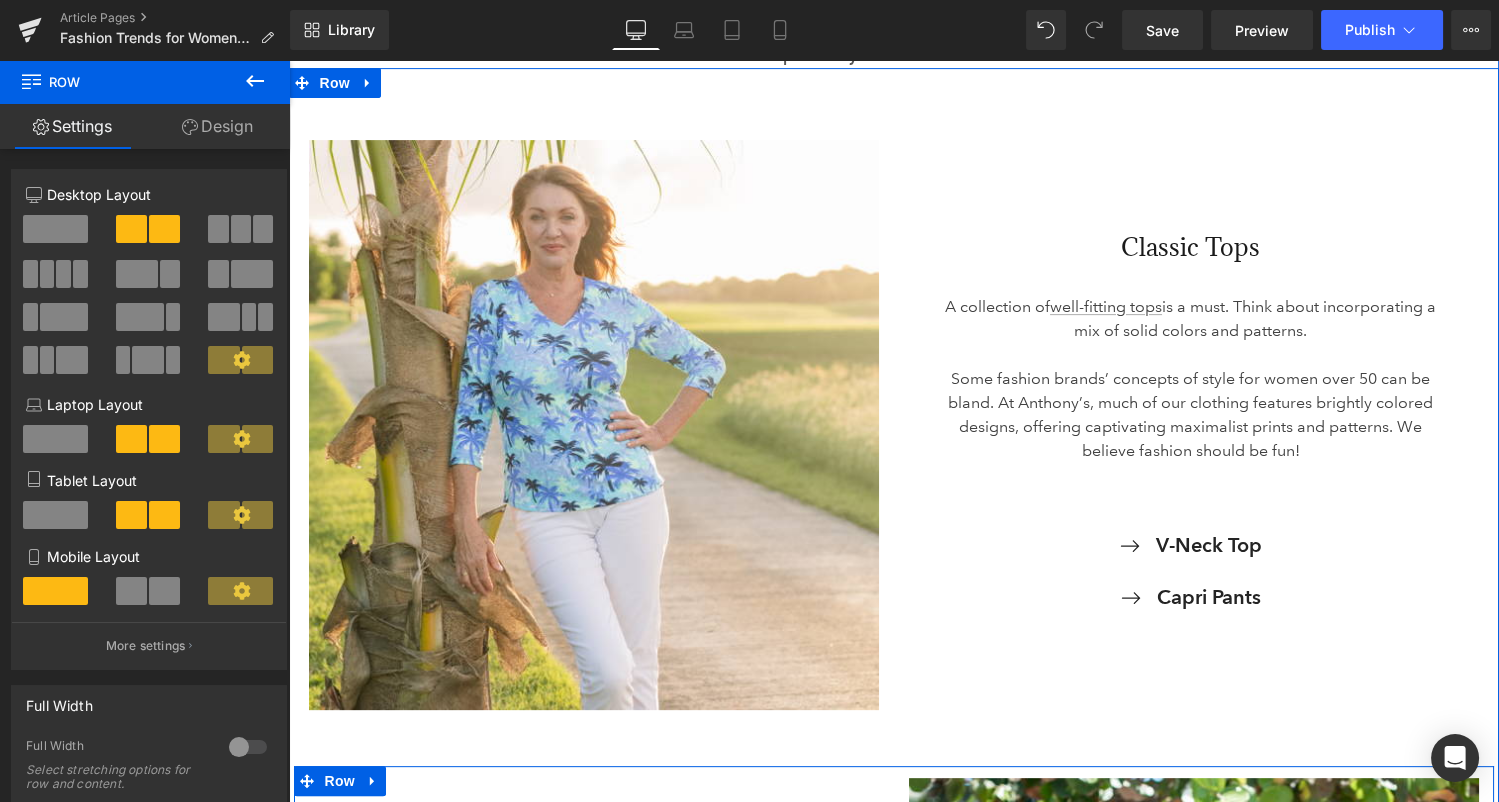 scroll, scrollTop: 1222, scrollLeft: 0, axis: vertical 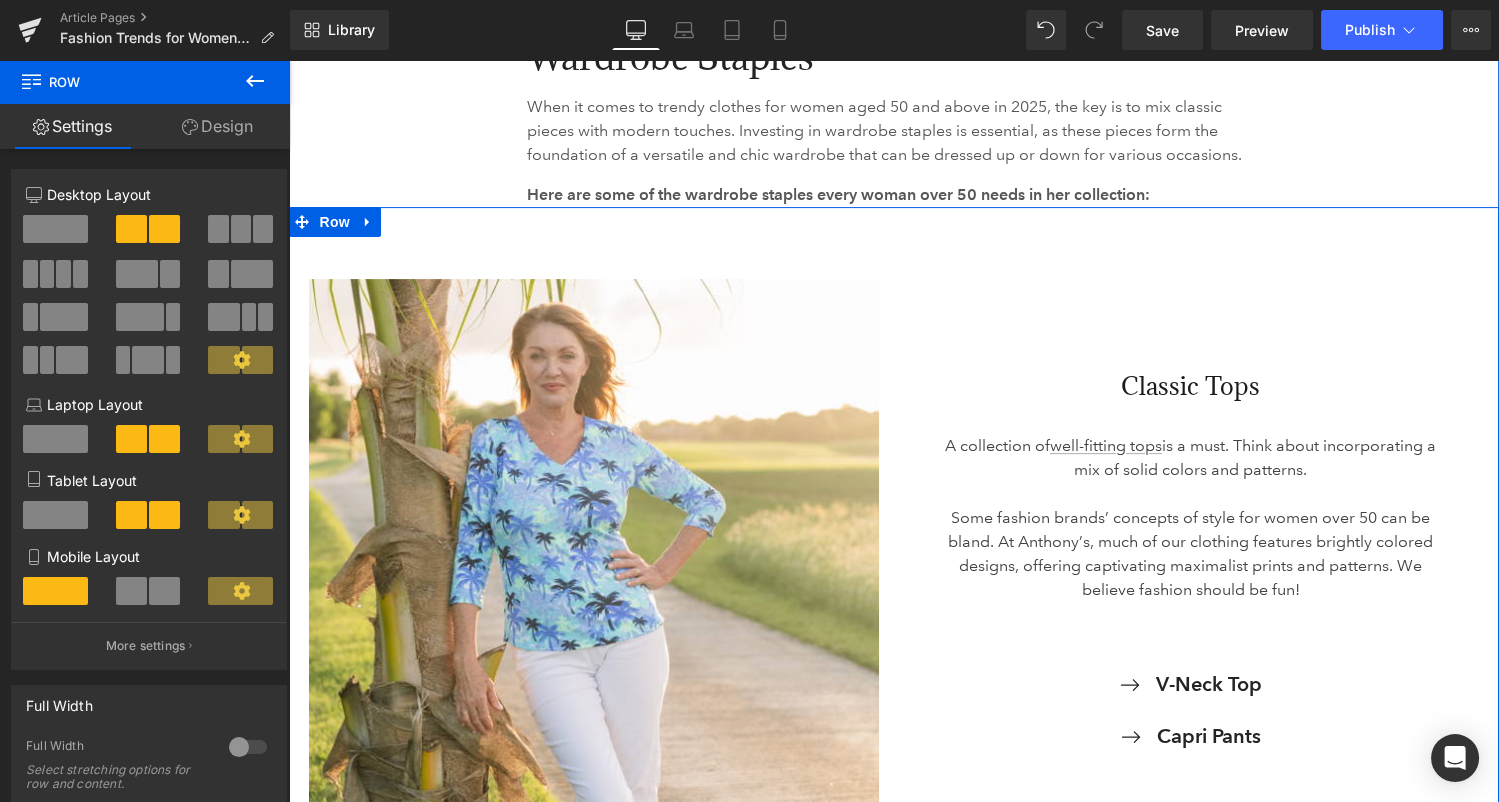 click on "Classic Tops Heading" at bounding box center (1191, 401) 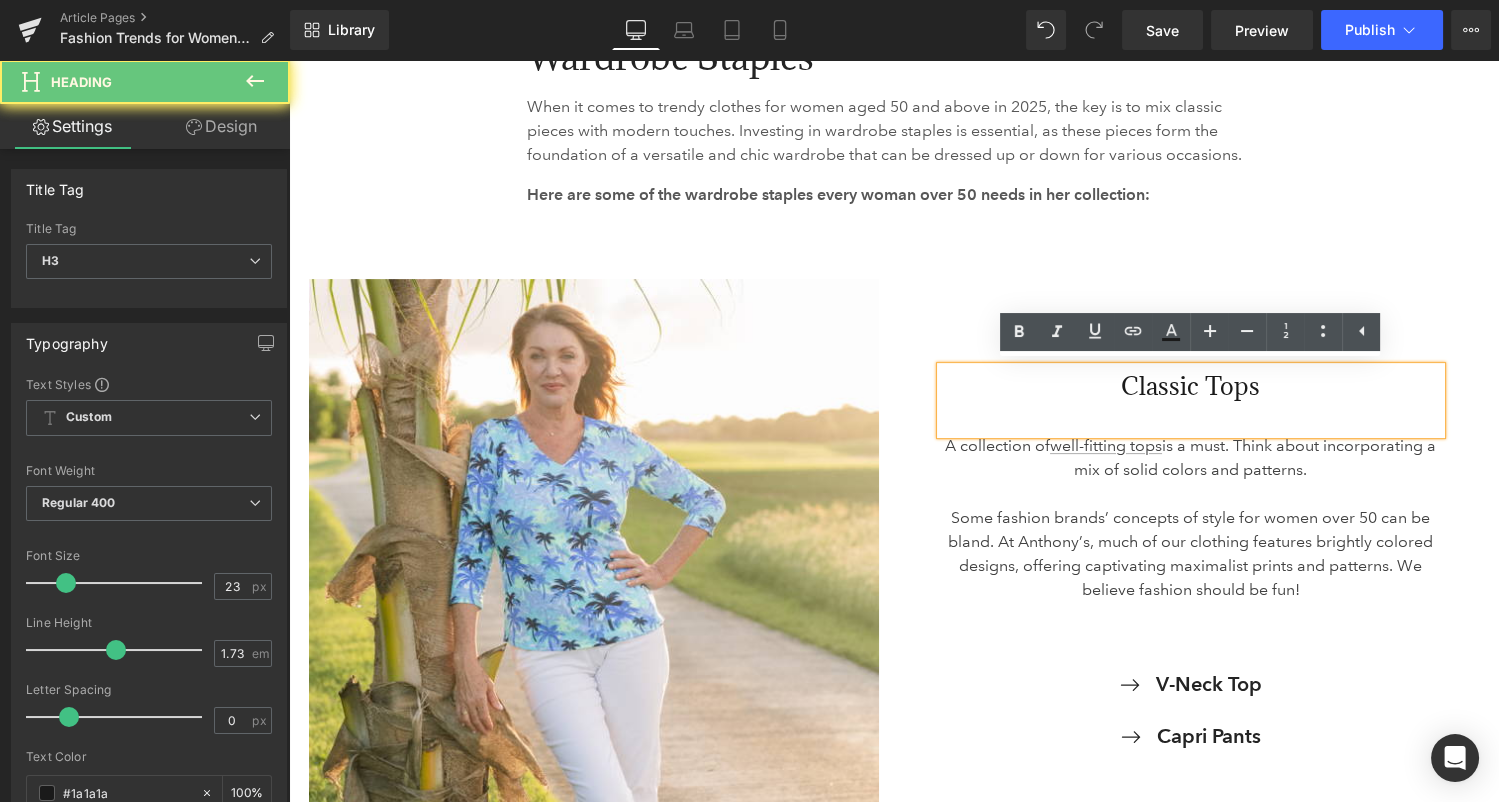click on "Classic Tops" at bounding box center [1191, 387] 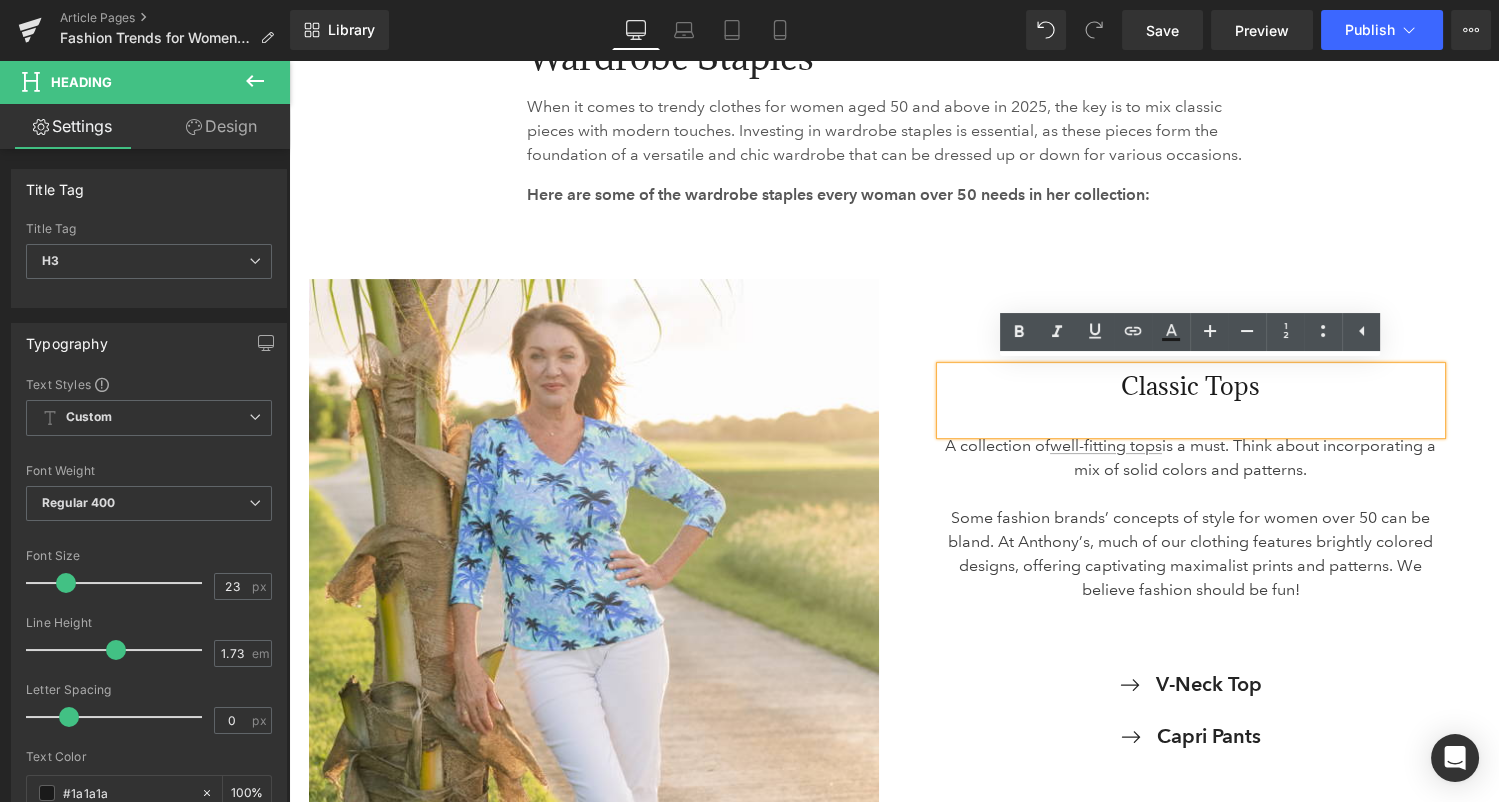click on "…at Anthony’s, much of our clothing features brightly colored designs, offering captivating maximalist prints and patterns. We believe fashion should be fun! Text Block V-Neck Top Button Capri Pants Button Row 32px" at bounding box center (1194, 564) 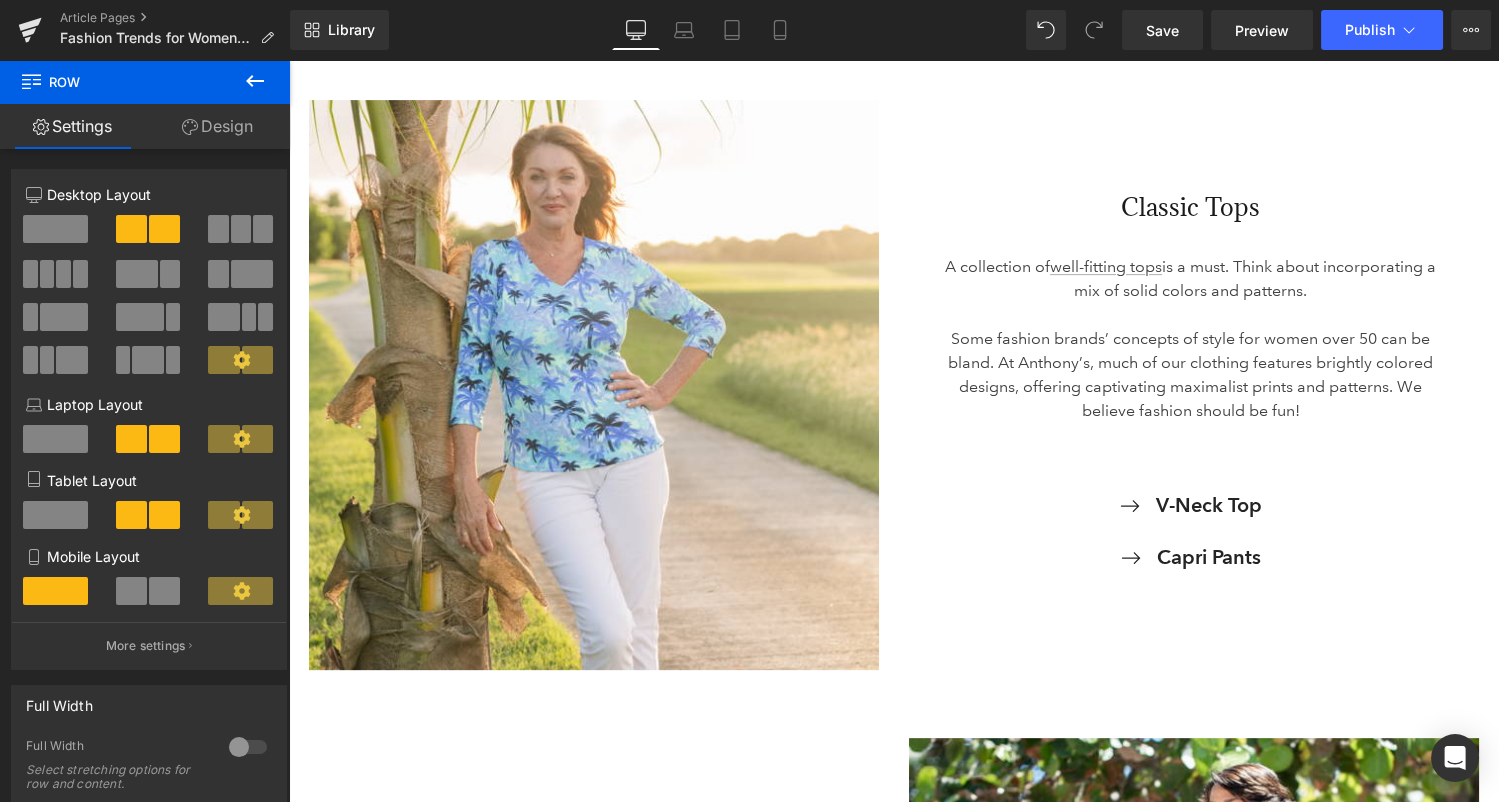 scroll, scrollTop: 1623, scrollLeft: 0, axis: vertical 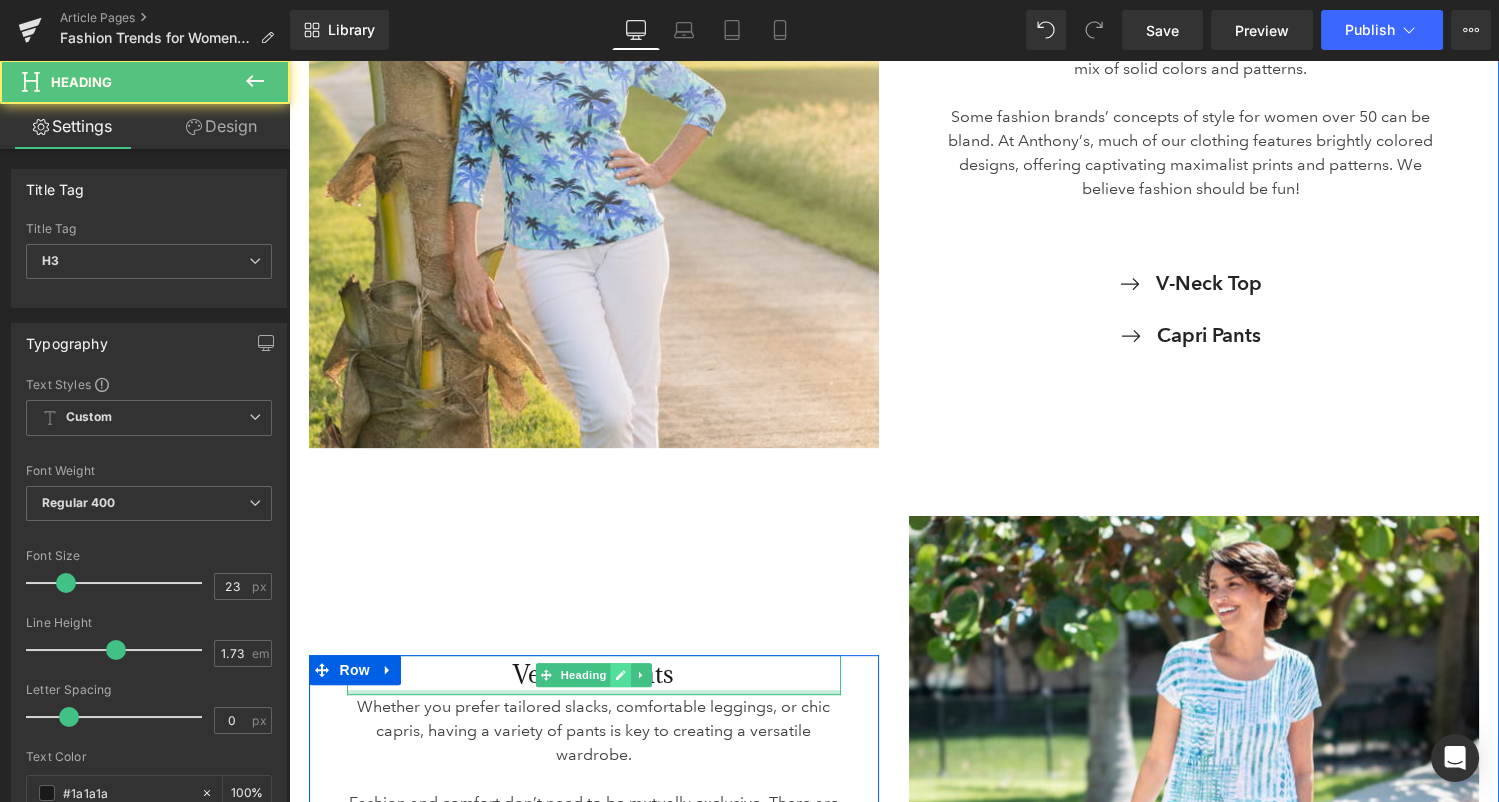 drag, startPoint x: 623, startPoint y: 702, endPoint x: 621, endPoint y: 665, distance: 37.054016 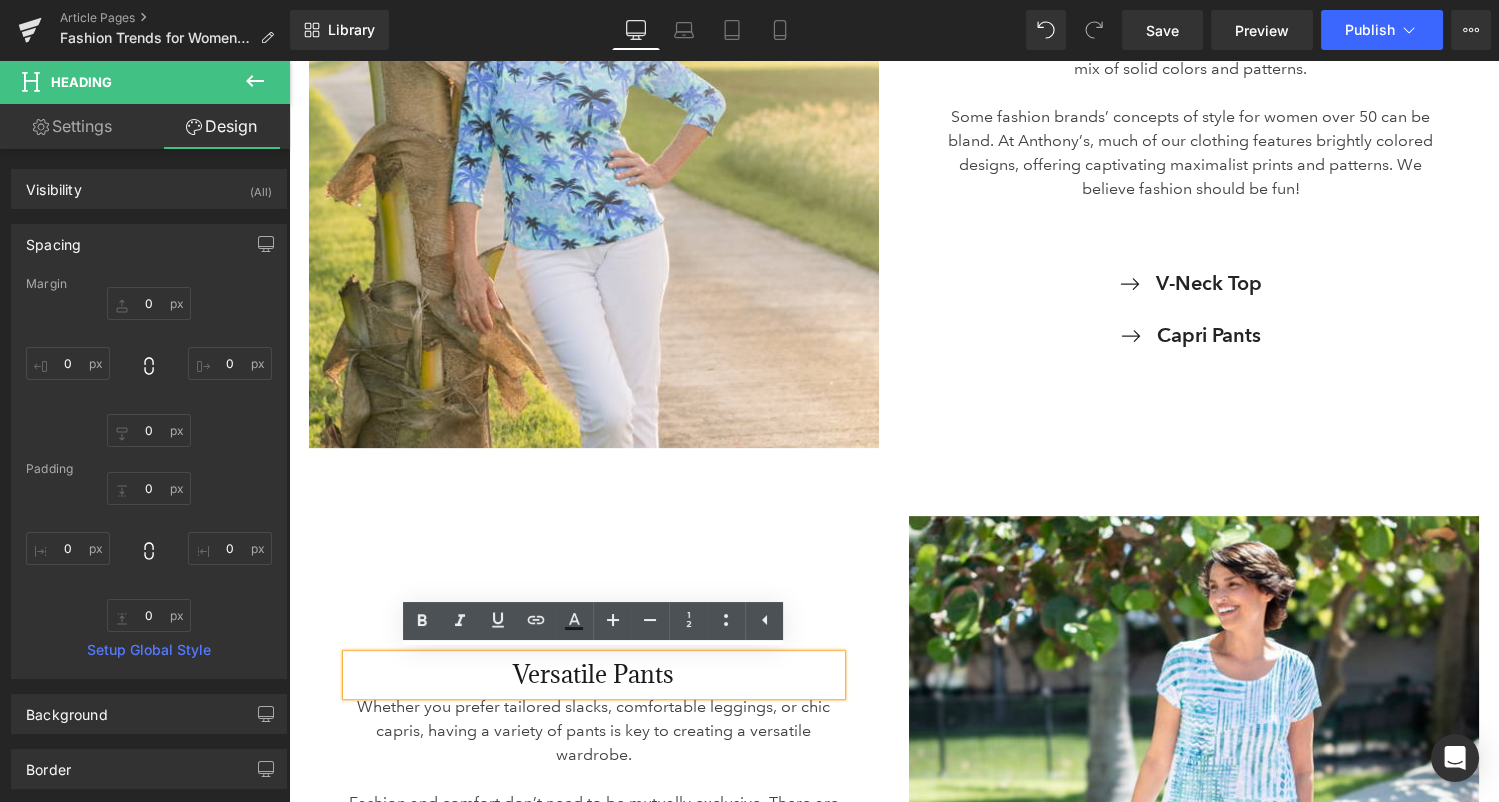 click on "Versatile Pants" at bounding box center (594, 675) 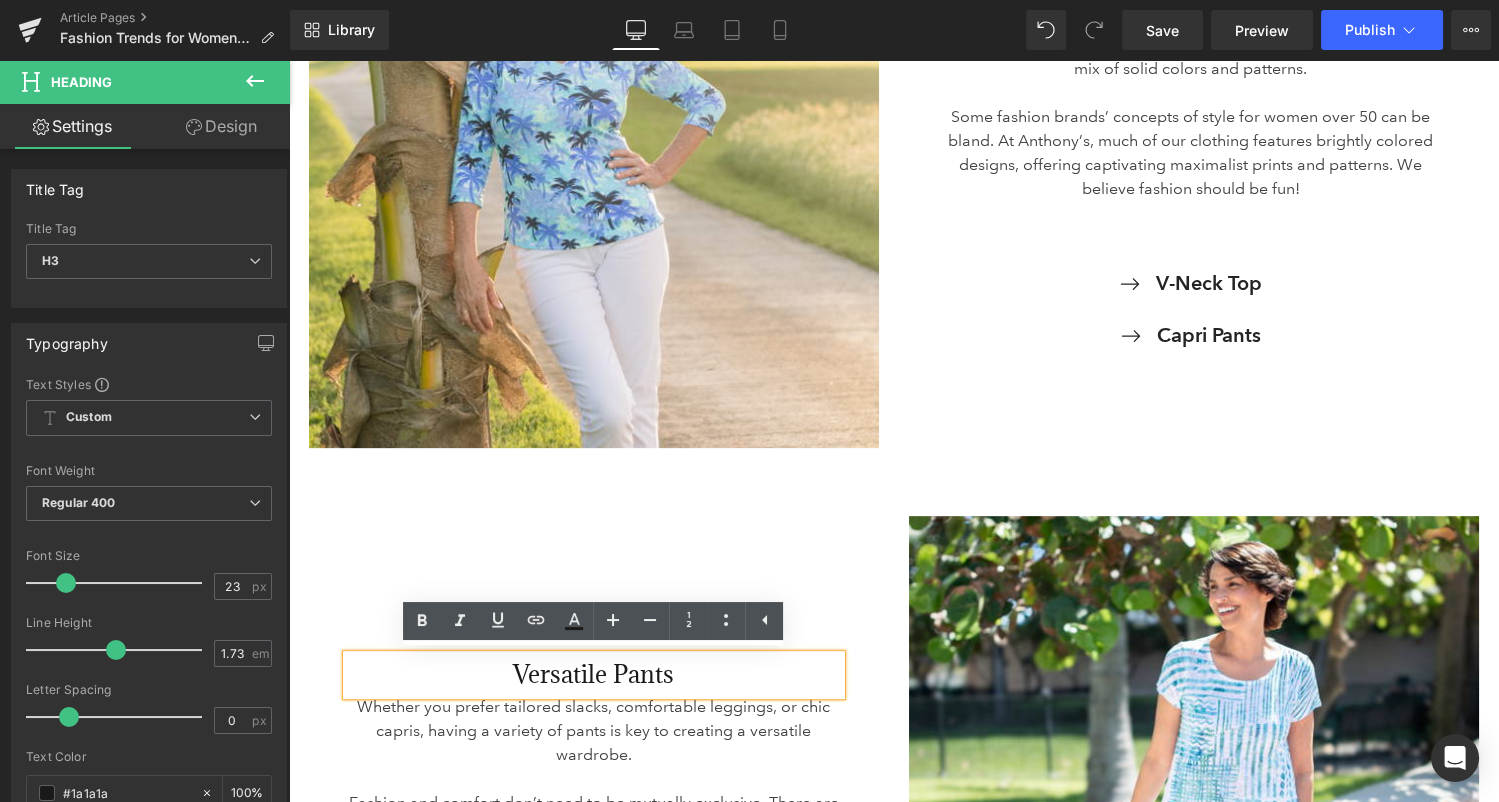 scroll, scrollTop: 1610, scrollLeft: 0, axis: vertical 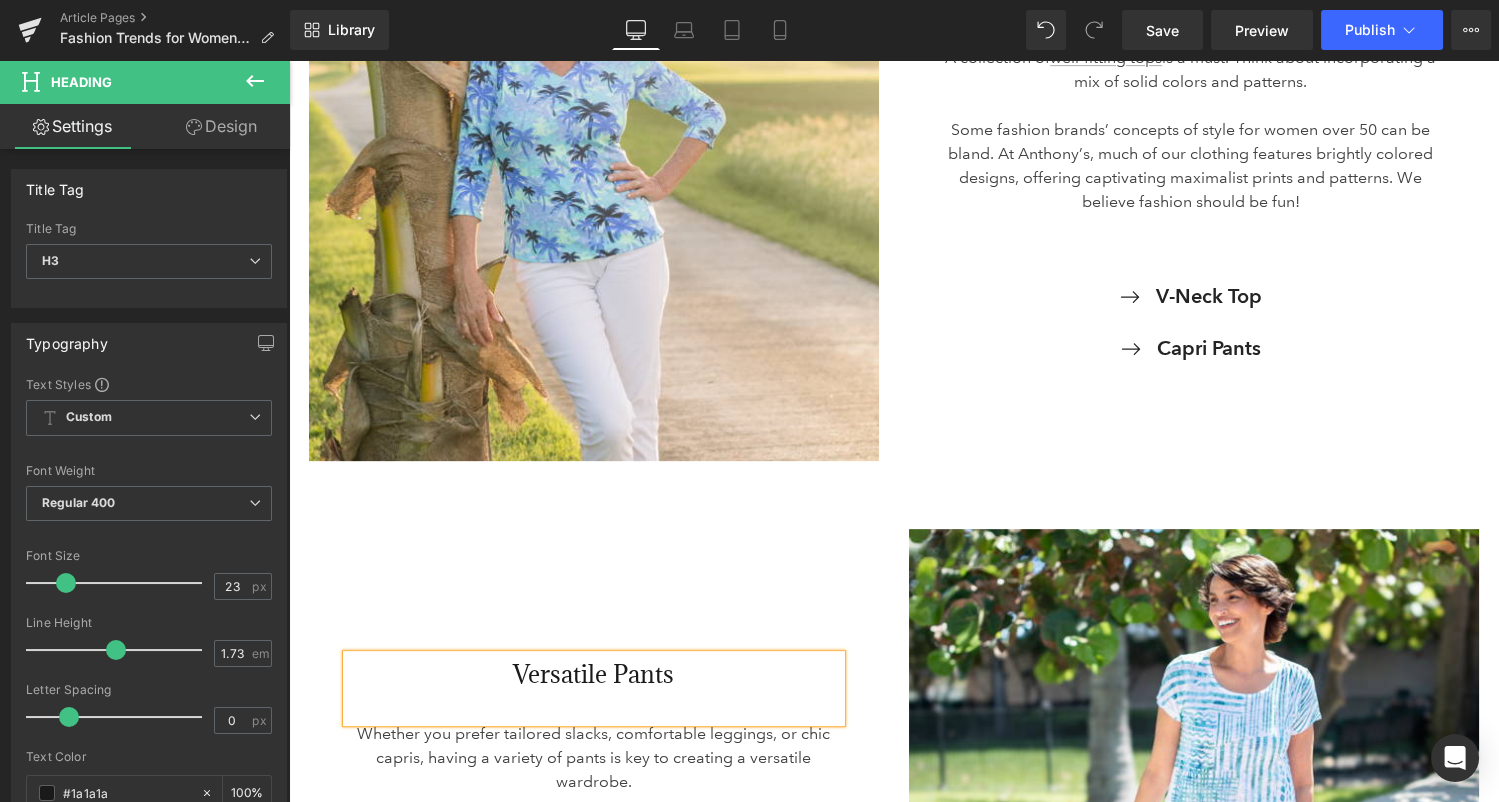 click on "Versatile Pants Heading         Whether you prefer tailored slacks, comfortable leggings, or chic capris, having a variety of pants is key to creating a versatile wardrobe.    Fashion and comfort don’t need to be mutually exclusive. There are plenty of stylish clothing options that offer hidden comfort features, like the Pull-On Millennium Pant by [BRAND], wh Text Block         Pant Button         Row" at bounding box center [594, 814] 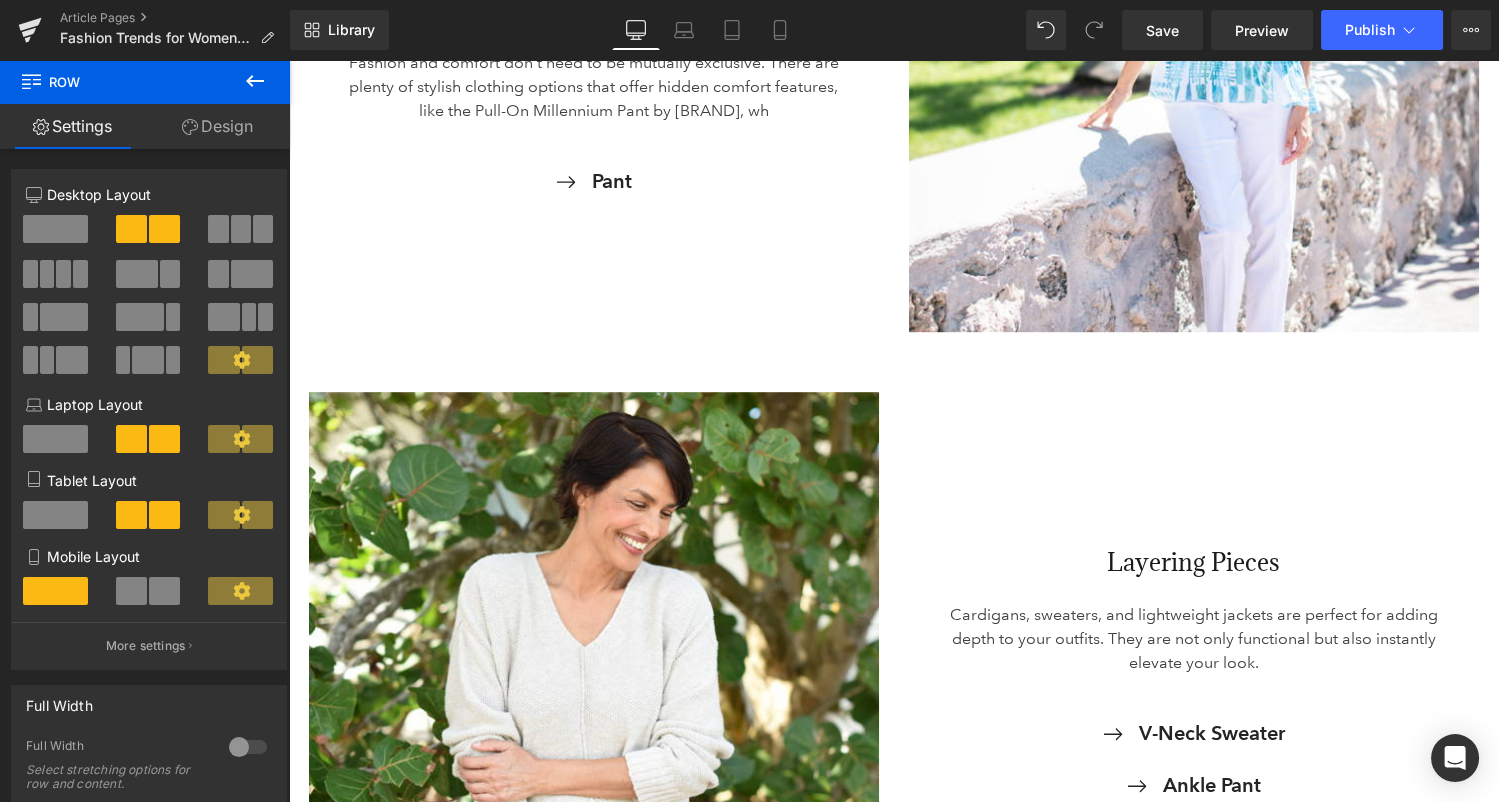scroll, scrollTop: 2428, scrollLeft: 0, axis: vertical 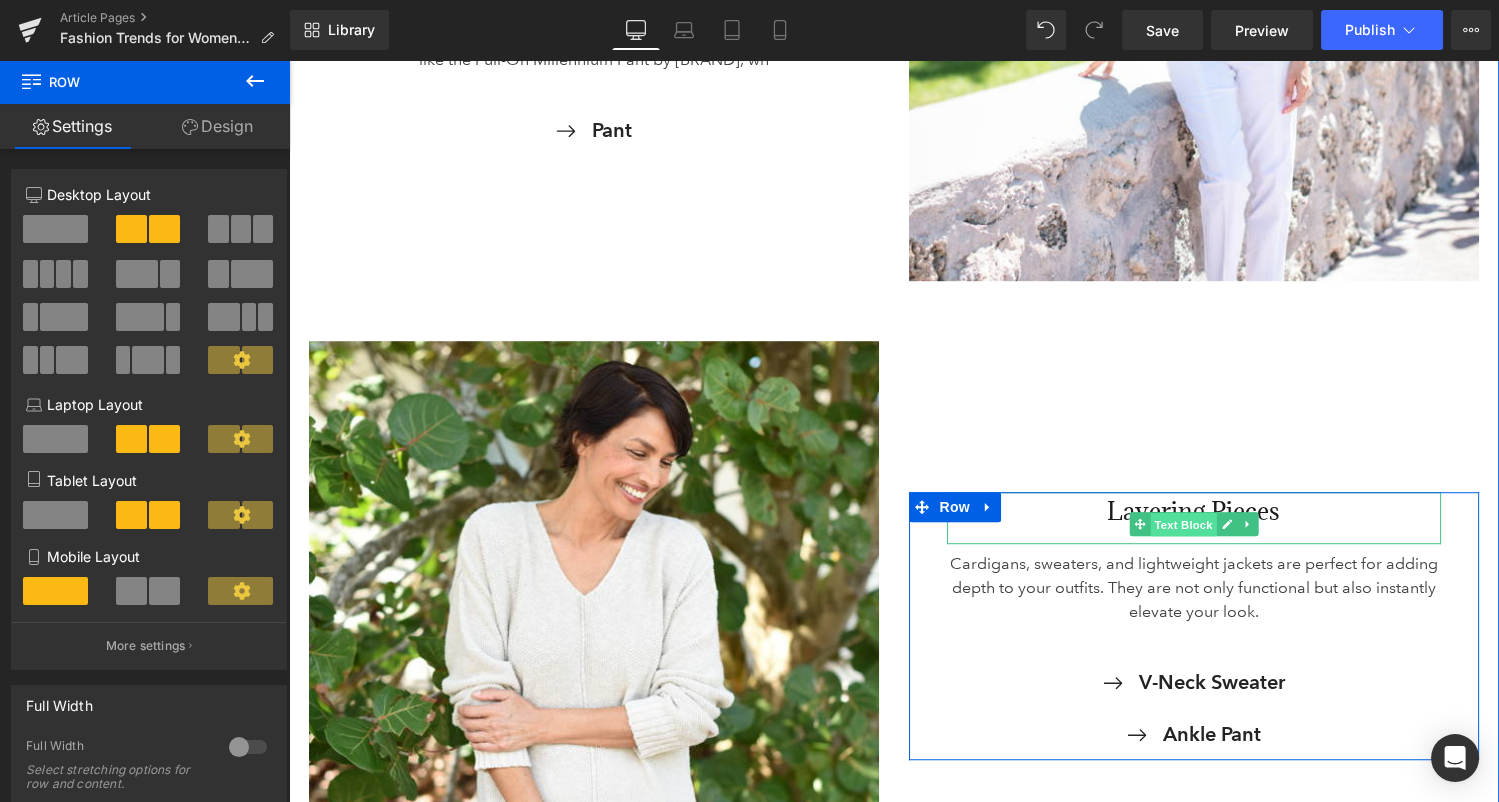 click on "Text Block" at bounding box center [1183, 525] 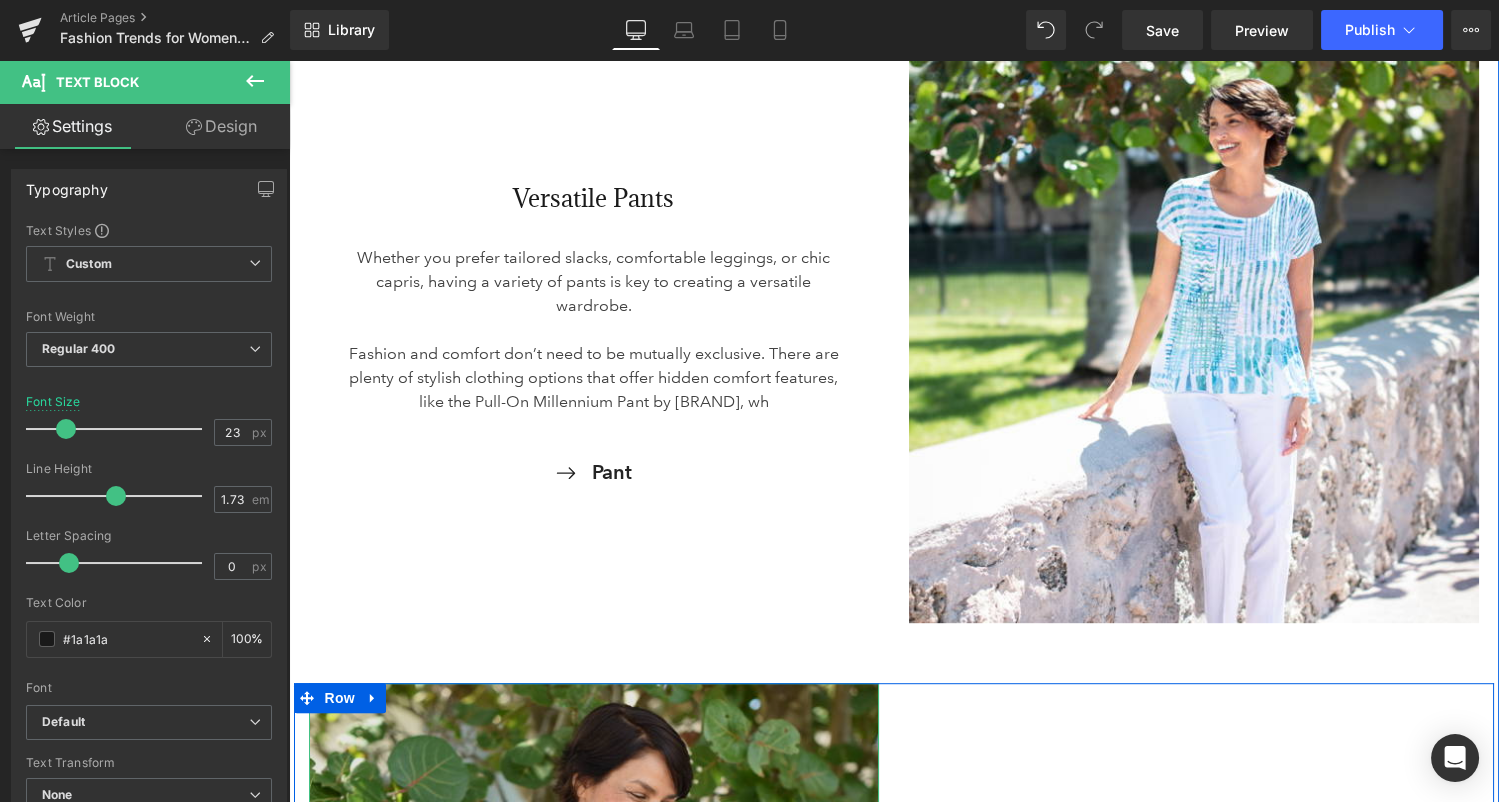 scroll, scrollTop: 2082, scrollLeft: 0, axis: vertical 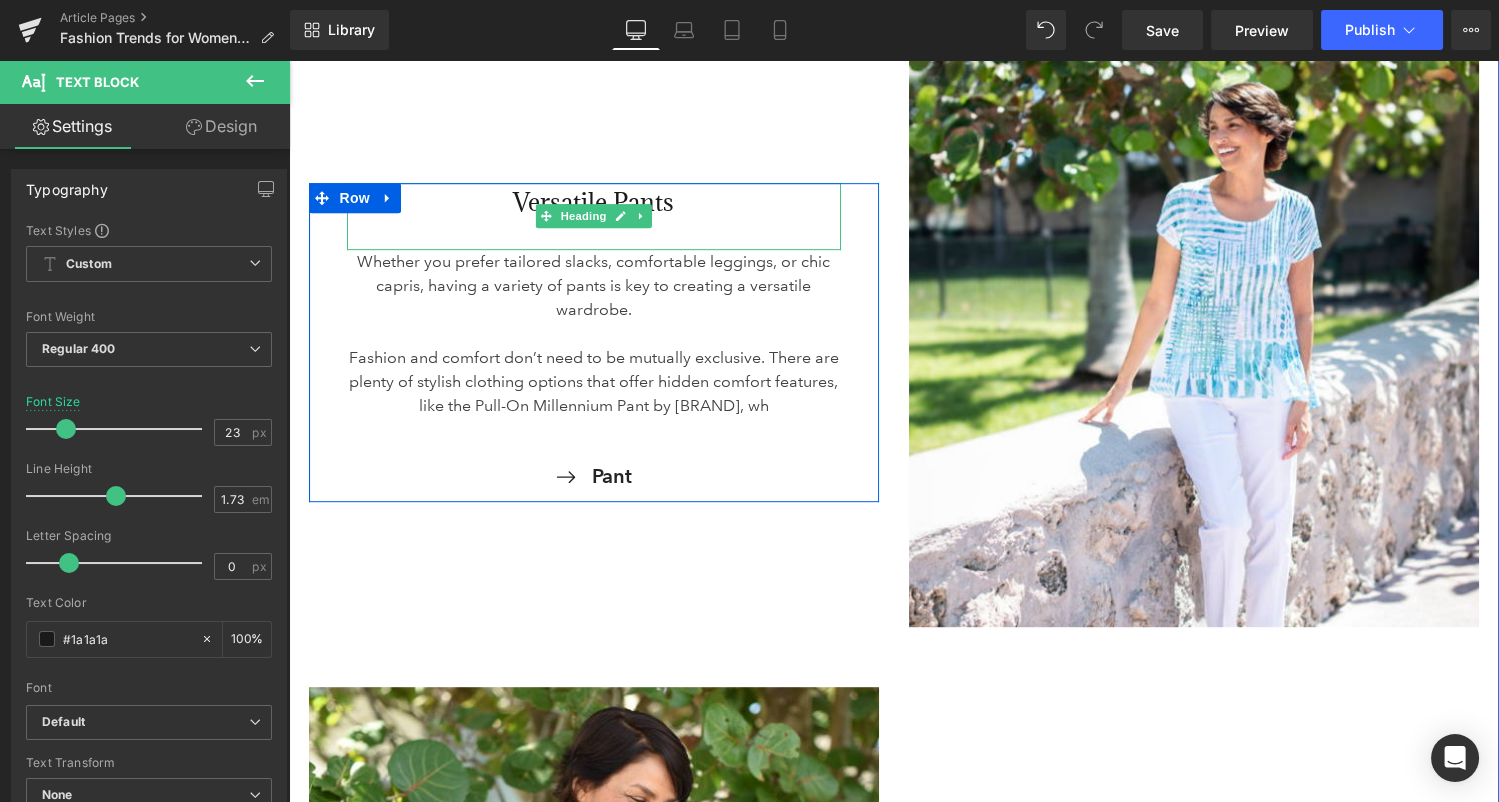 click on "Versatile Pants" at bounding box center (594, 203) 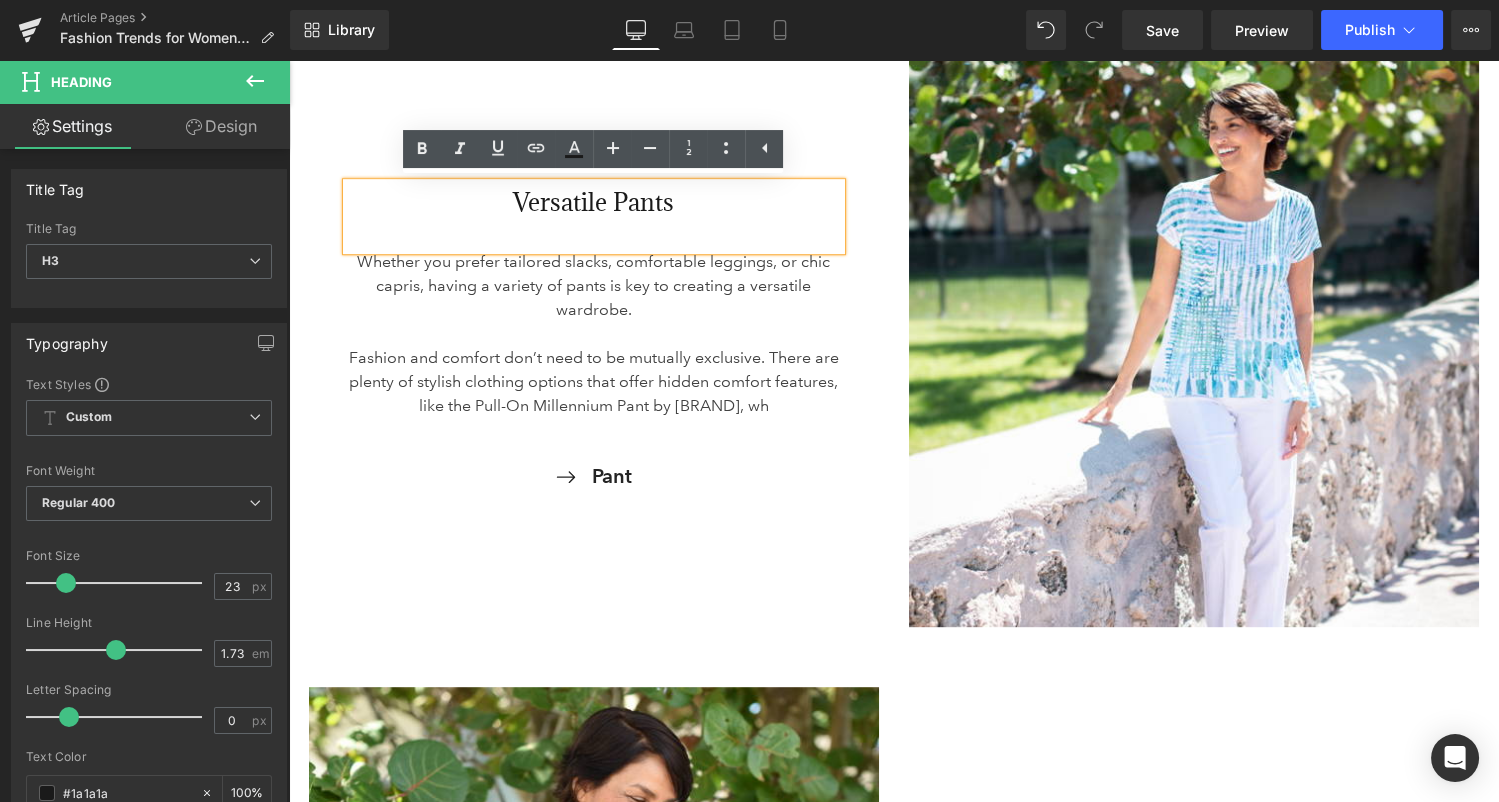 click on "Versatile Pants Heading         Whether you prefer tailored slacks, comfortable leggings, or chic capris, having a variety of pants is key to creating a versatile wardrobe.    Fashion and comfort don’t need to be mutually exclusive. There are plenty of stylish clothing options that offer hidden comfort features, like the Pull-On Millennium Pant by [BRAND], wh Text Block         Pant Button         Row" at bounding box center (594, 342) 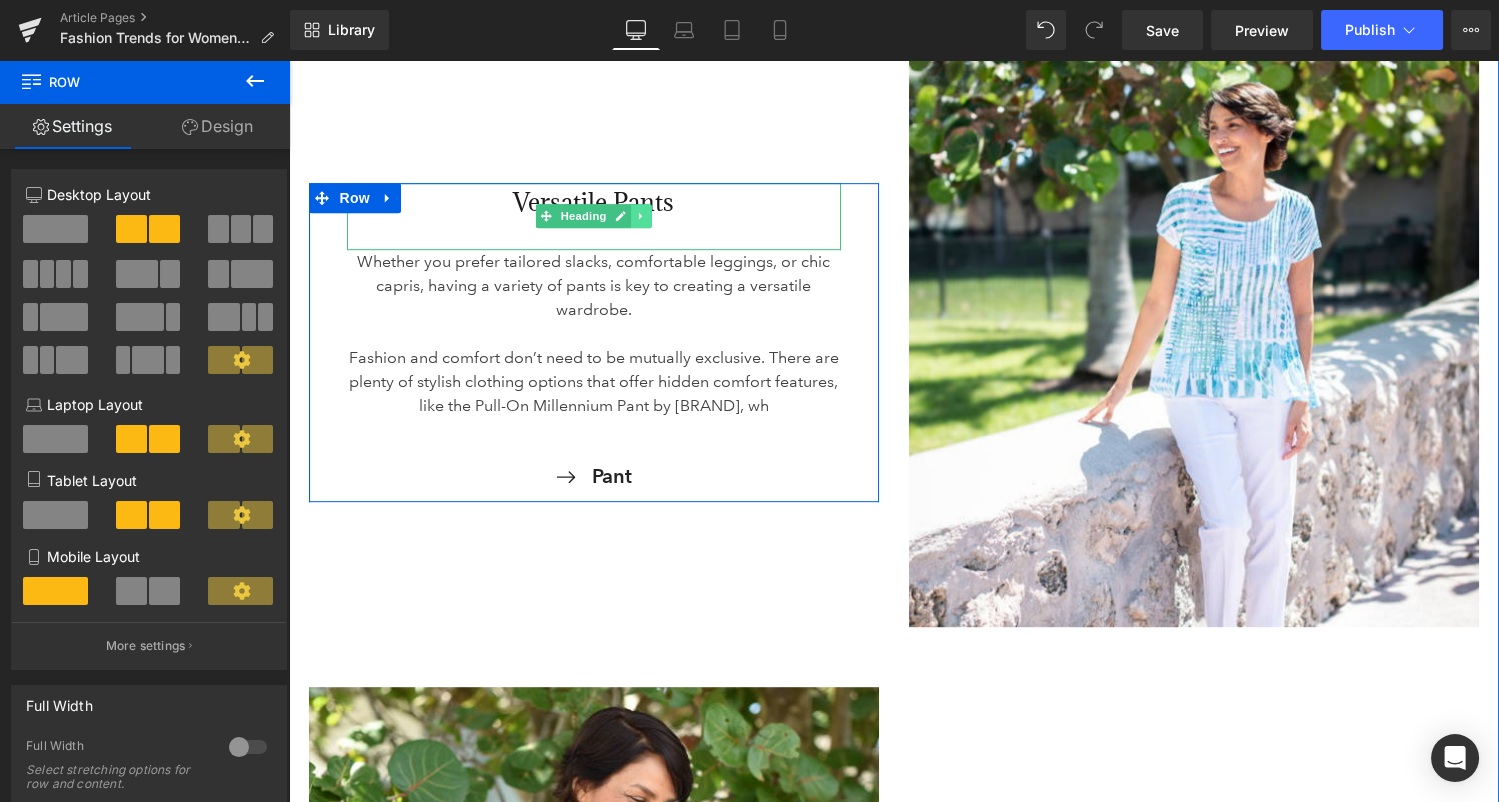 click at bounding box center (641, 216) 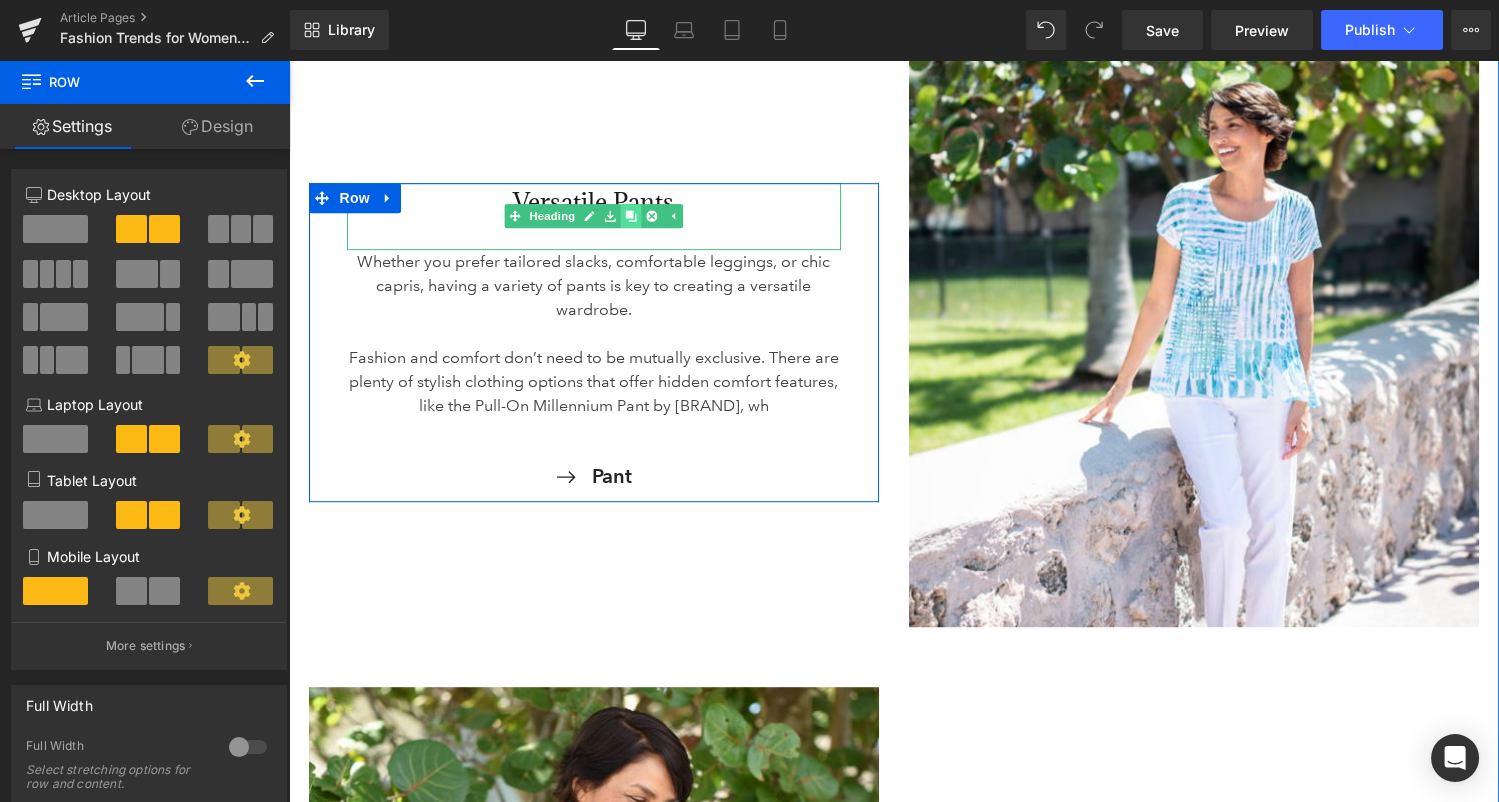 click 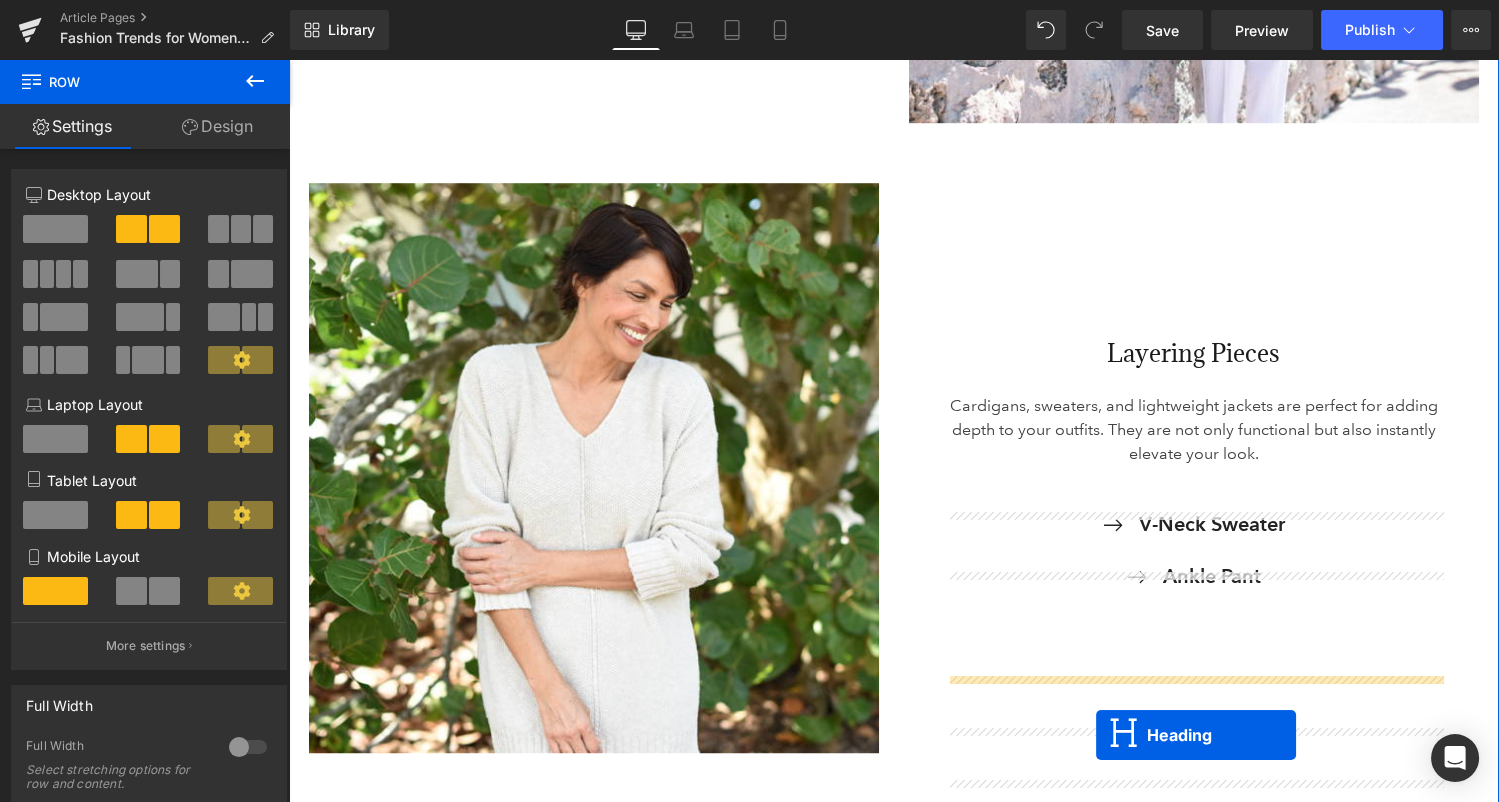 scroll, scrollTop: 2726, scrollLeft: 0, axis: vertical 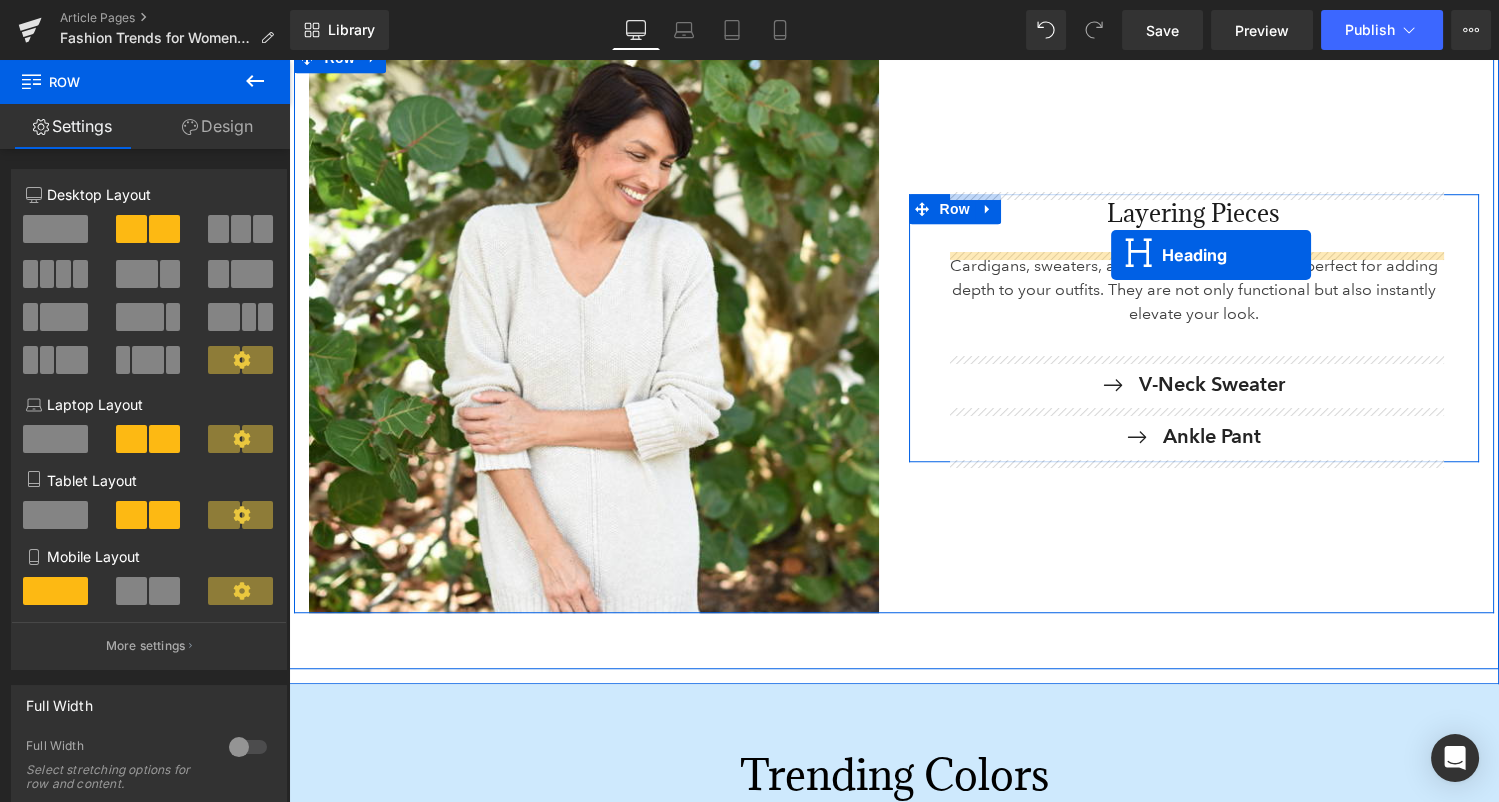 drag, startPoint x: 543, startPoint y: 116, endPoint x: 1111, endPoint y: 255, distance: 584.7606 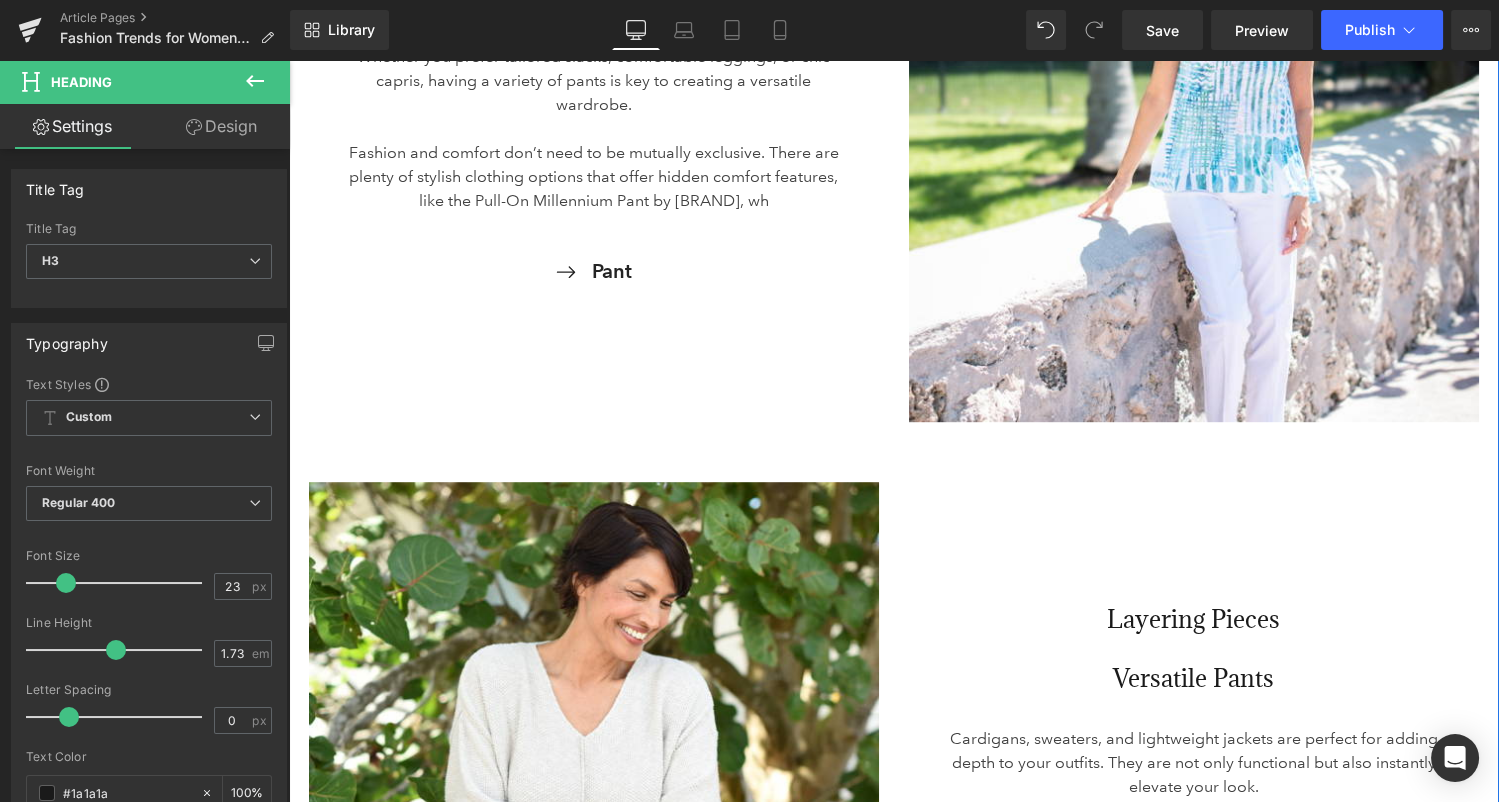 scroll, scrollTop: 2473, scrollLeft: 0, axis: vertical 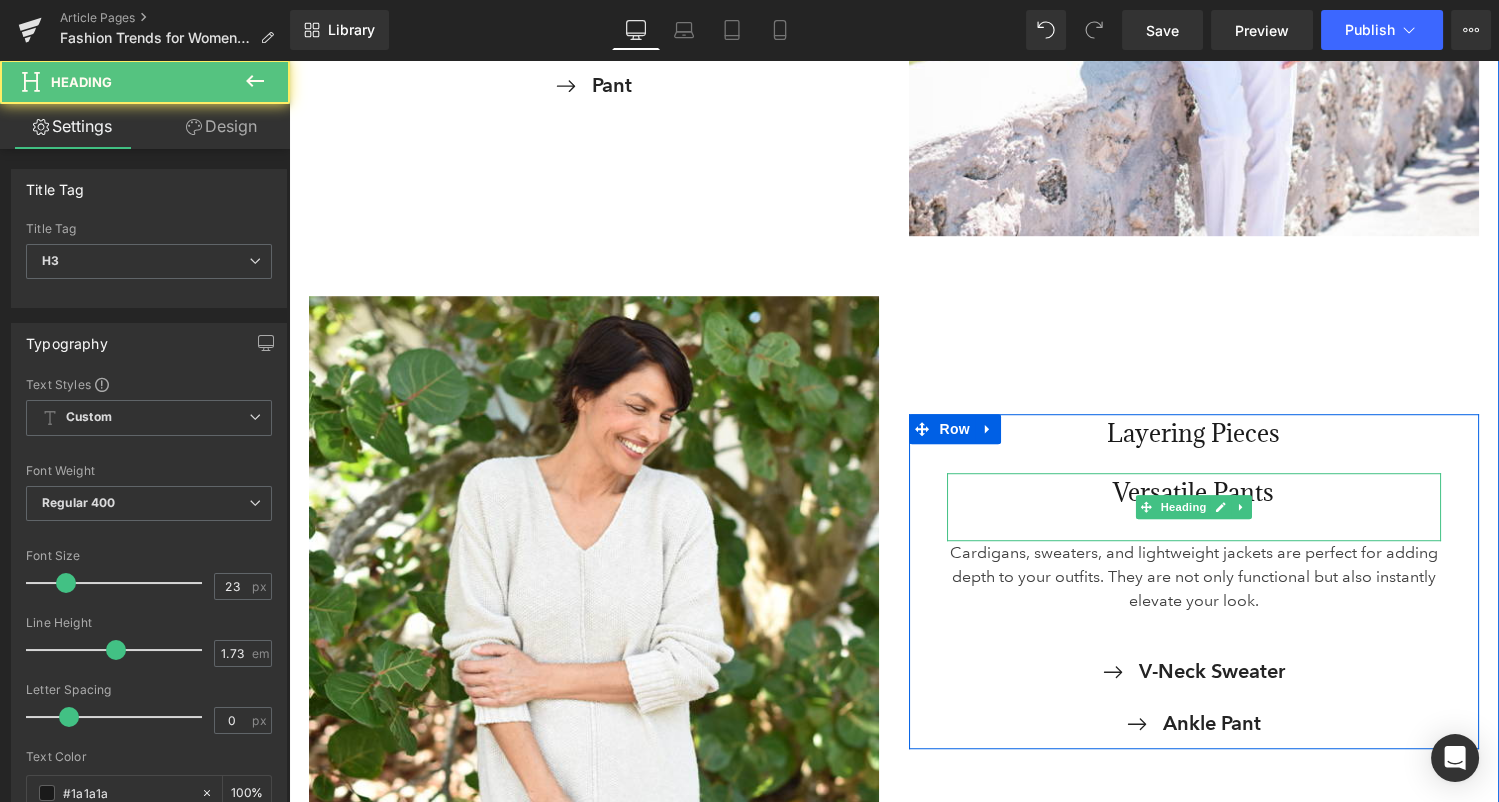 click on "Versatile Pants" at bounding box center (1194, 493) 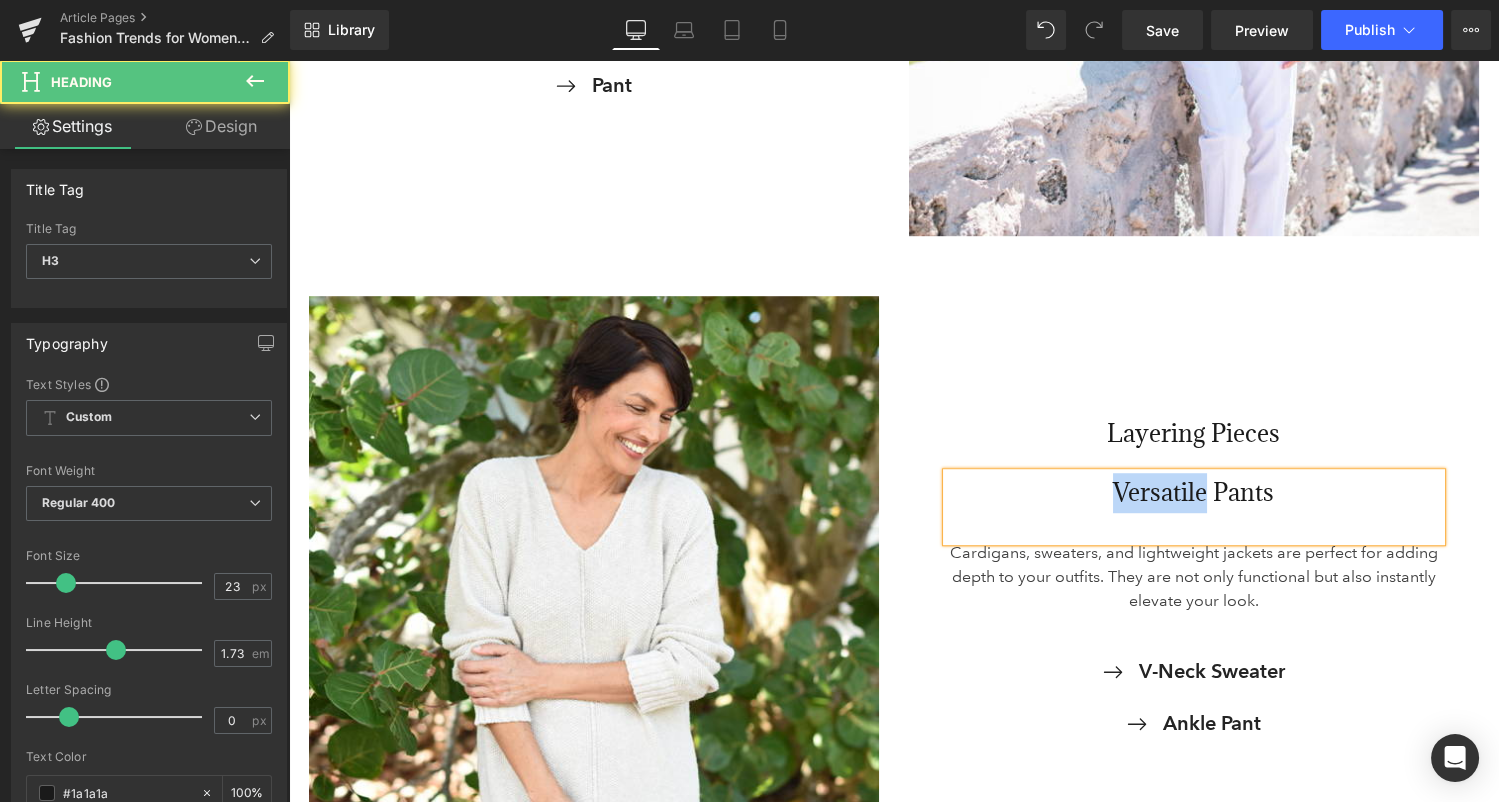 click on "Versatile Pants" at bounding box center [1194, 493] 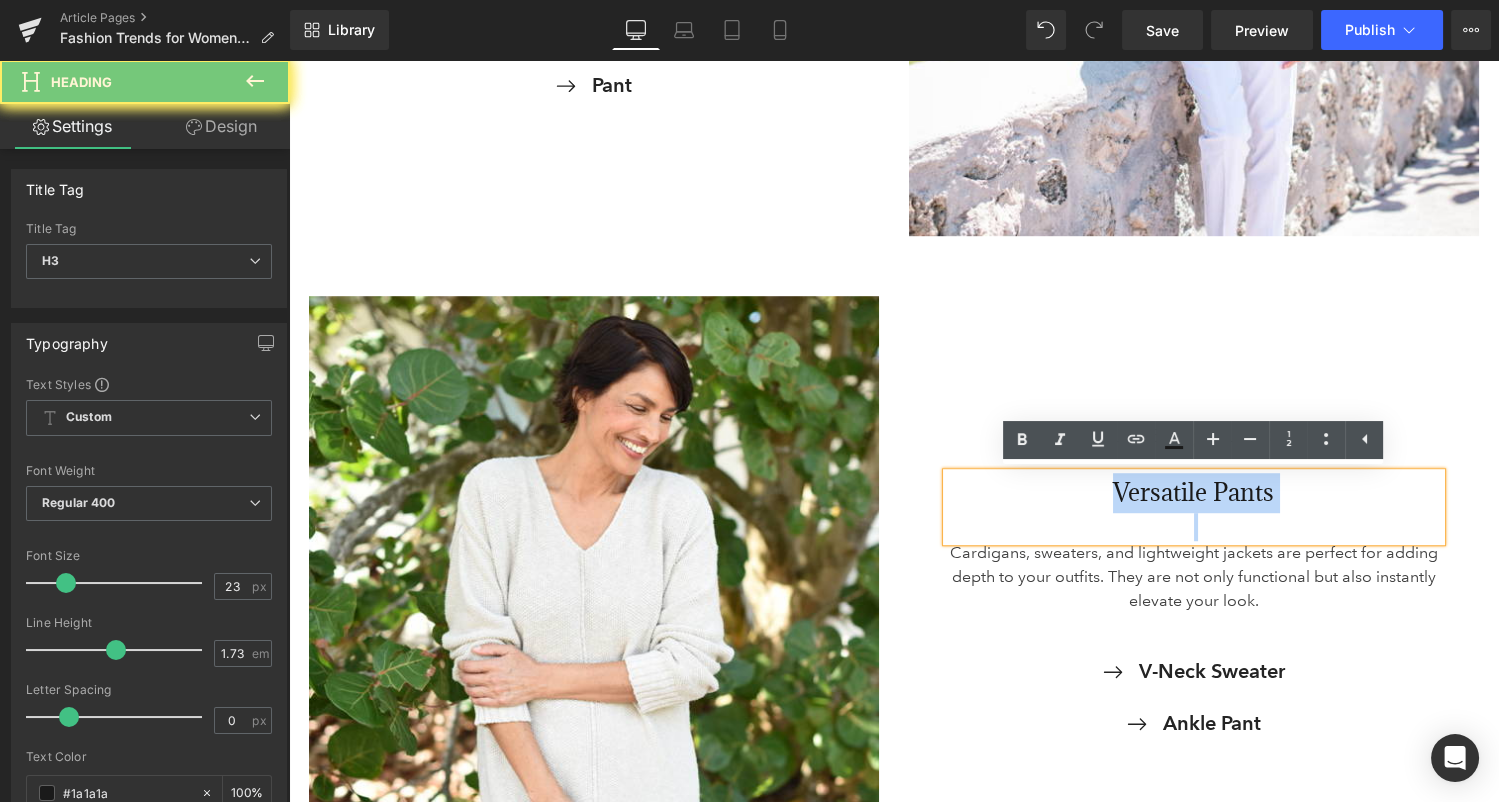 click on "Versatile Pants" at bounding box center (1194, 493) 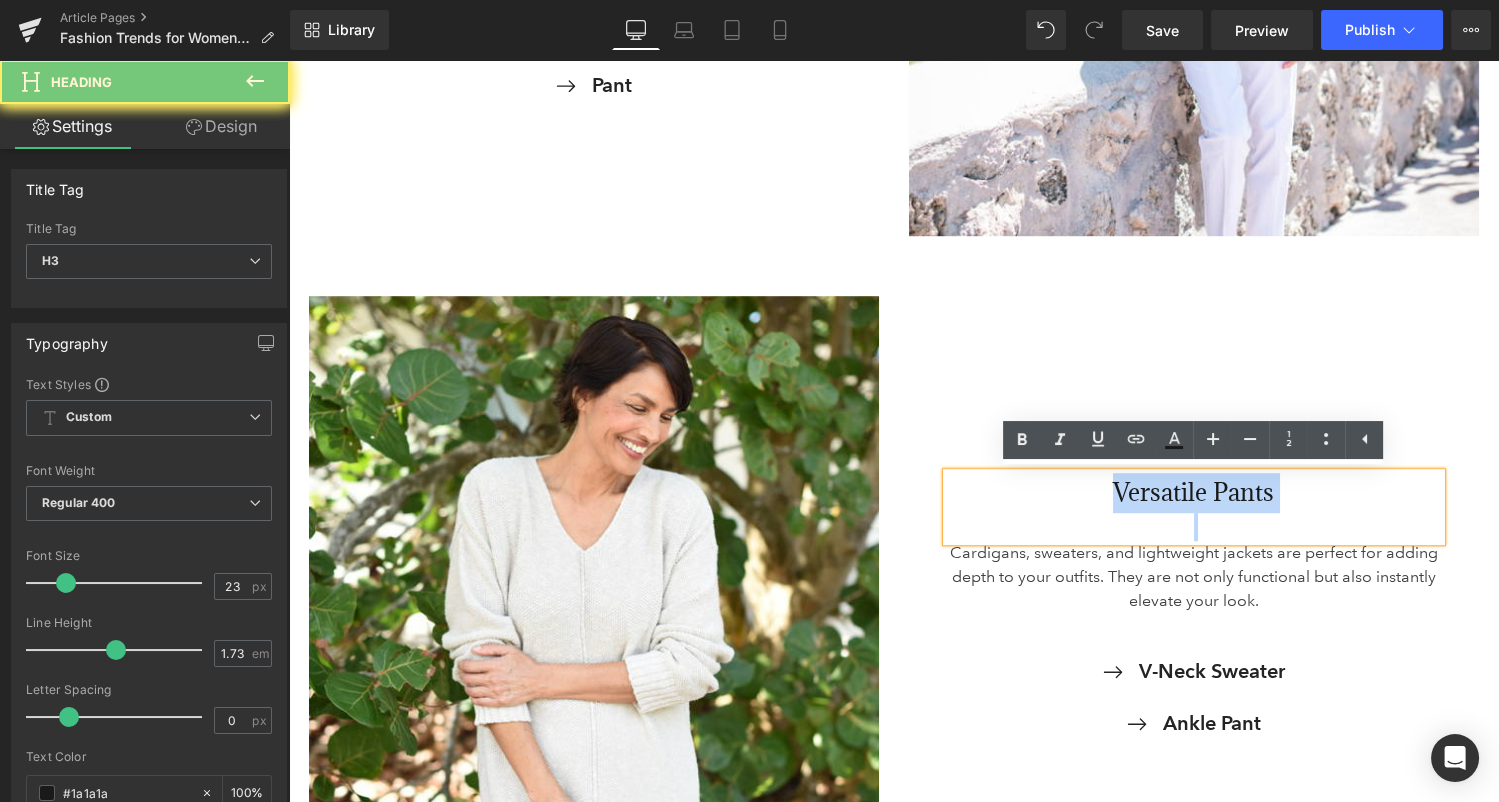 type 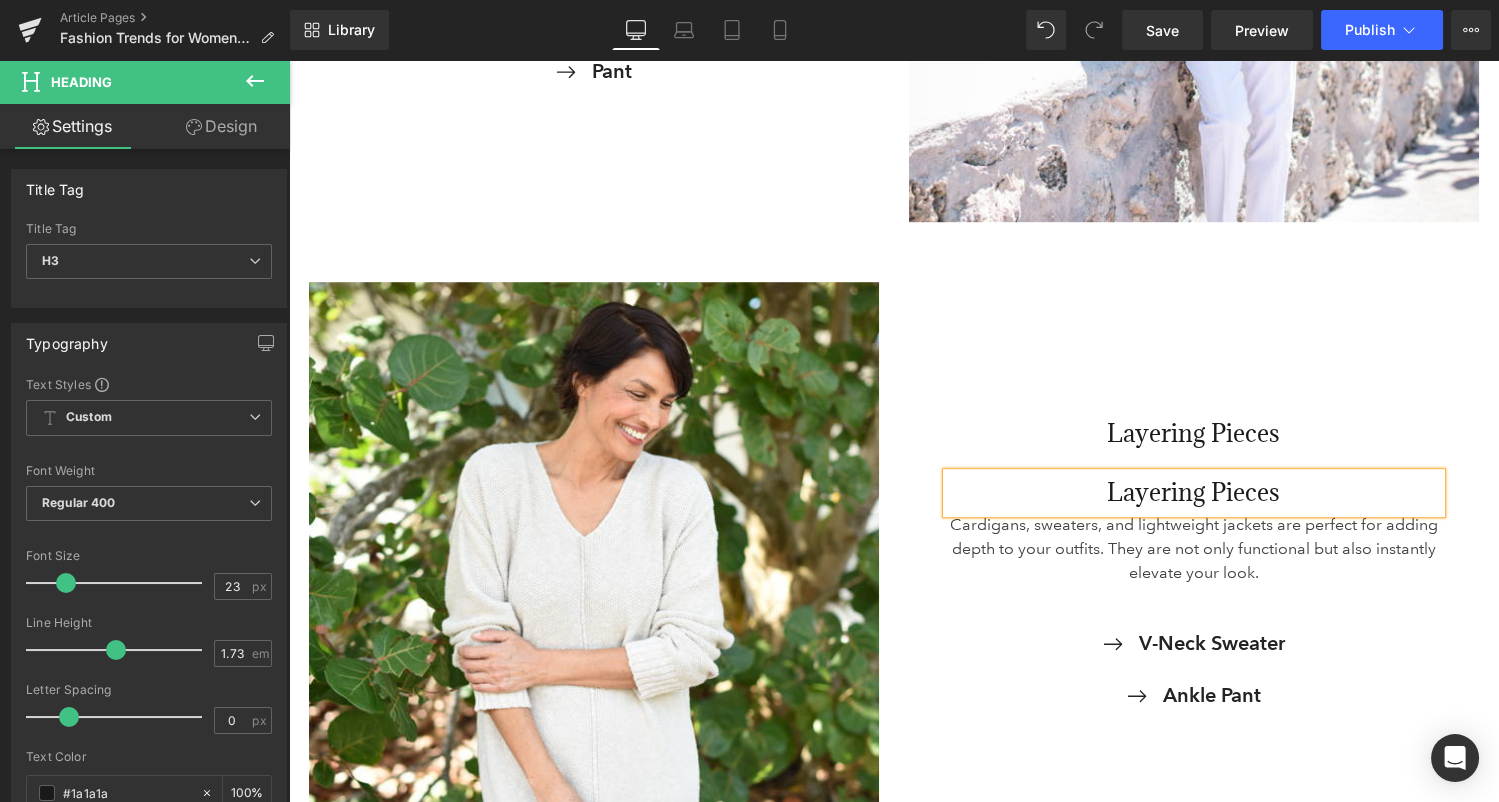 scroll, scrollTop: 2473, scrollLeft: 0, axis: vertical 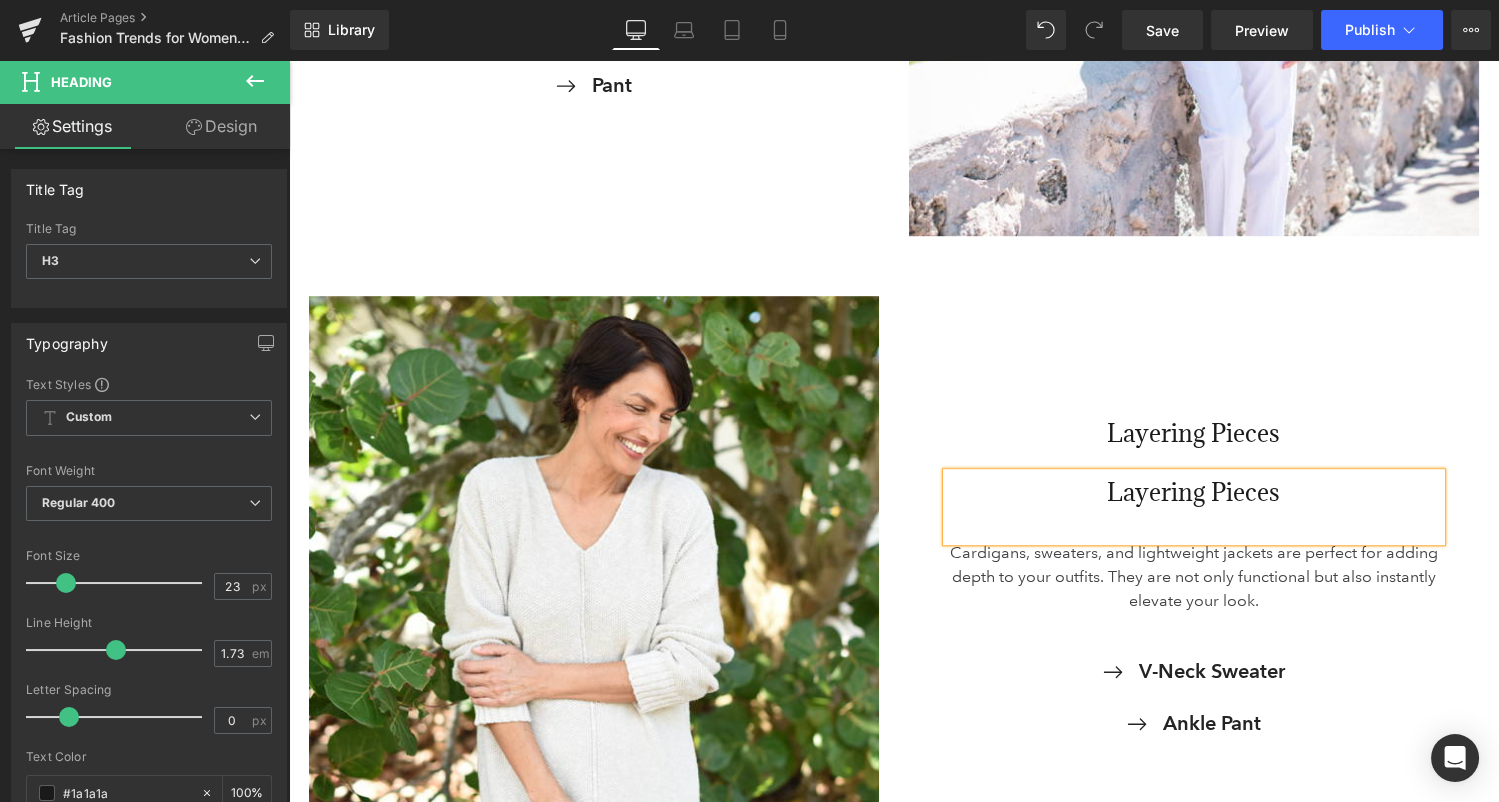 click on "Layering Pieces" at bounding box center [1194, 434] 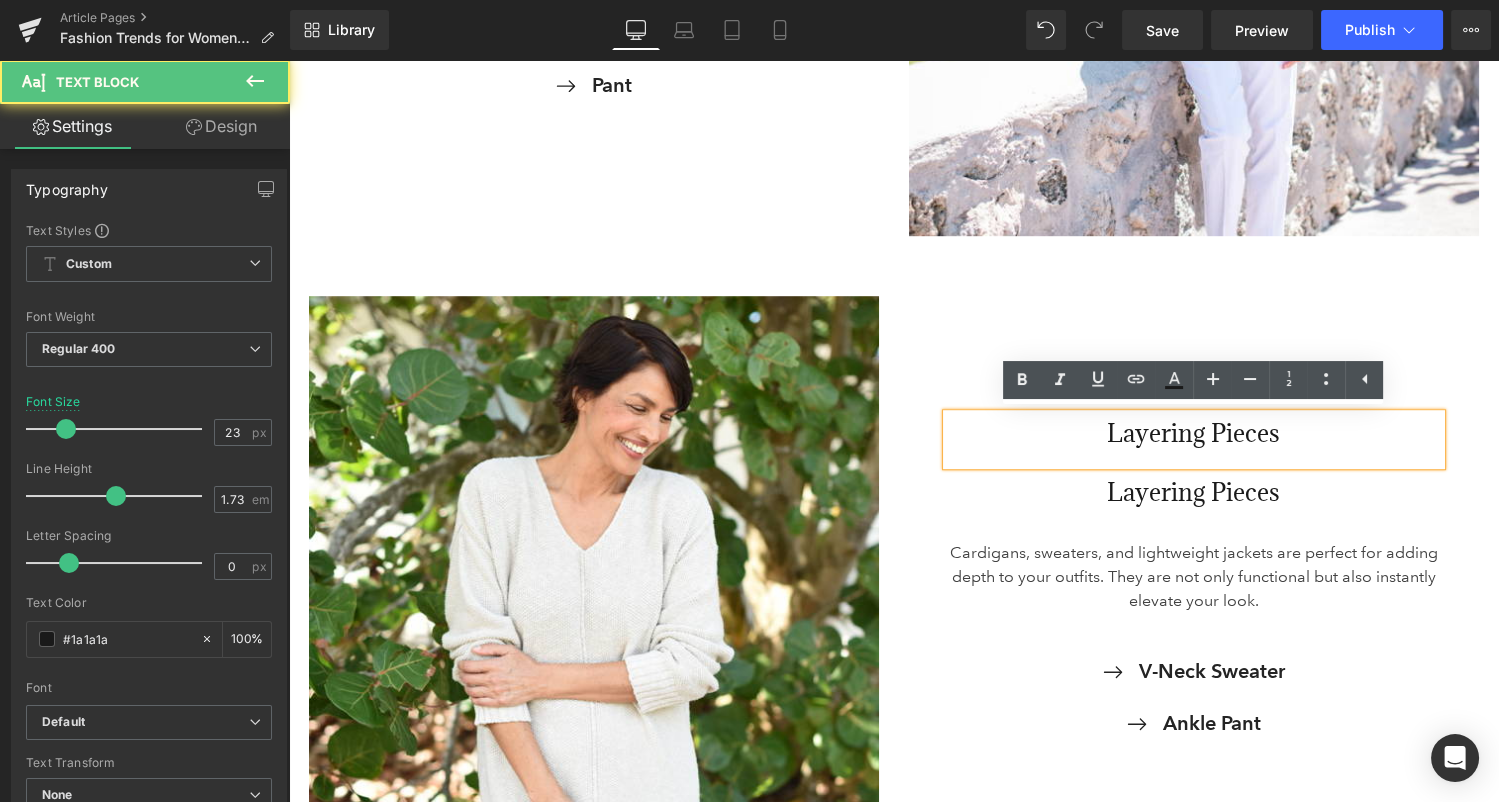 click on "Layering Pieces  Text Block         Layering Pieces Heading         Cardigans, sweaters, and lightweight jackets are perfect for adding depth to your outfits. They are not only functional but also instantly elevate your look.    Text Block         V-Neck Sweater Button         Ankle Pant Button         Row" at bounding box center (1194, 581) 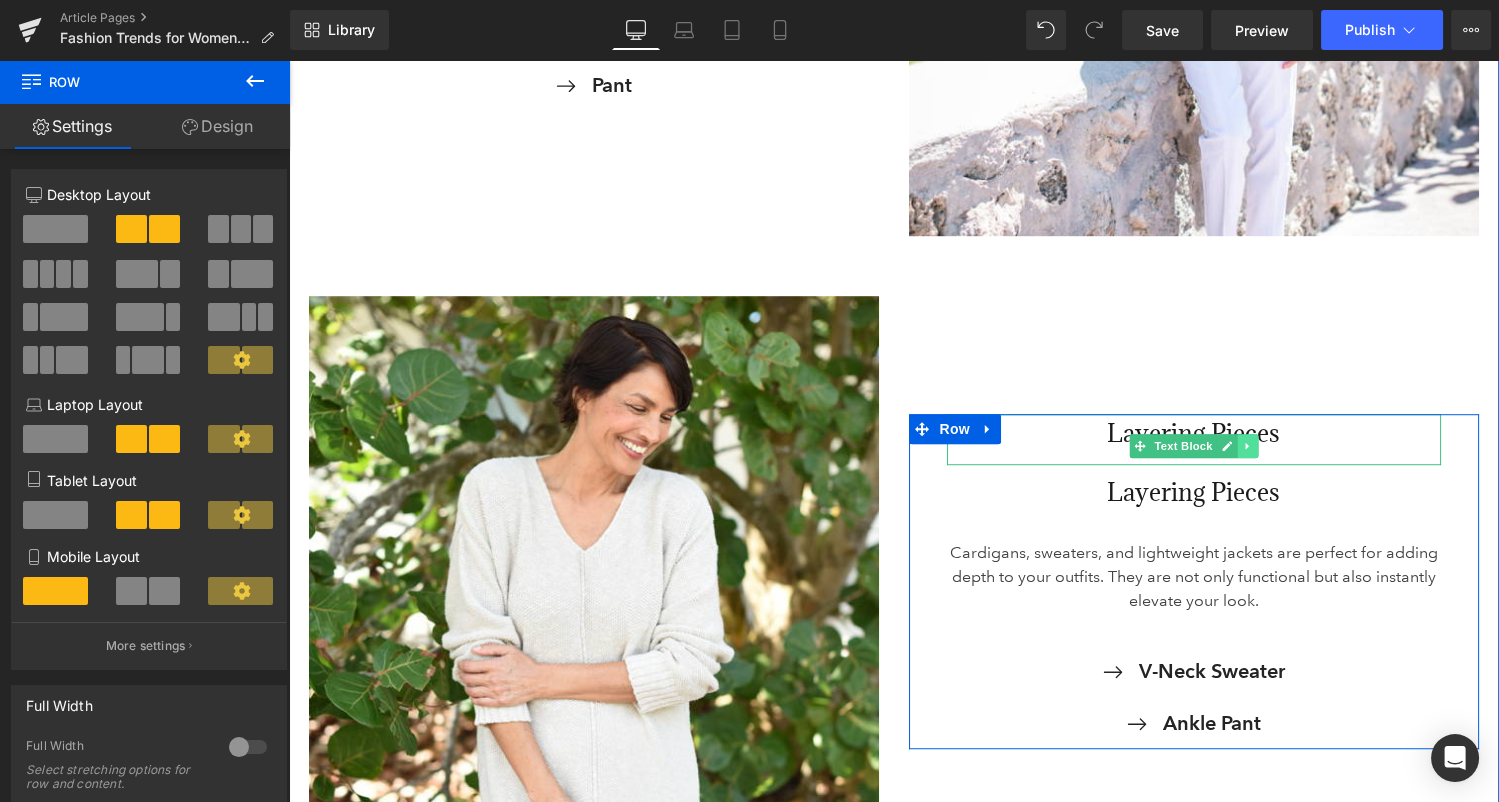 click 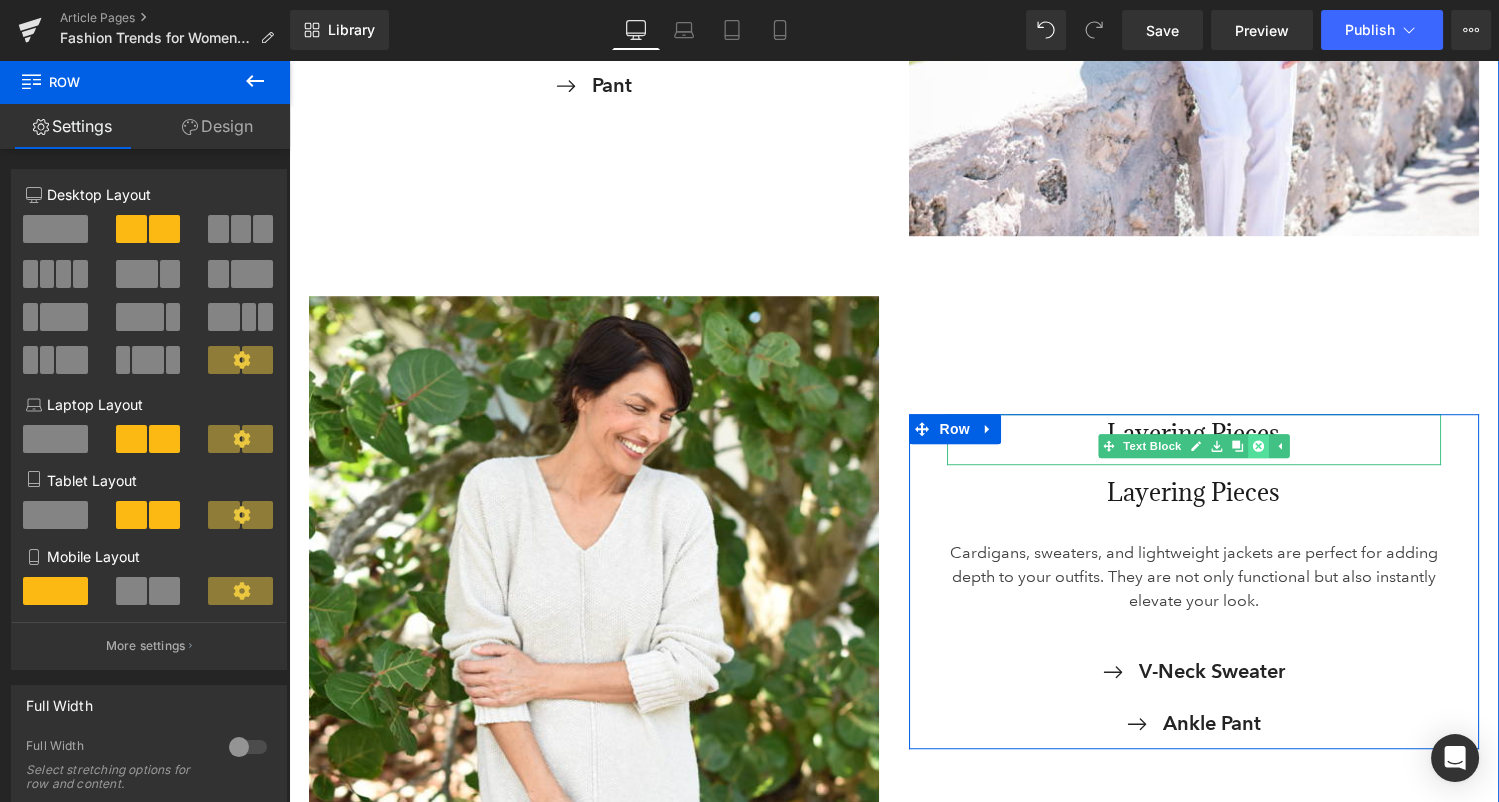 click 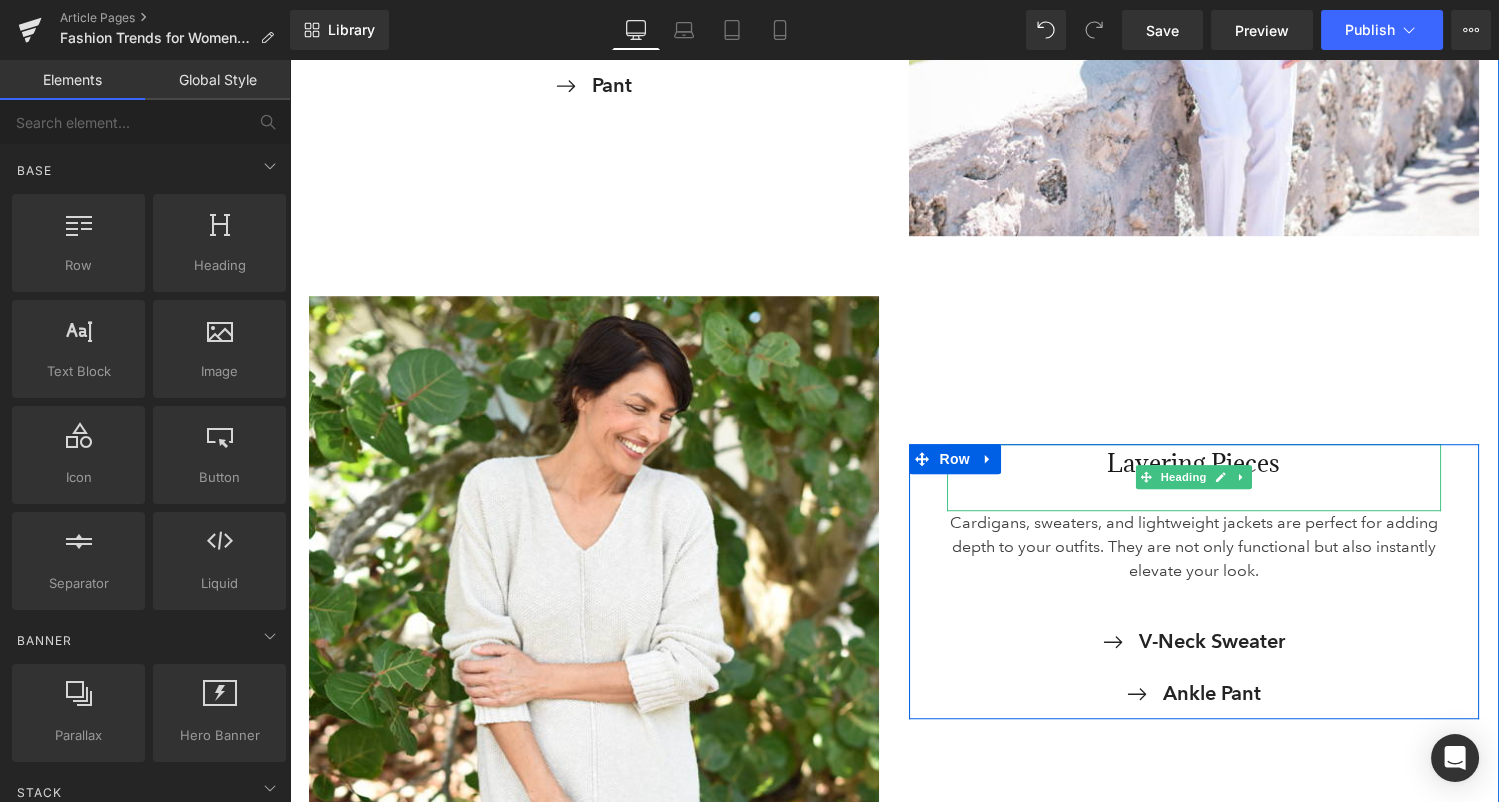 click on "Layering Pieces" at bounding box center (1194, 464) 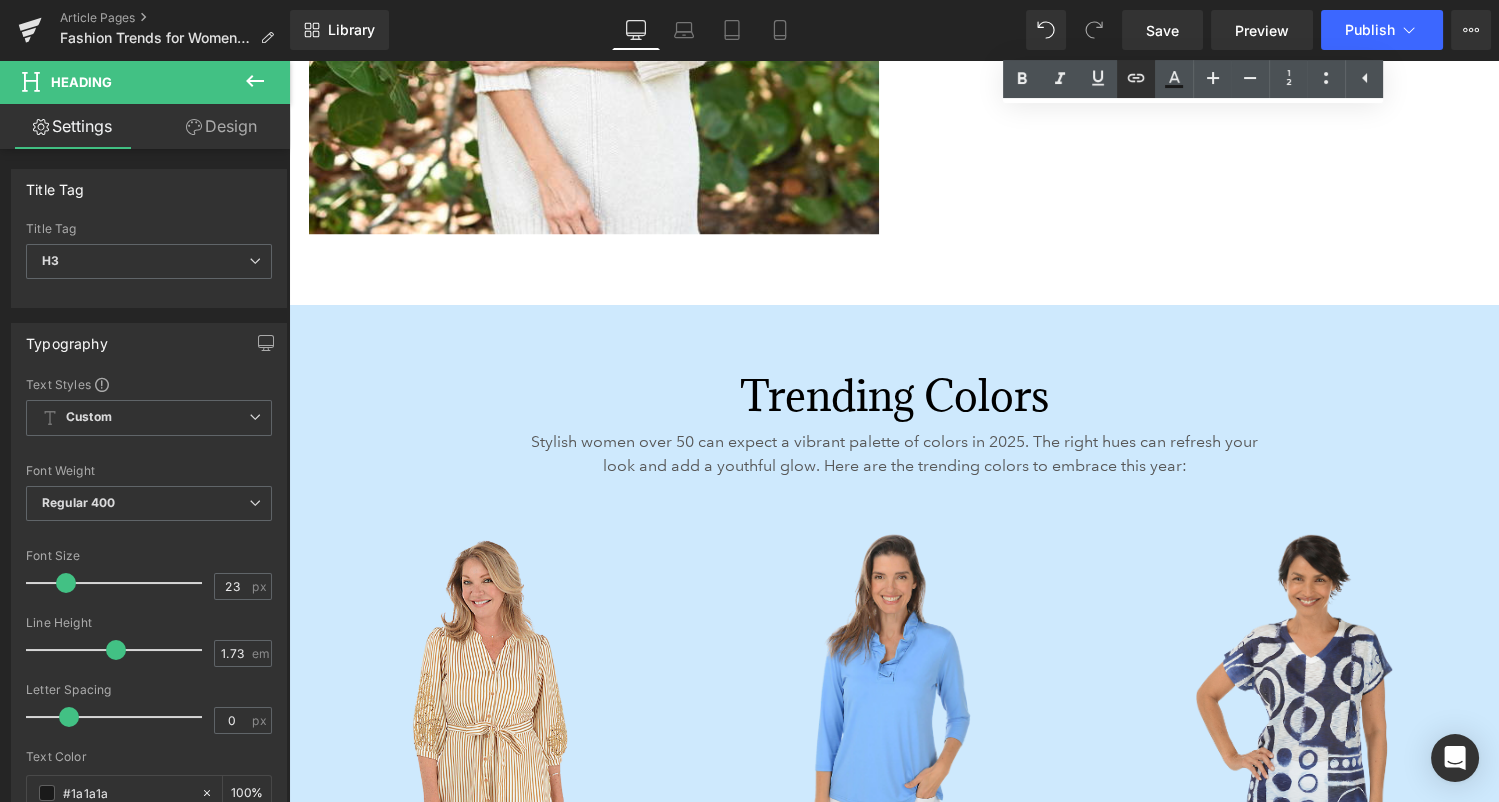 scroll, scrollTop: 3155, scrollLeft: 0, axis: vertical 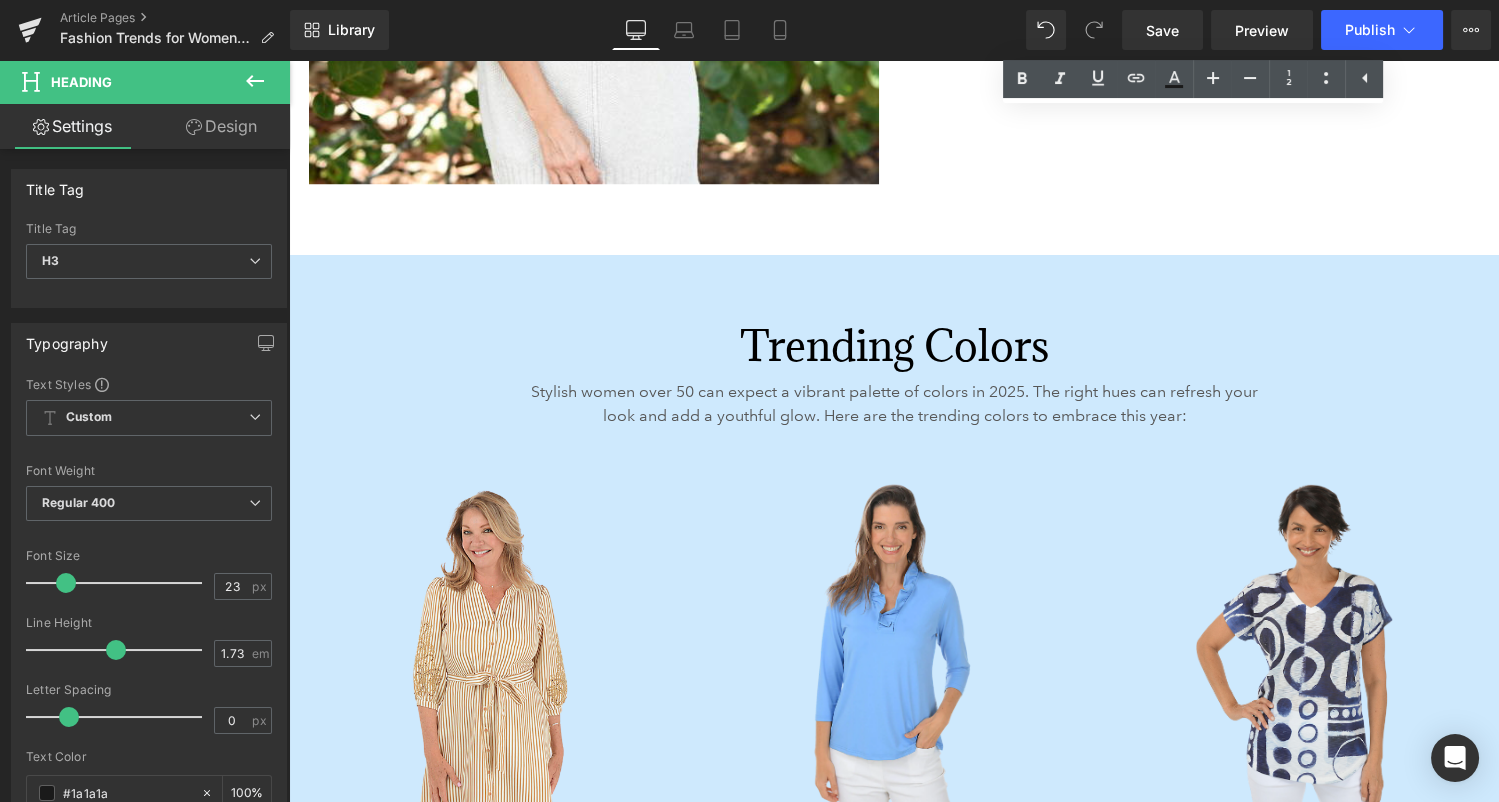 click on "Trending Colors   Heading" at bounding box center [894, 346] 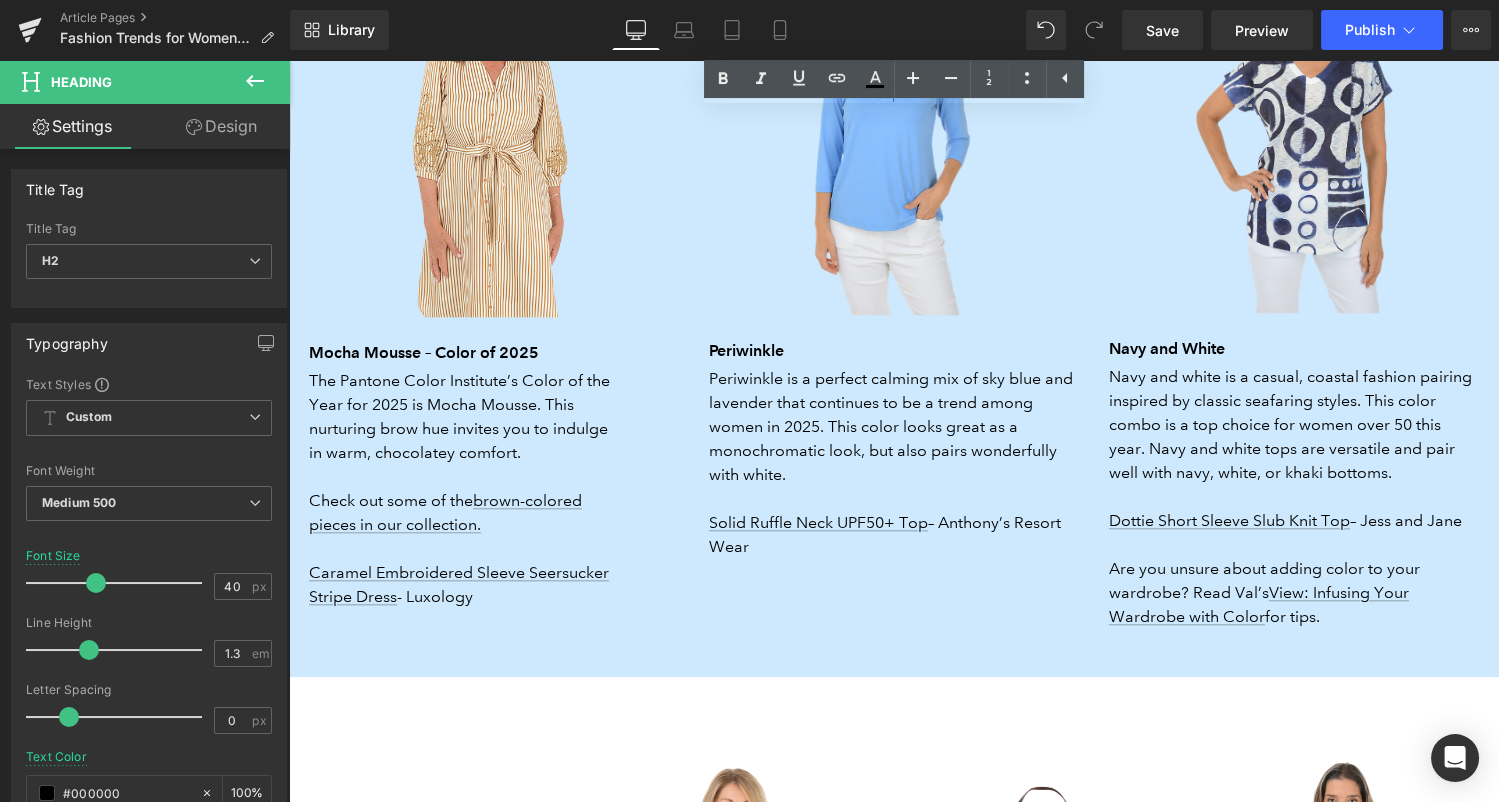scroll, scrollTop: 3713, scrollLeft: 0, axis: vertical 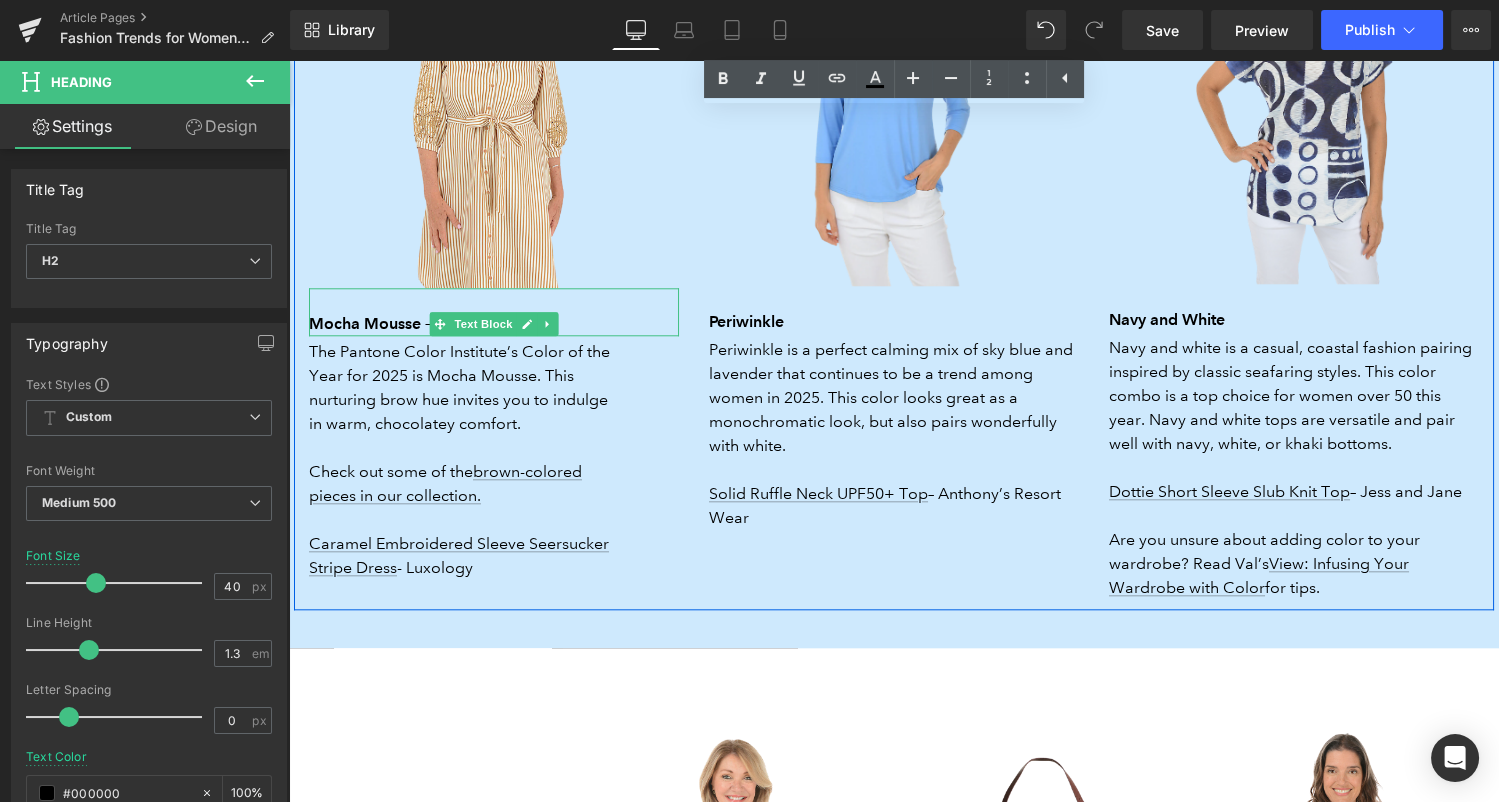 click on "Mocha Mousse – Color of 2025" at bounding box center [424, 323] 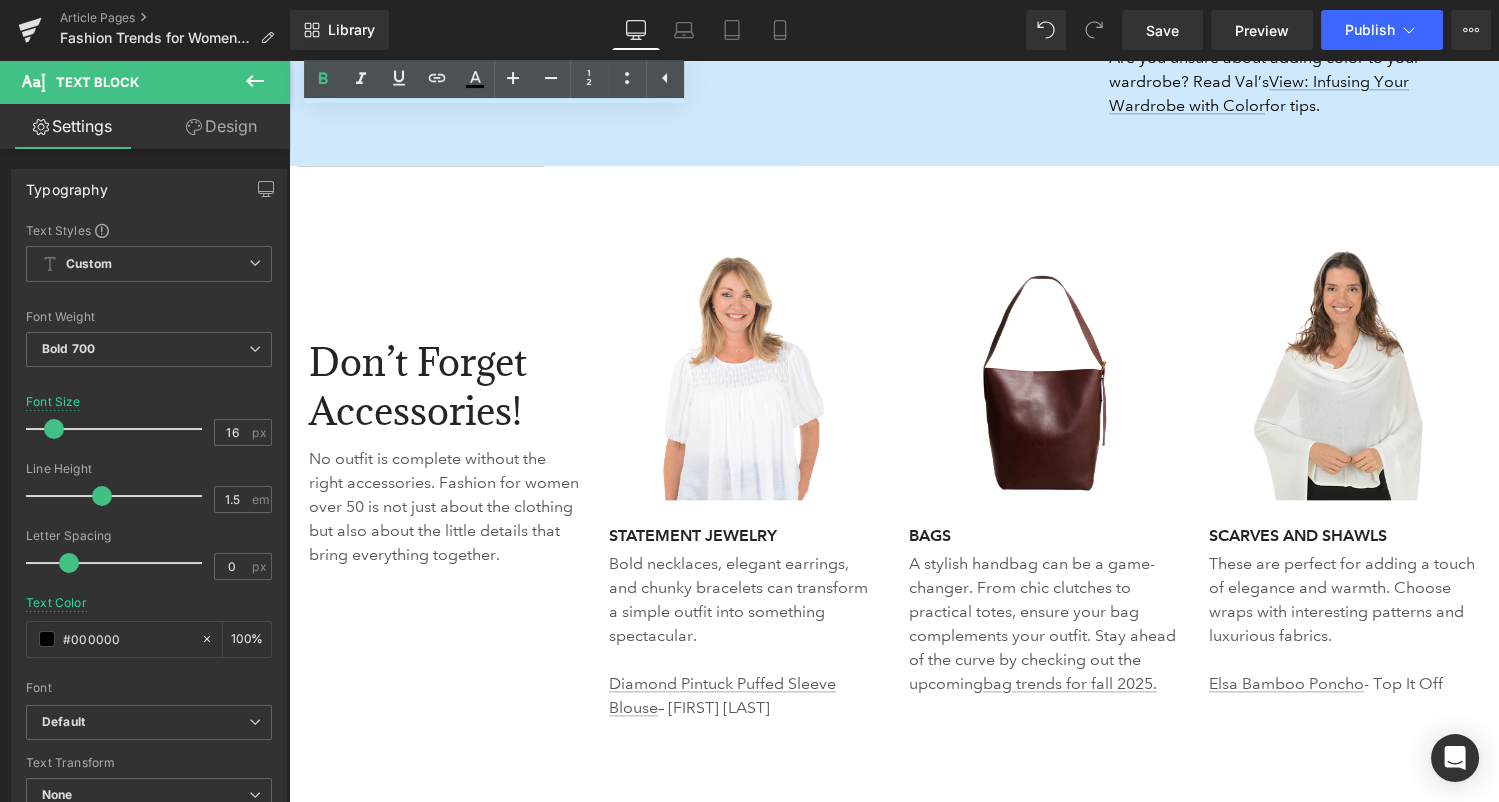 scroll, scrollTop: 4197, scrollLeft: 0, axis: vertical 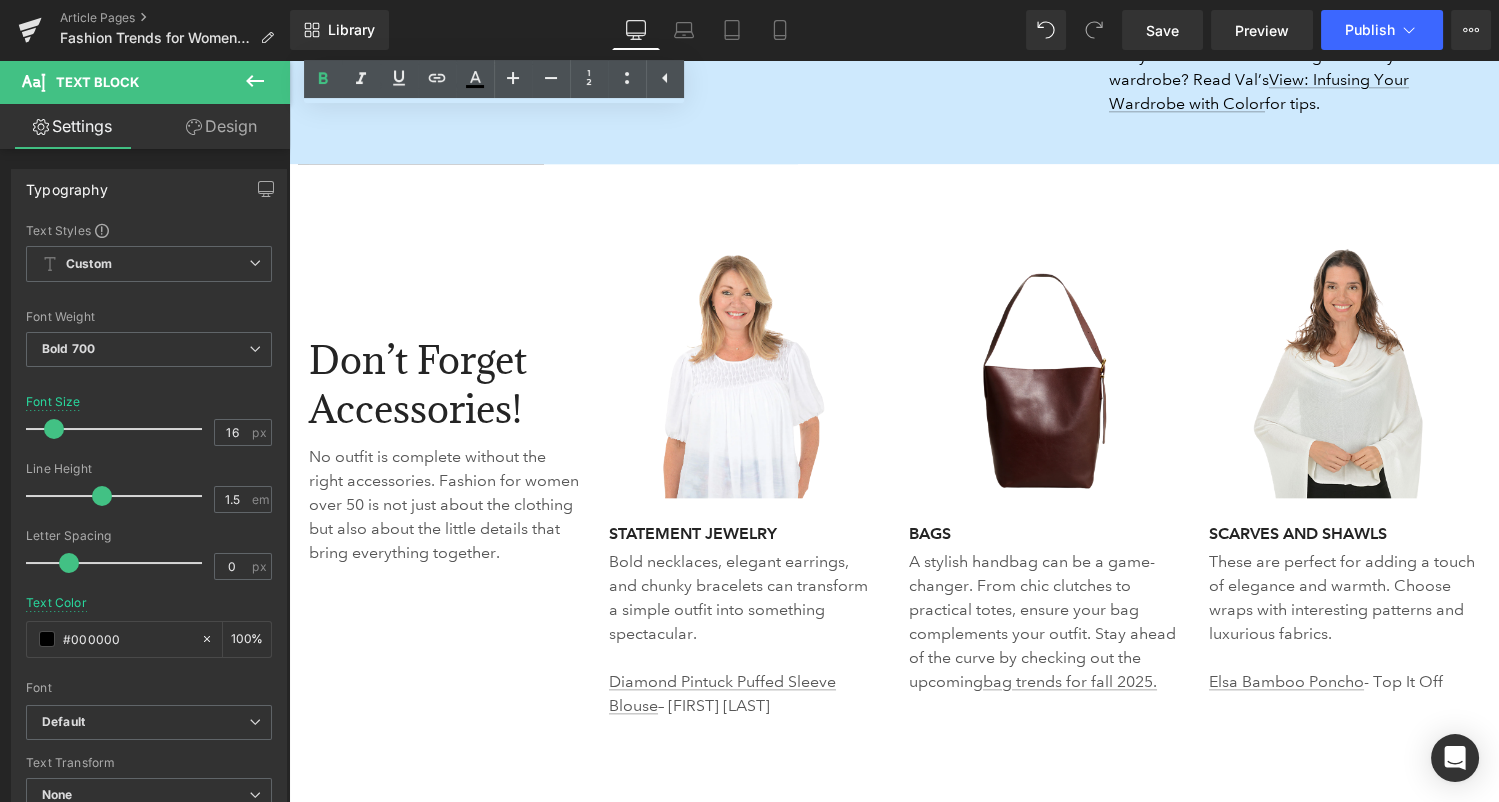 click on "Don’t Forget Accessories!" at bounding box center (444, 384) 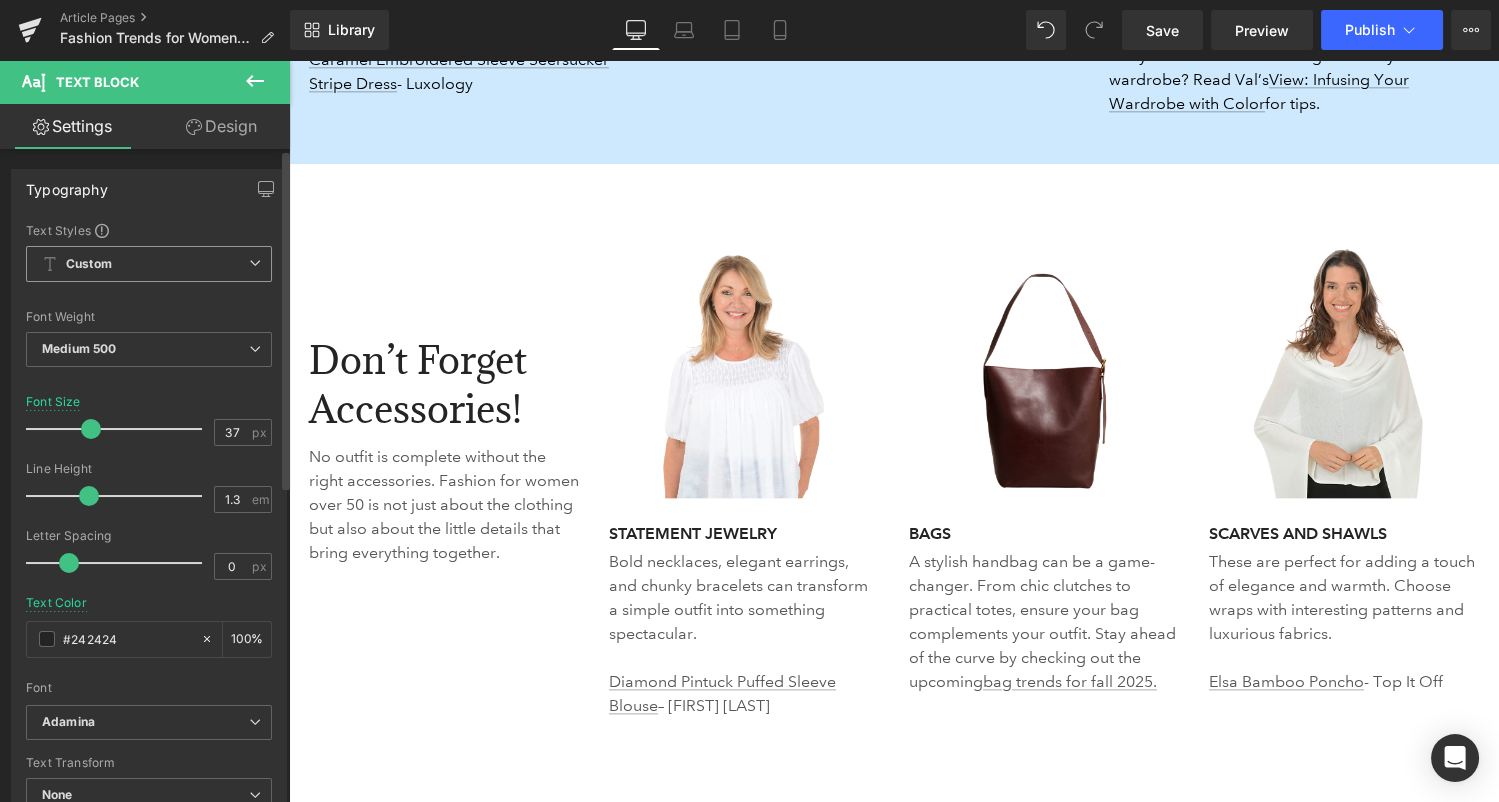 click on "Custom
Setup Global Style" at bounding box center (149, 264) 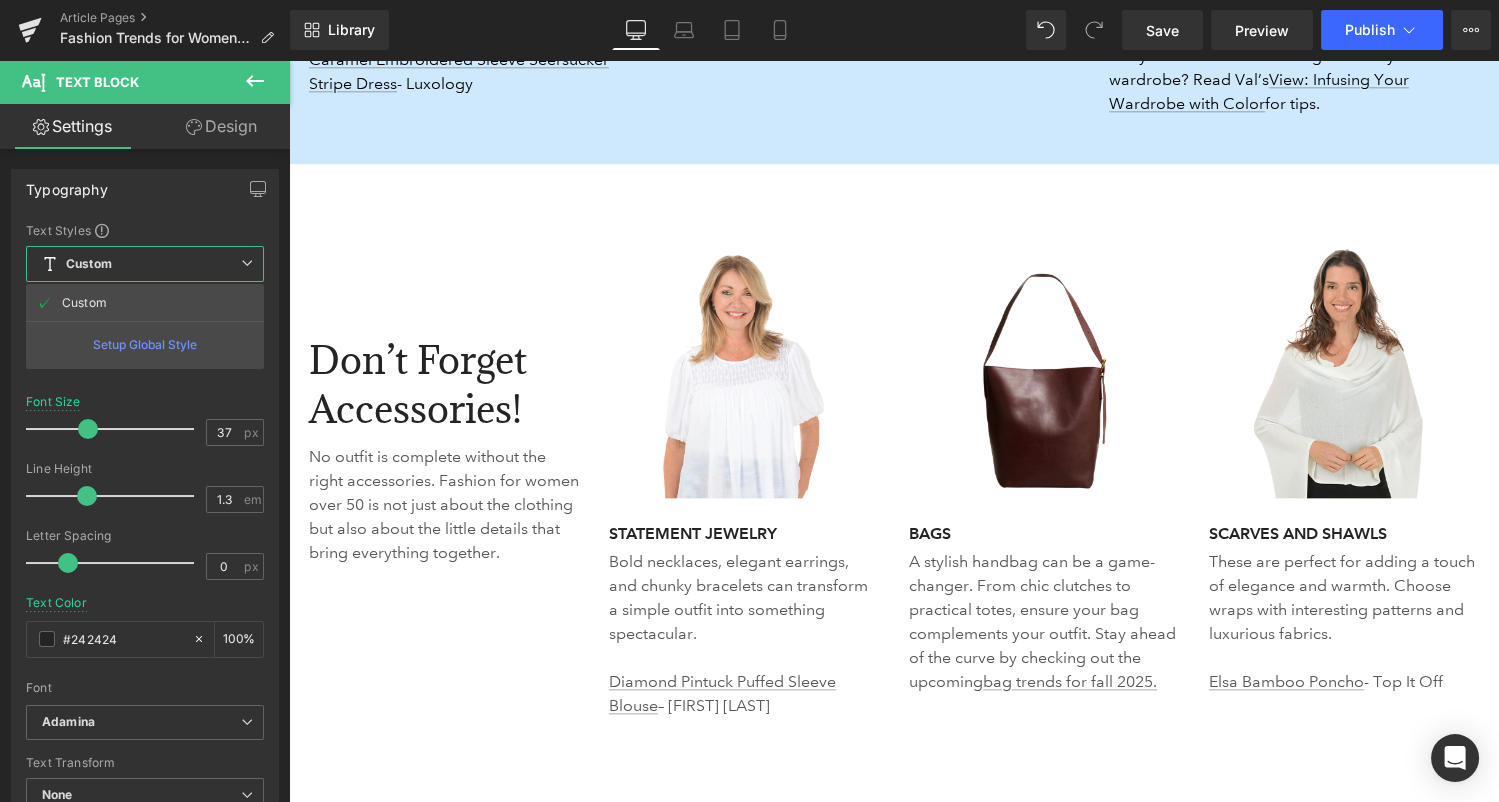 click on "Skip to content
Previous
Enjoy FREE SHIPPING when you order $75+ Click for more details on today's sale!
Close
Through August 5th:
Take
30% Off Regular & Reduced Price Swimwear and Cover-Ups!
Take
25% Off *Regular Price Merchandise - *Exclusions Apply!
View Sale Terms & Exclusions
Shop Now
Next" at bounding box center [894, -533] 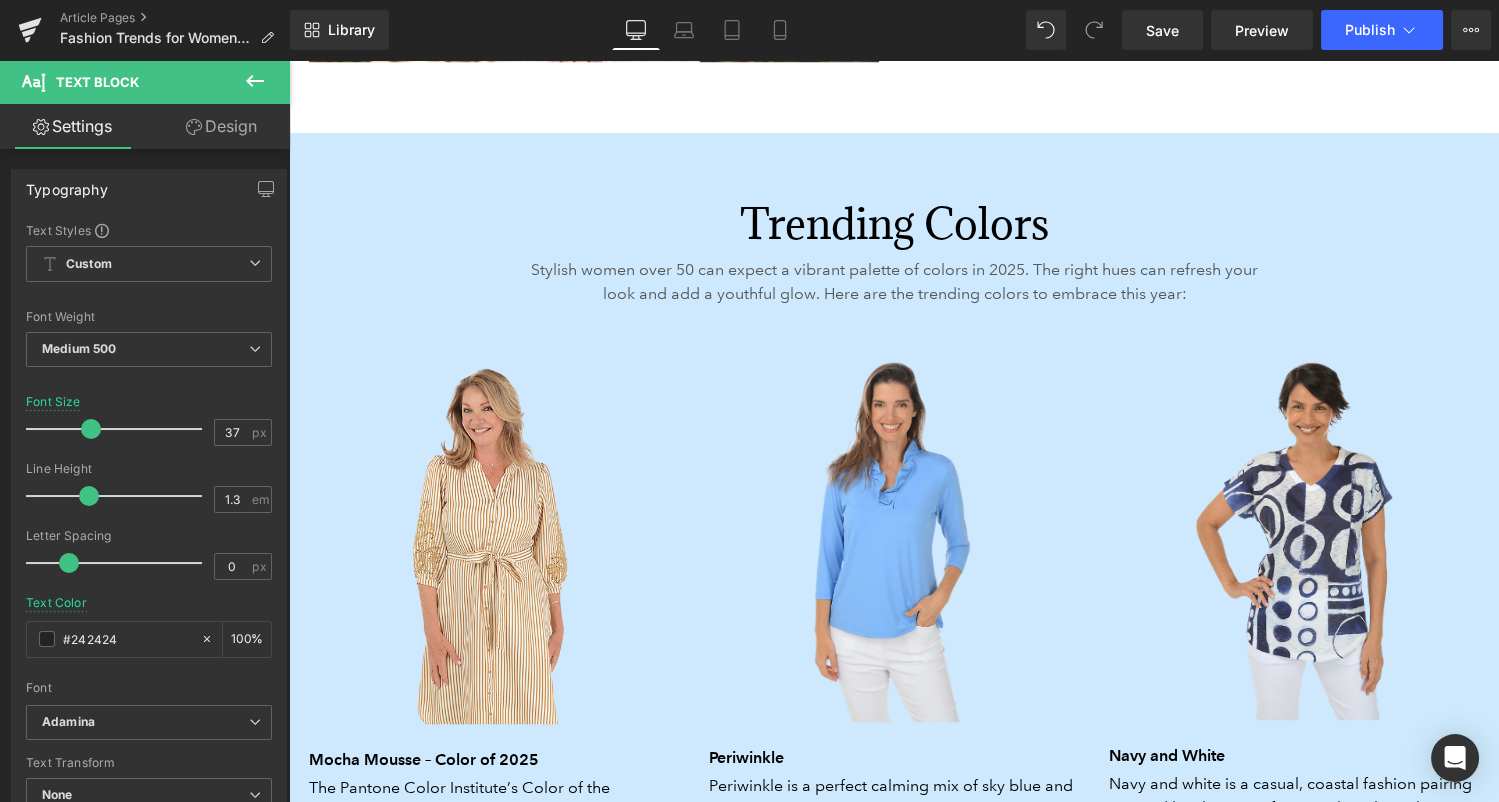 scroll, scrollTop: 3255, scrollLeft: 0, axis: vertical 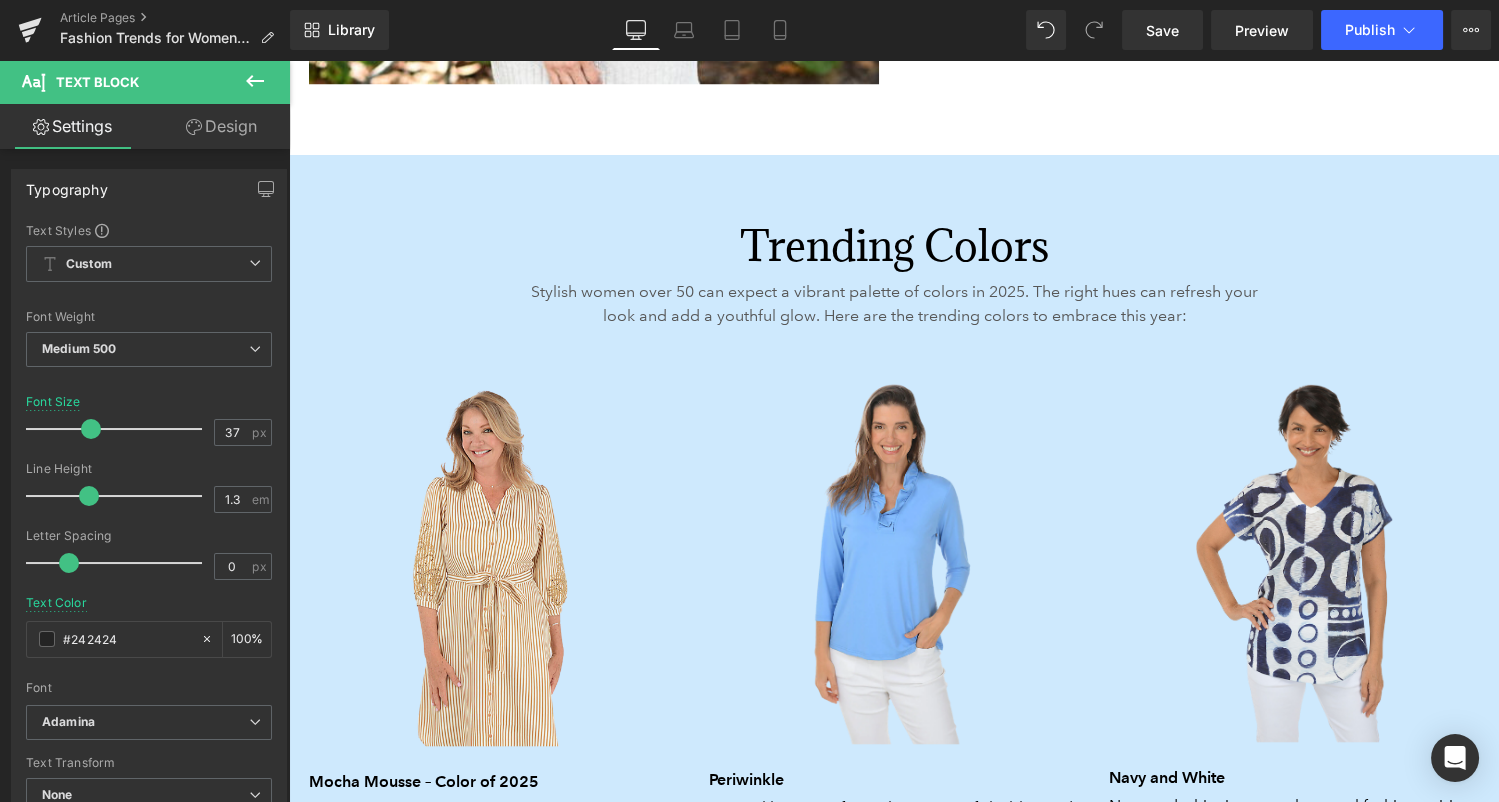 click on "Trending Colors" at bounding box center [894, 246] 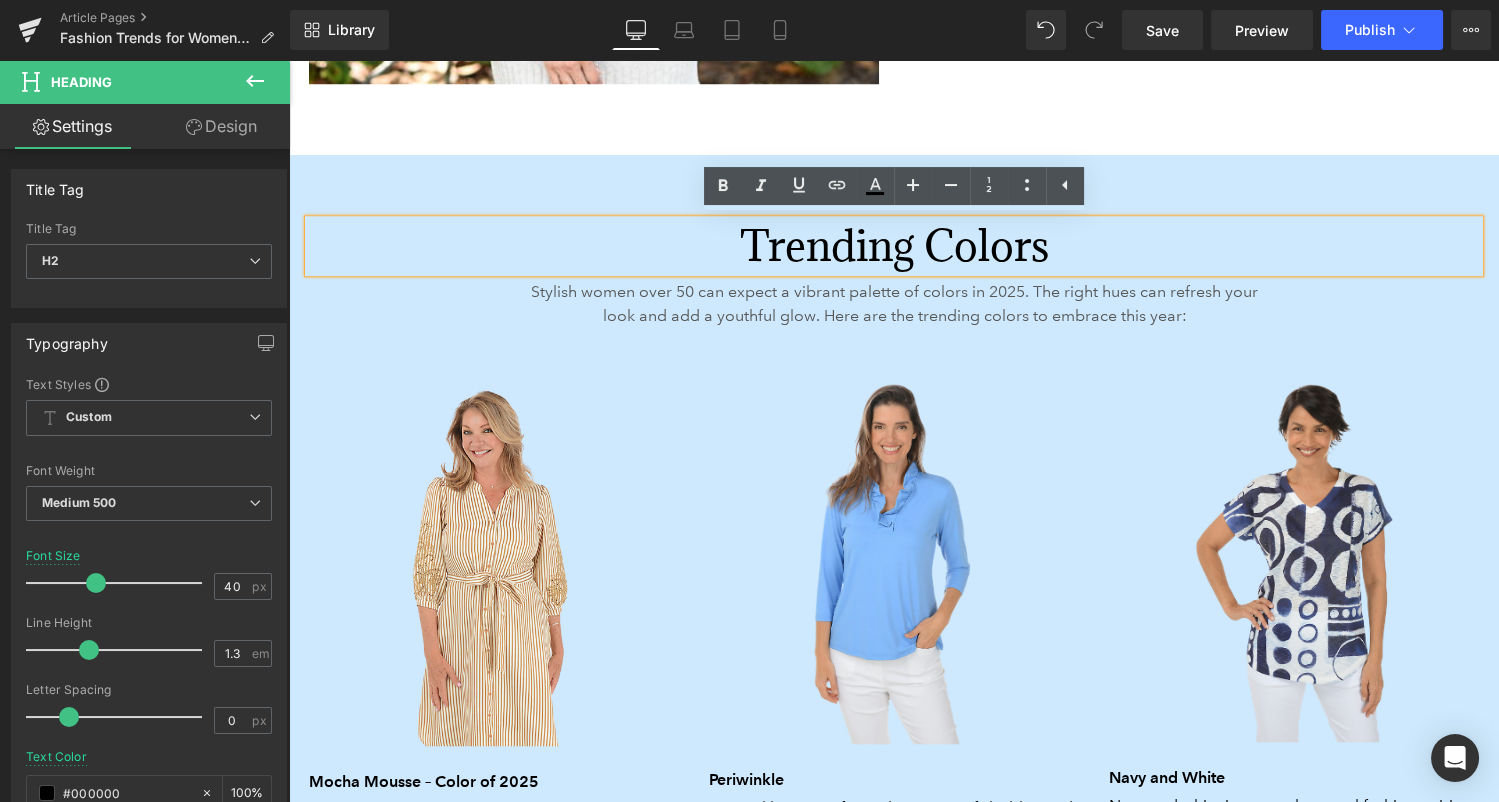 click on "…Caramel Embroidered Sleeve Seersucker Stripe Dress - [BRAND]. Text Block Image Periwinkle Text Block Periwinkle is a perfect calming mix of sky blue and lavender that continues to be a trend among women in 2025. This color looks great as a monochromatic look, but also pairs wonderfully with white. Solid Ruffle Neck UPF50+ Top – [BRAND] Text Block Image Navy and White Text Block Navy and white is a casual, coastal fashion pairing inspired by classic seafaring styles. This color combo is a top choice for women over 50 this year. Navy and white tops are versatile and pair well with navy, white, or khaki bottoms. Dottie Short Sleeve Slub Knit Top" at bounding box center [894, 703] 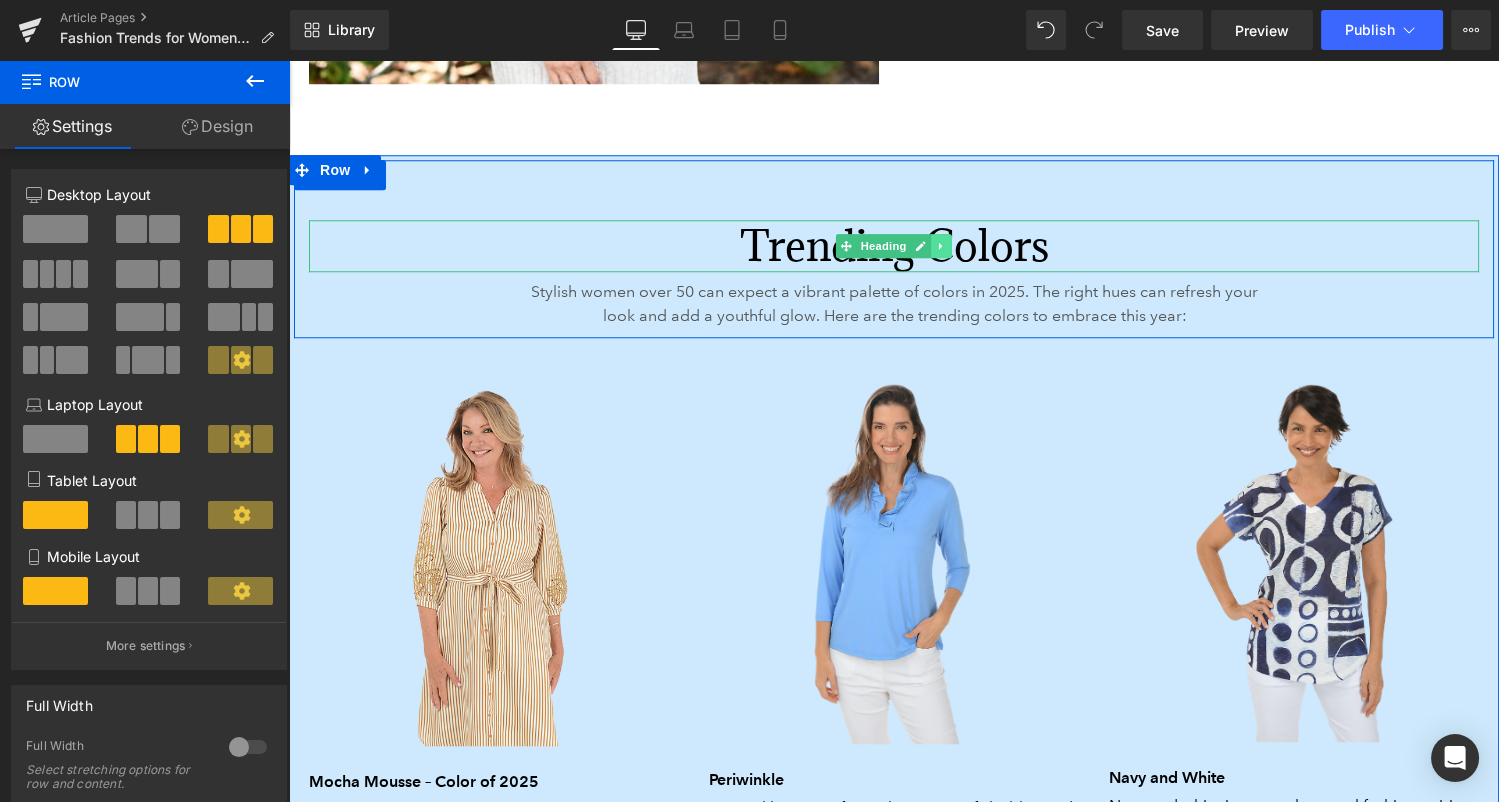 click 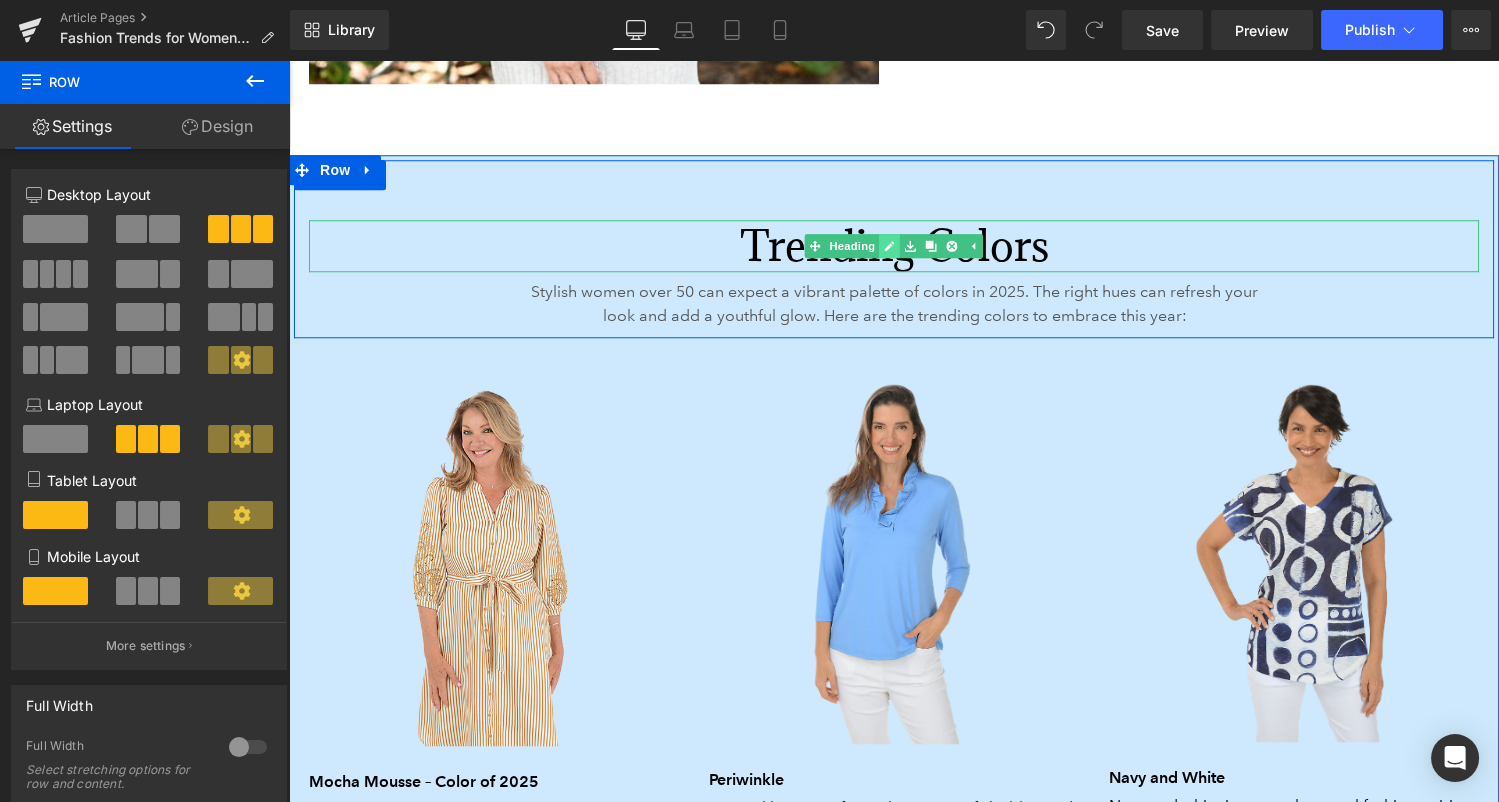 drag, startPoint x: 953, startPoint y: 243, endPoint x: 886, endPoint y: 246, distance: 67.06713 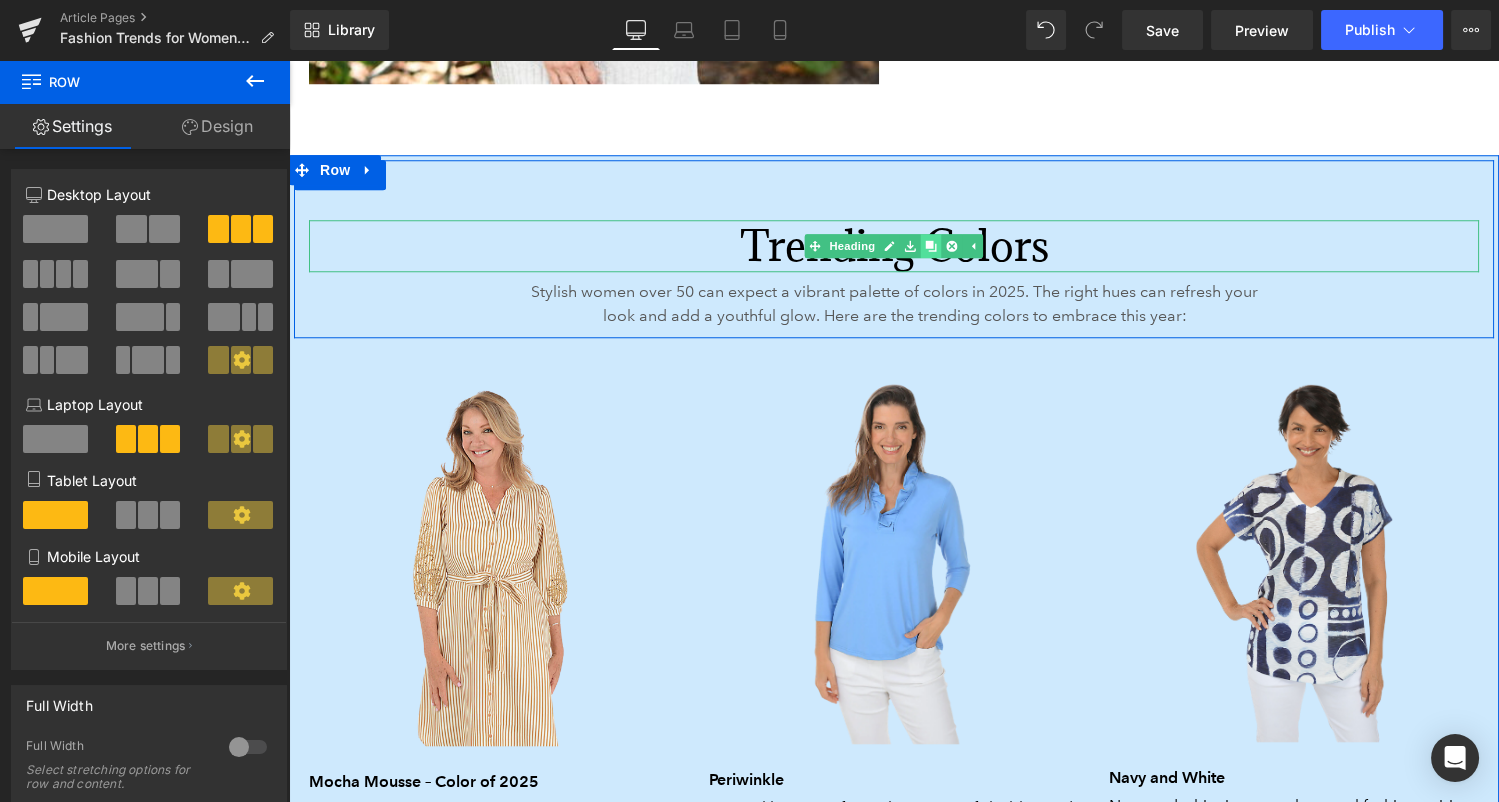 click 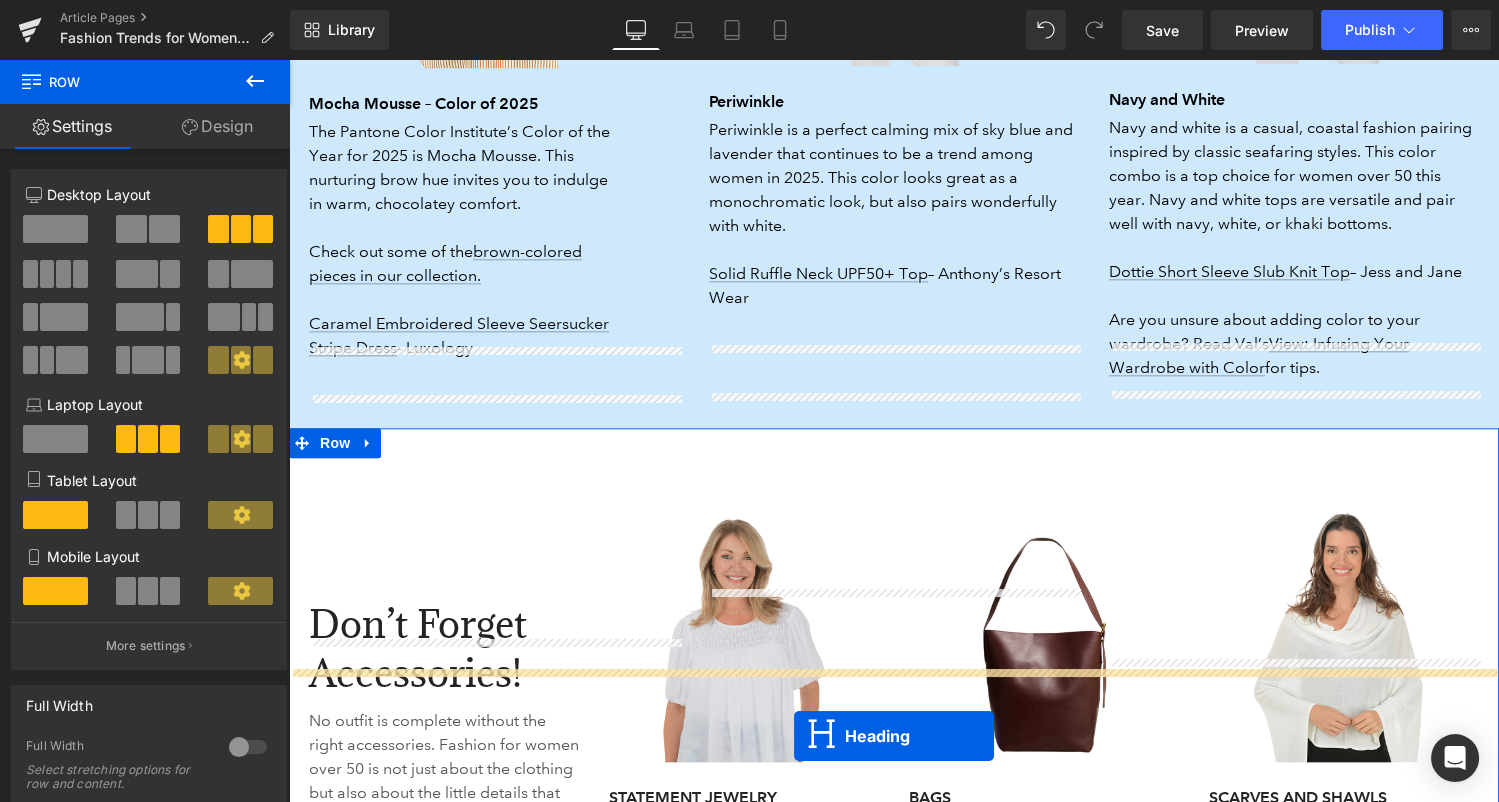 scroll, scrollTop: 4063, scrollLeft: 0, axis: vertical 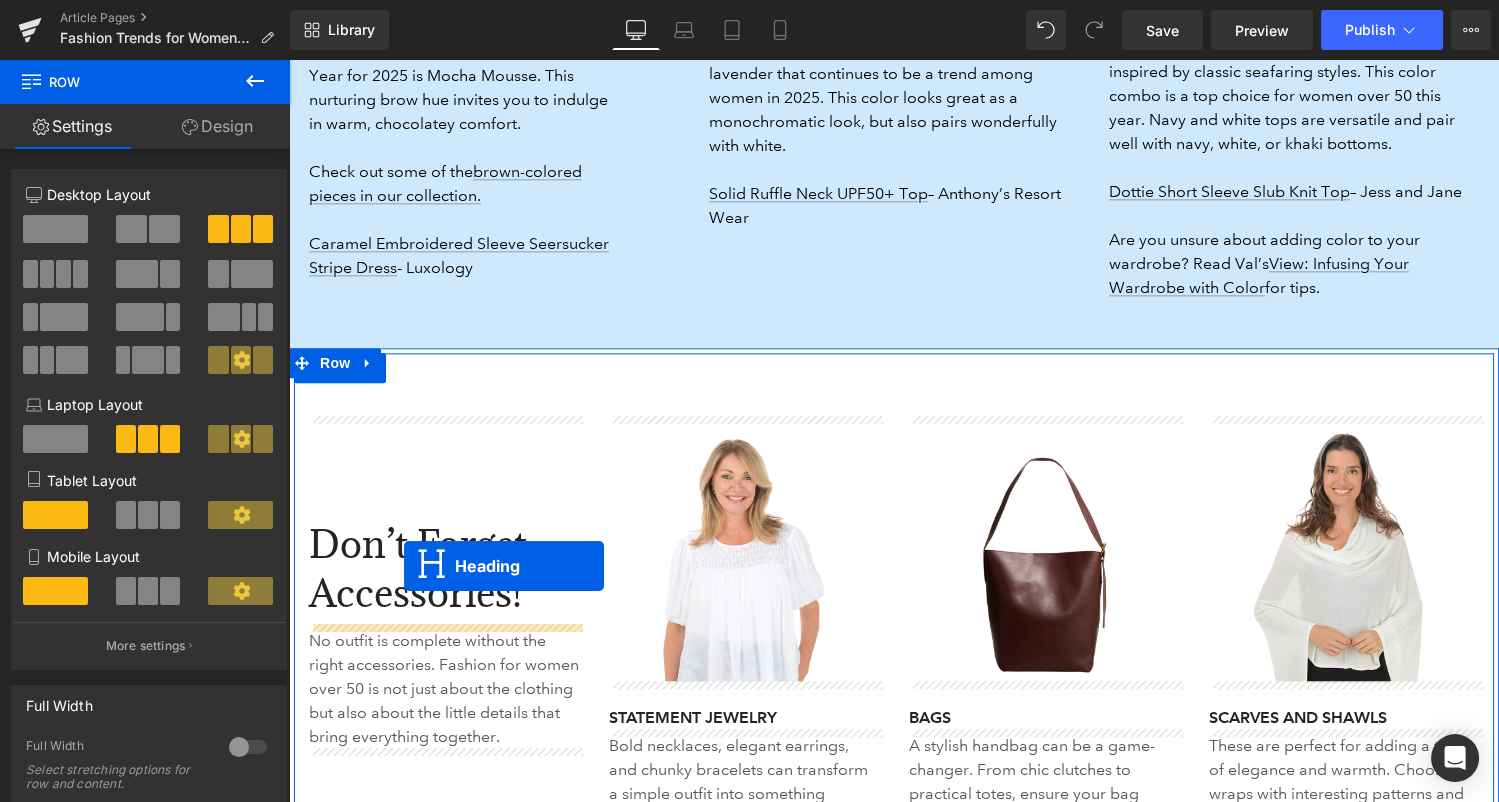 drag, startPoint x: 815, startPoint y: 93, endPoint x: 404, endPoint y: 566, distance: 626.6179 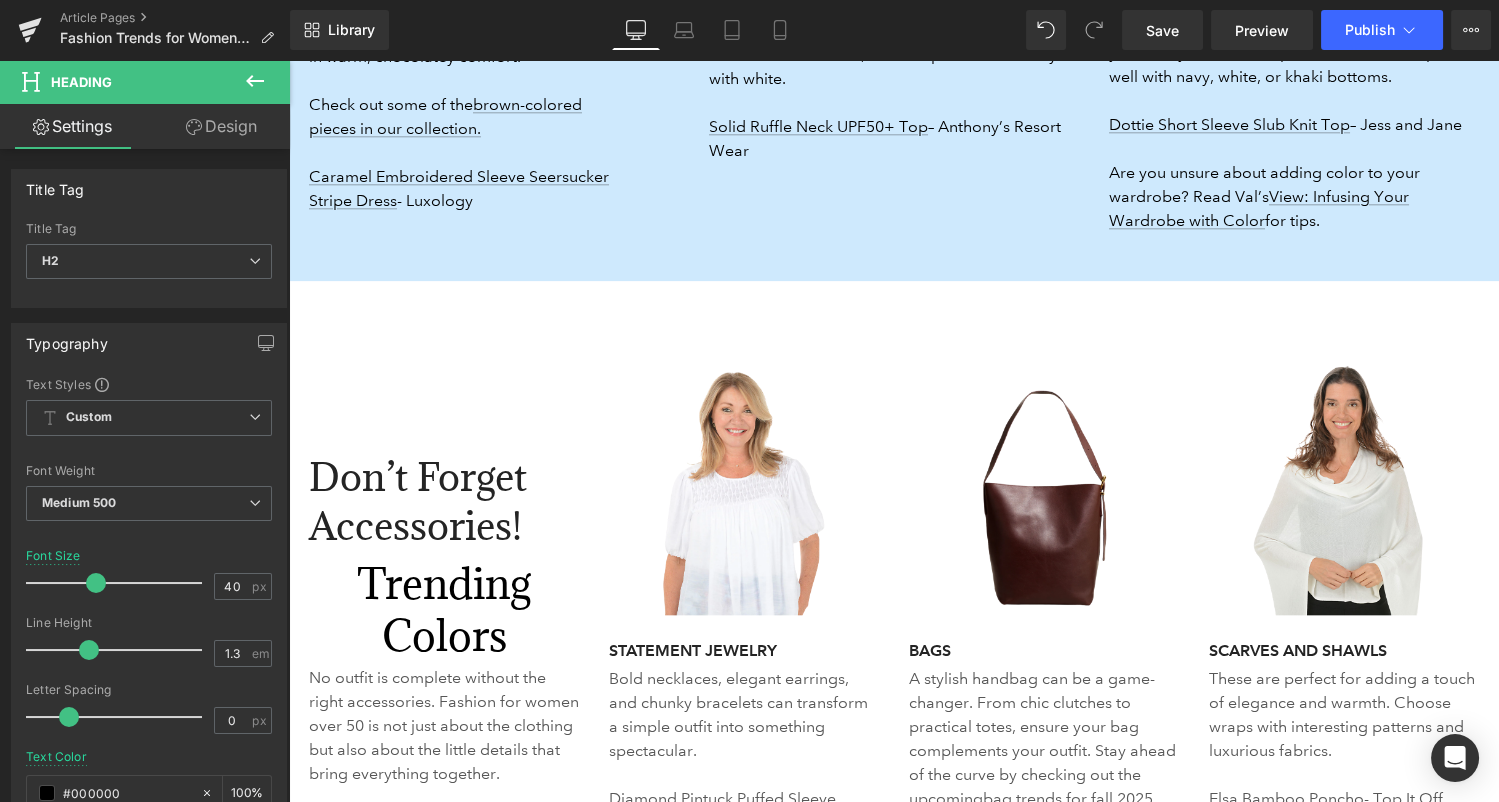 scroll, scrollTop: 4092, scrollLeft: 0, axis: vertical 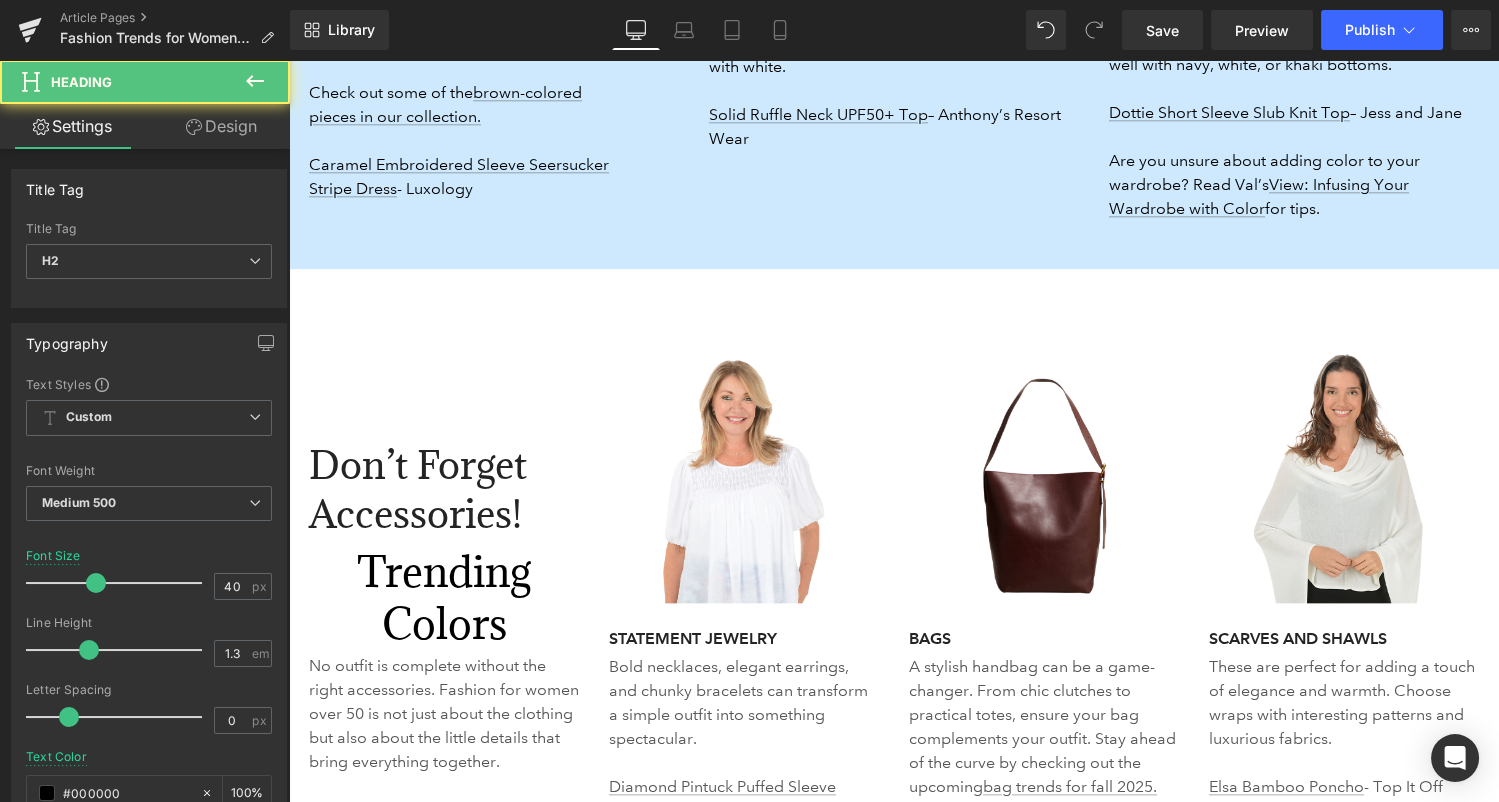 click on "Trending Colors" at bounding box center [444, 598] 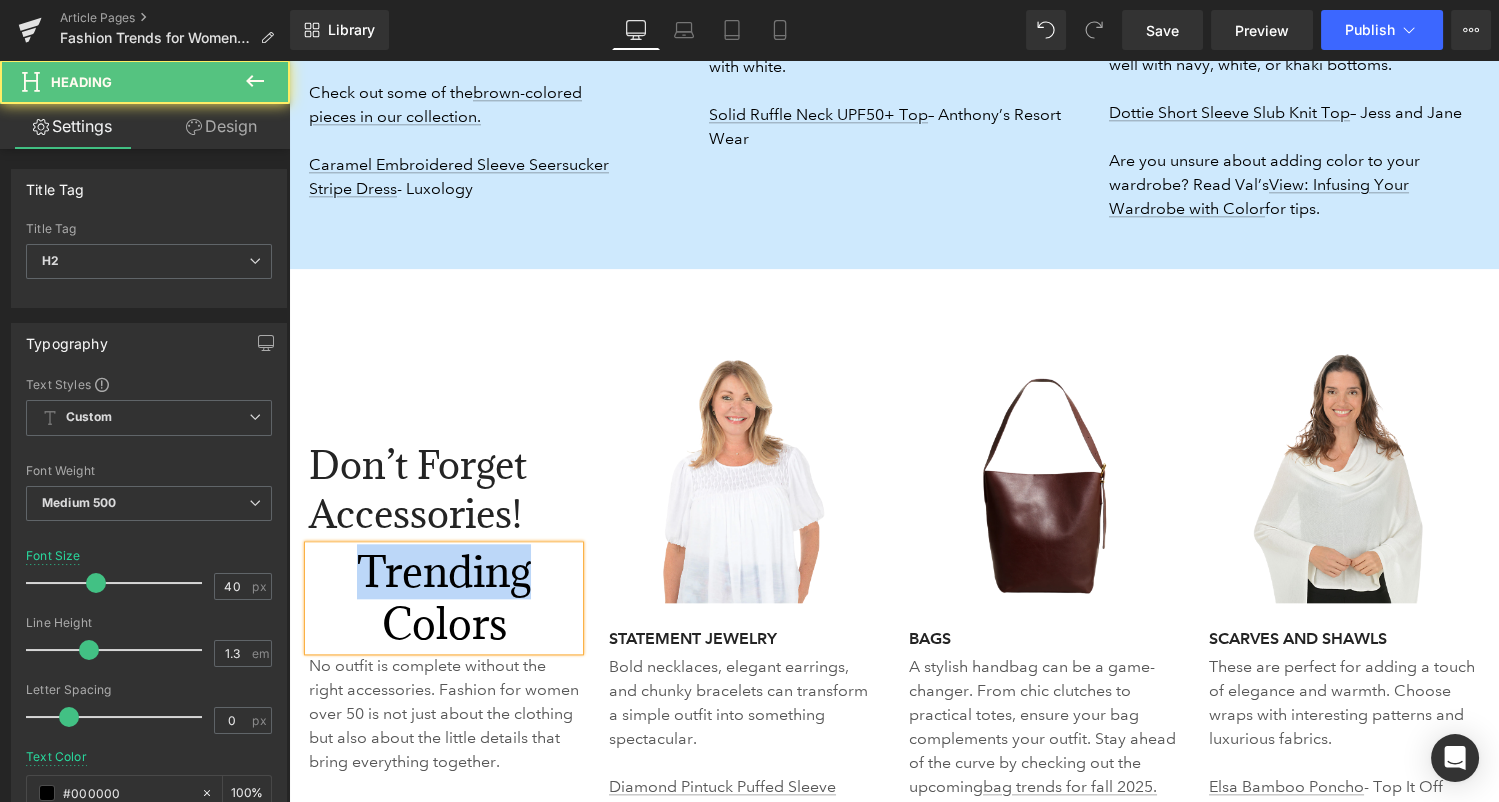 click on "Trending Colors" at bounding box center [444, 598] 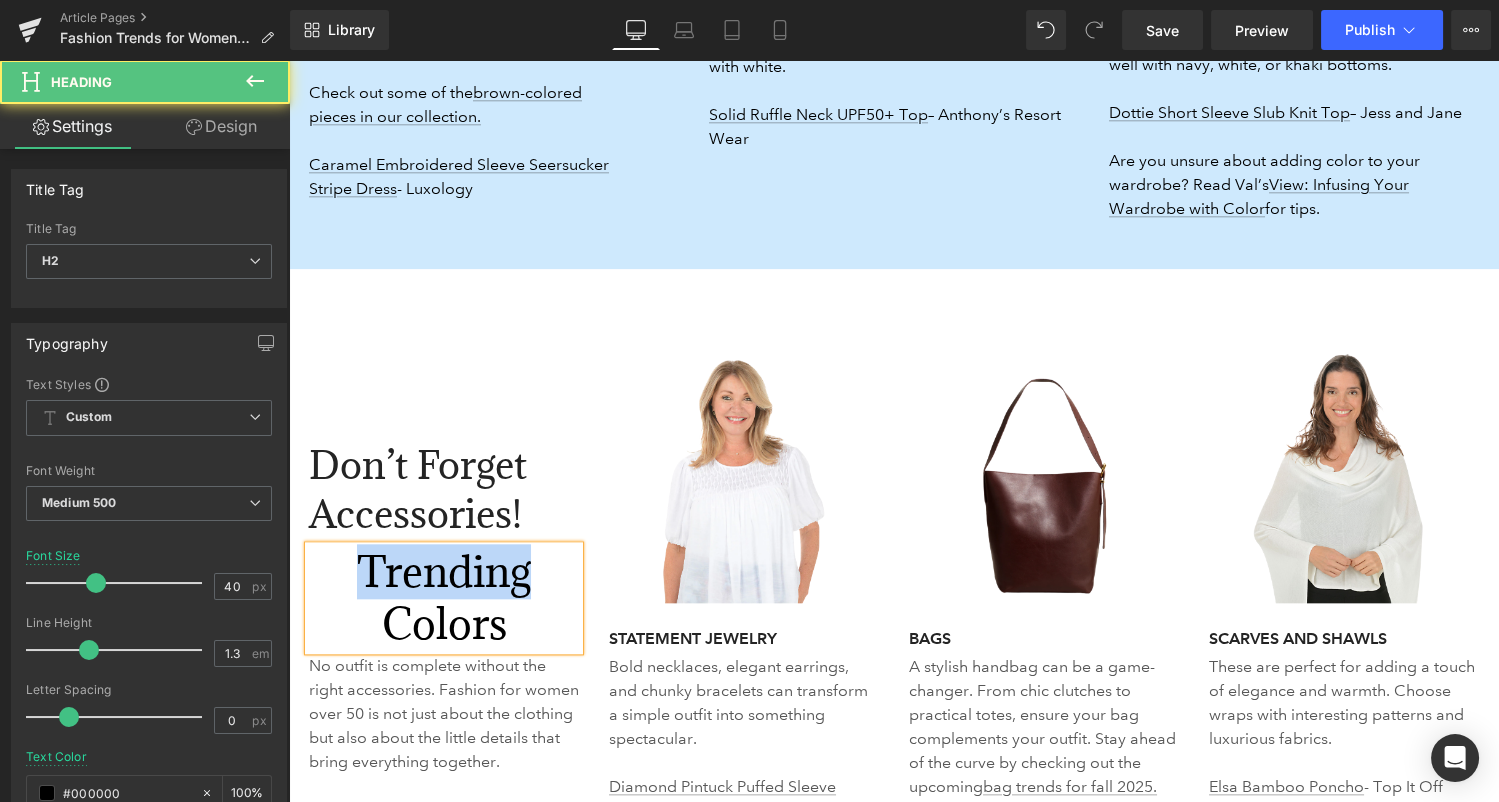 click on "Trending Colors" at bounding box center [444, 598] 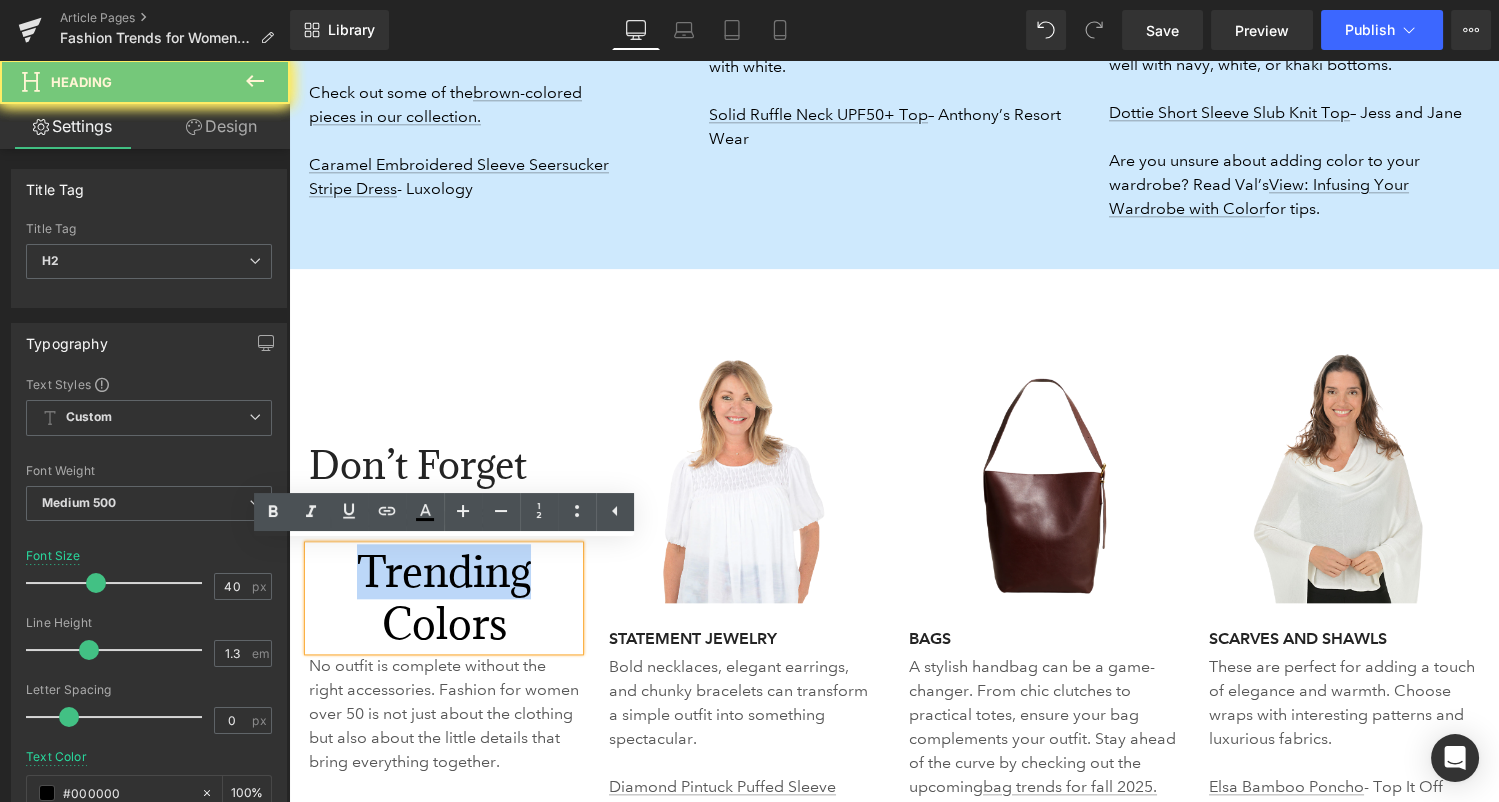 type 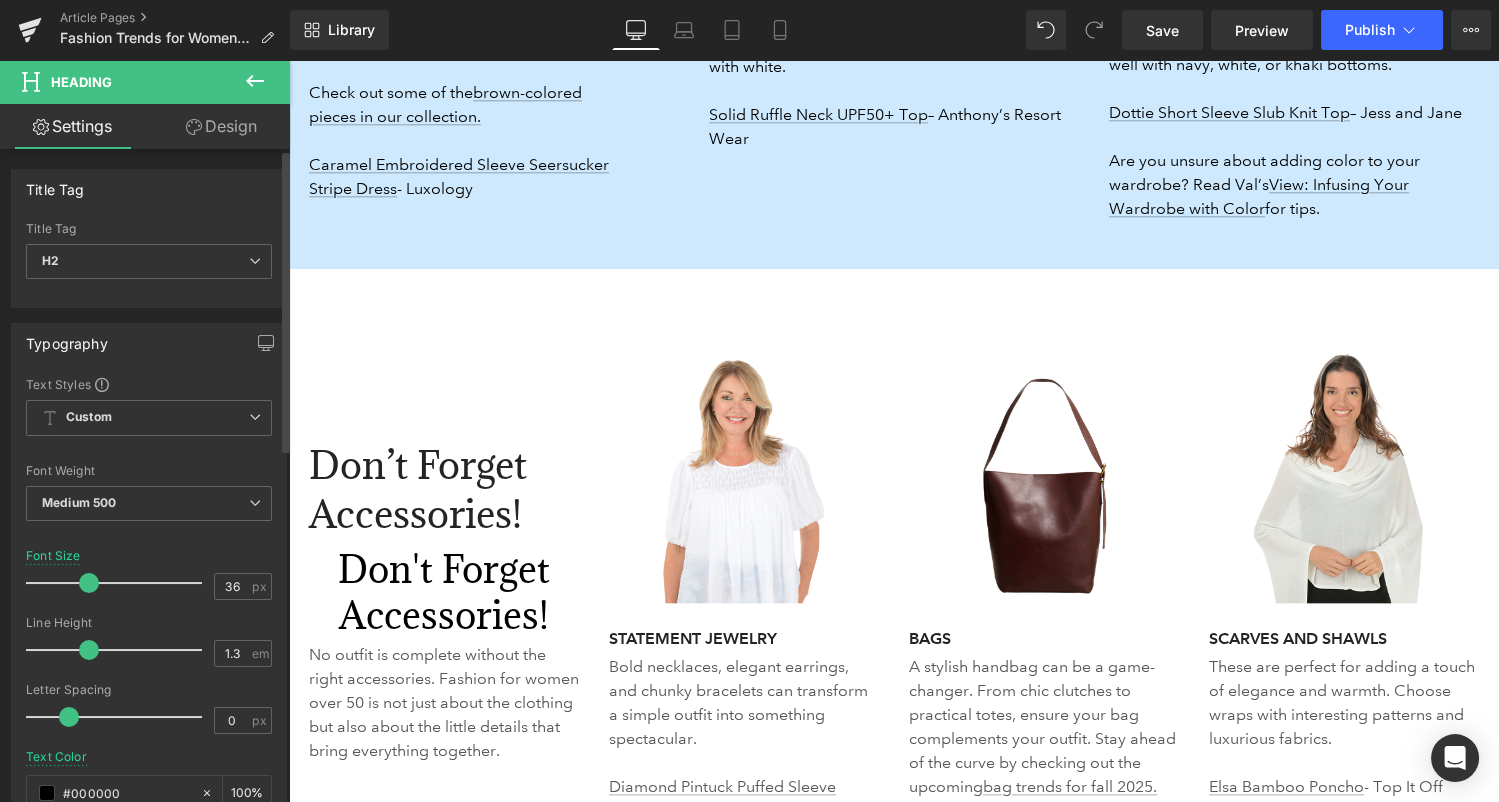 type on "37" 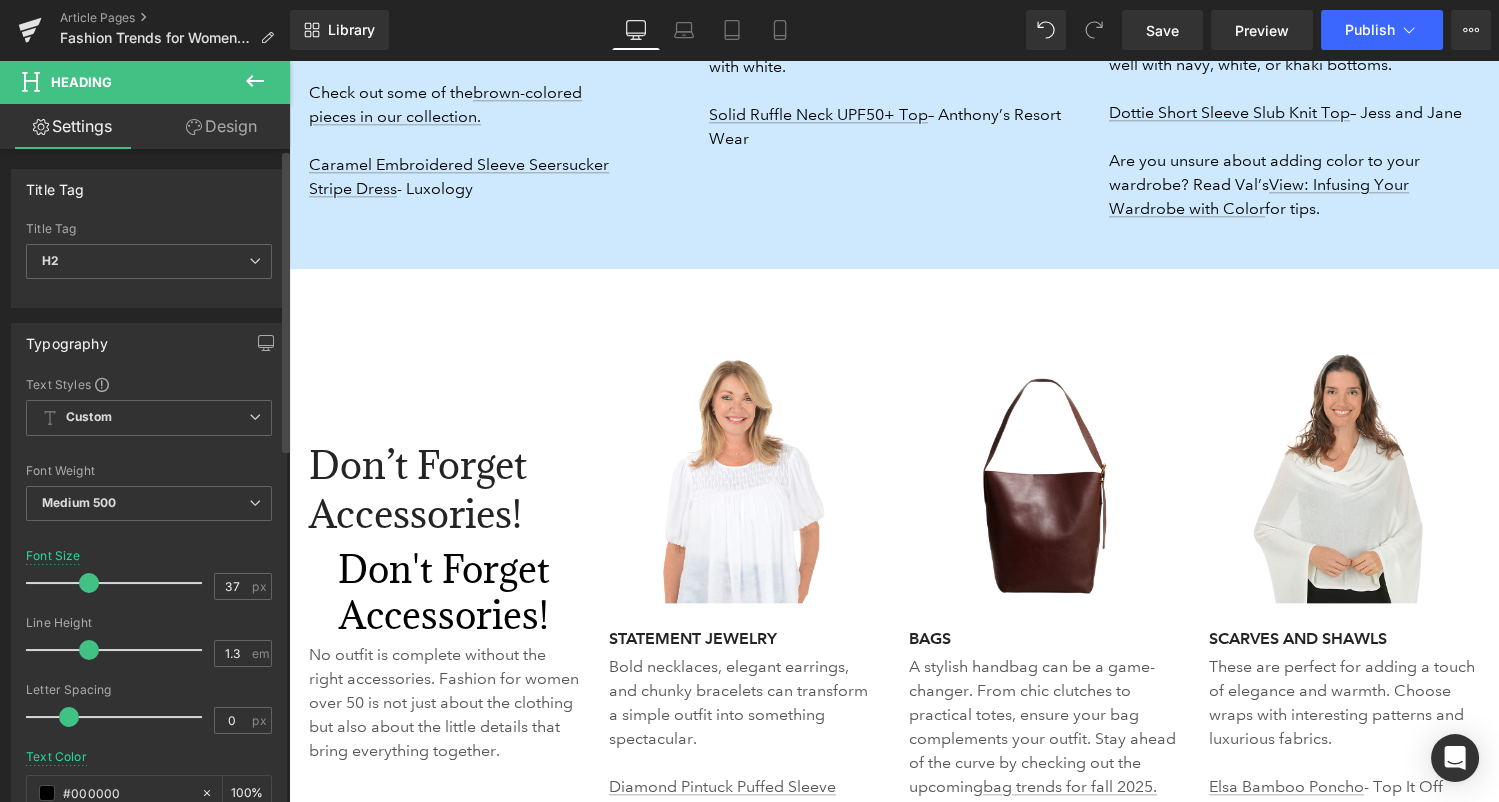 click at bounding box center (89, 583) 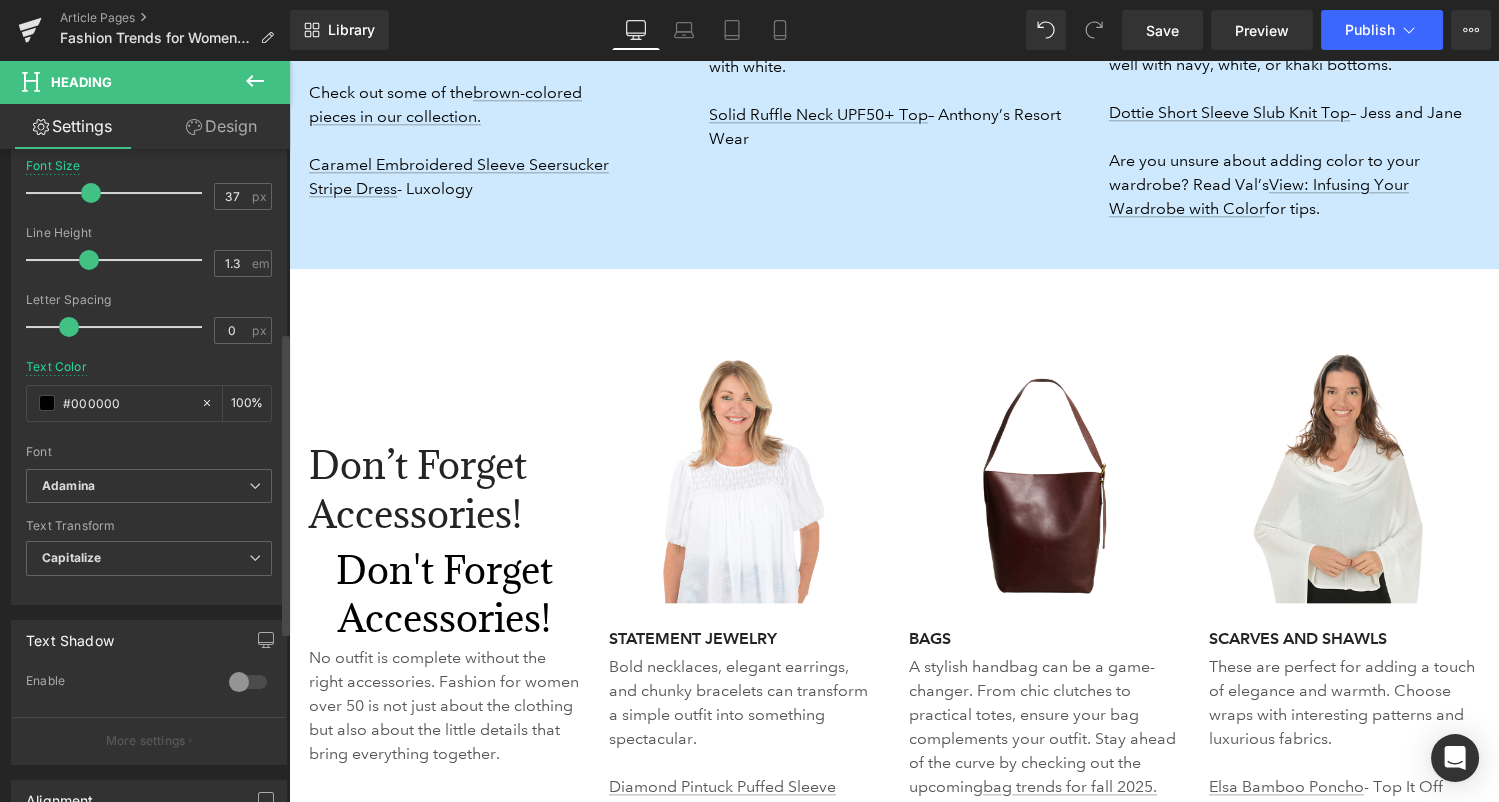 scroll, scrollTop: 392, scrollLeft: 0, axis: vertical 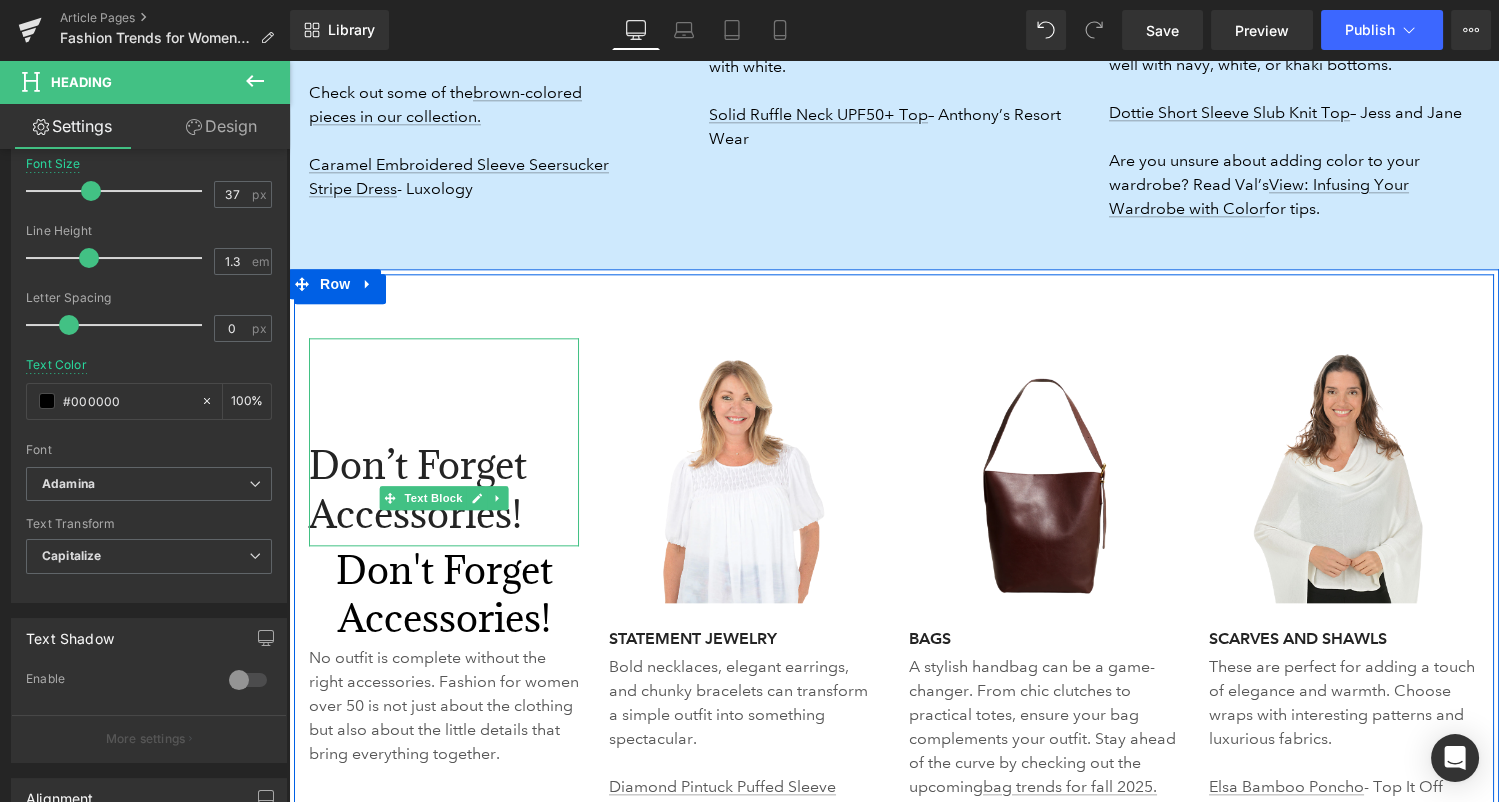 click on "Don’t Forget Accessories!" at bounding box center [444, 489] 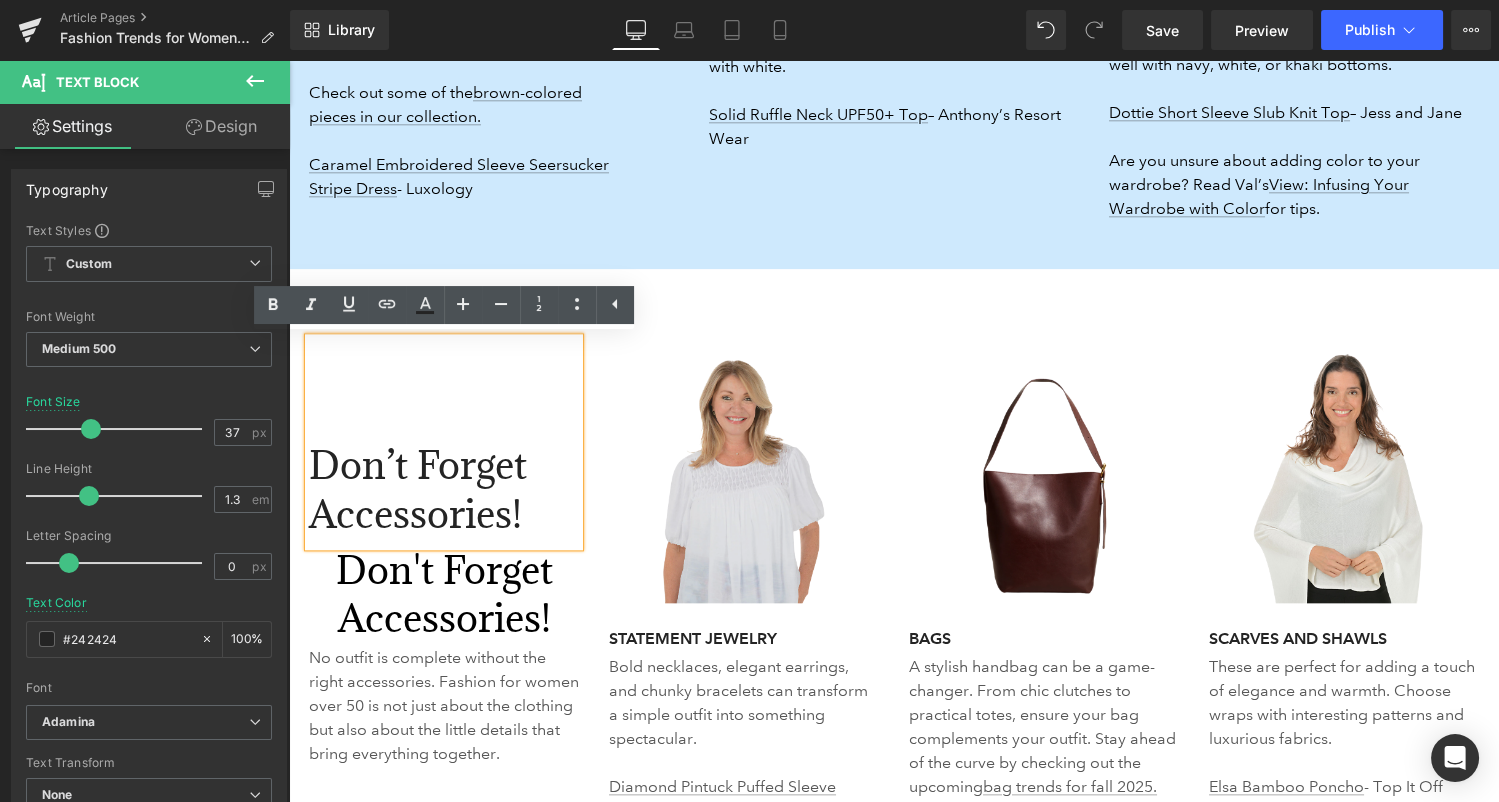 click at bounding box center (744, 470) 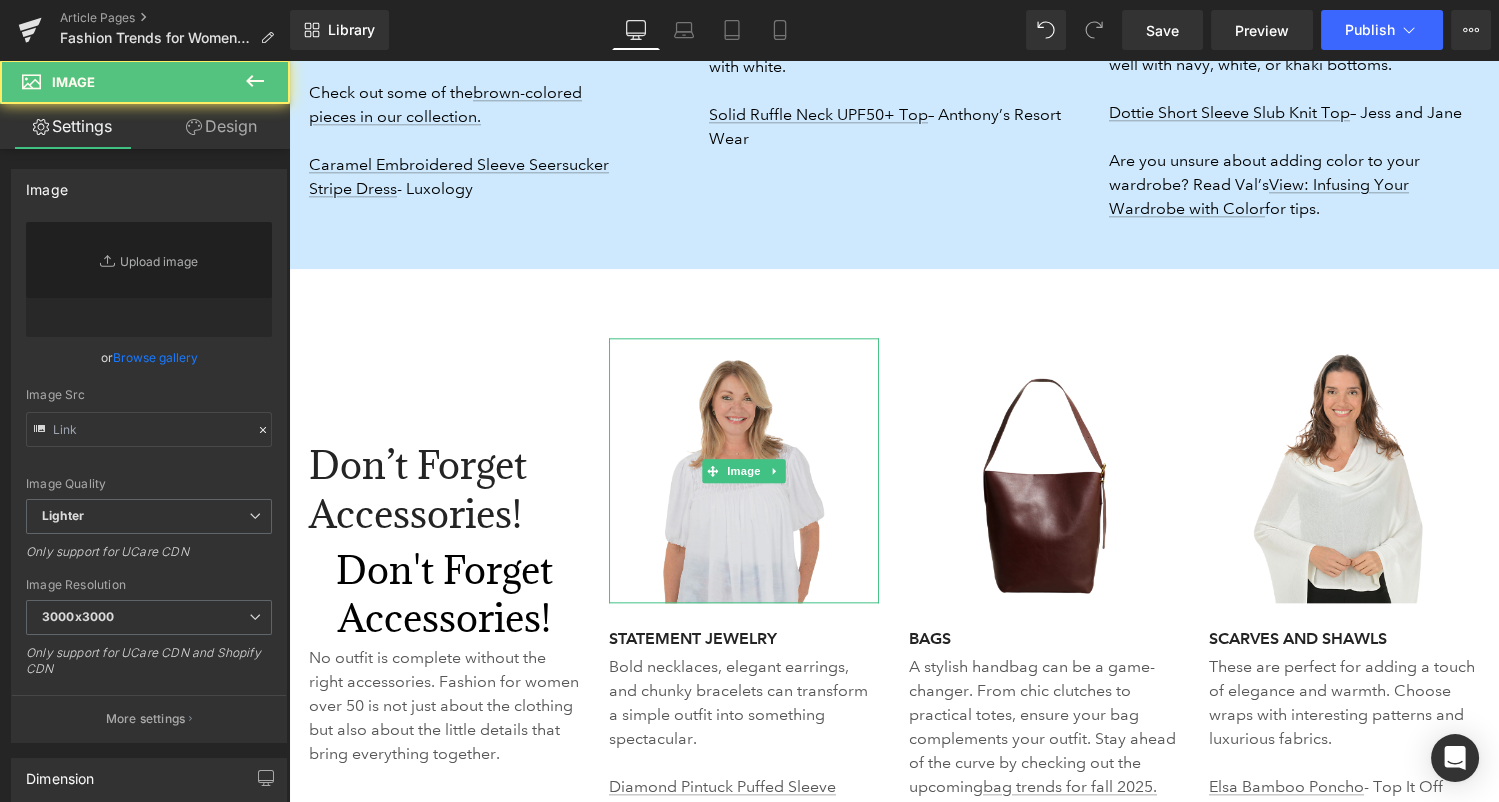 type on "https://ucarecdn.com/2f19ed7b-d352-41cb-99e0-83b1623ec613/-/format/auto/-/preview/3000x3000/-/quality/lighter/Mask%20group.png" 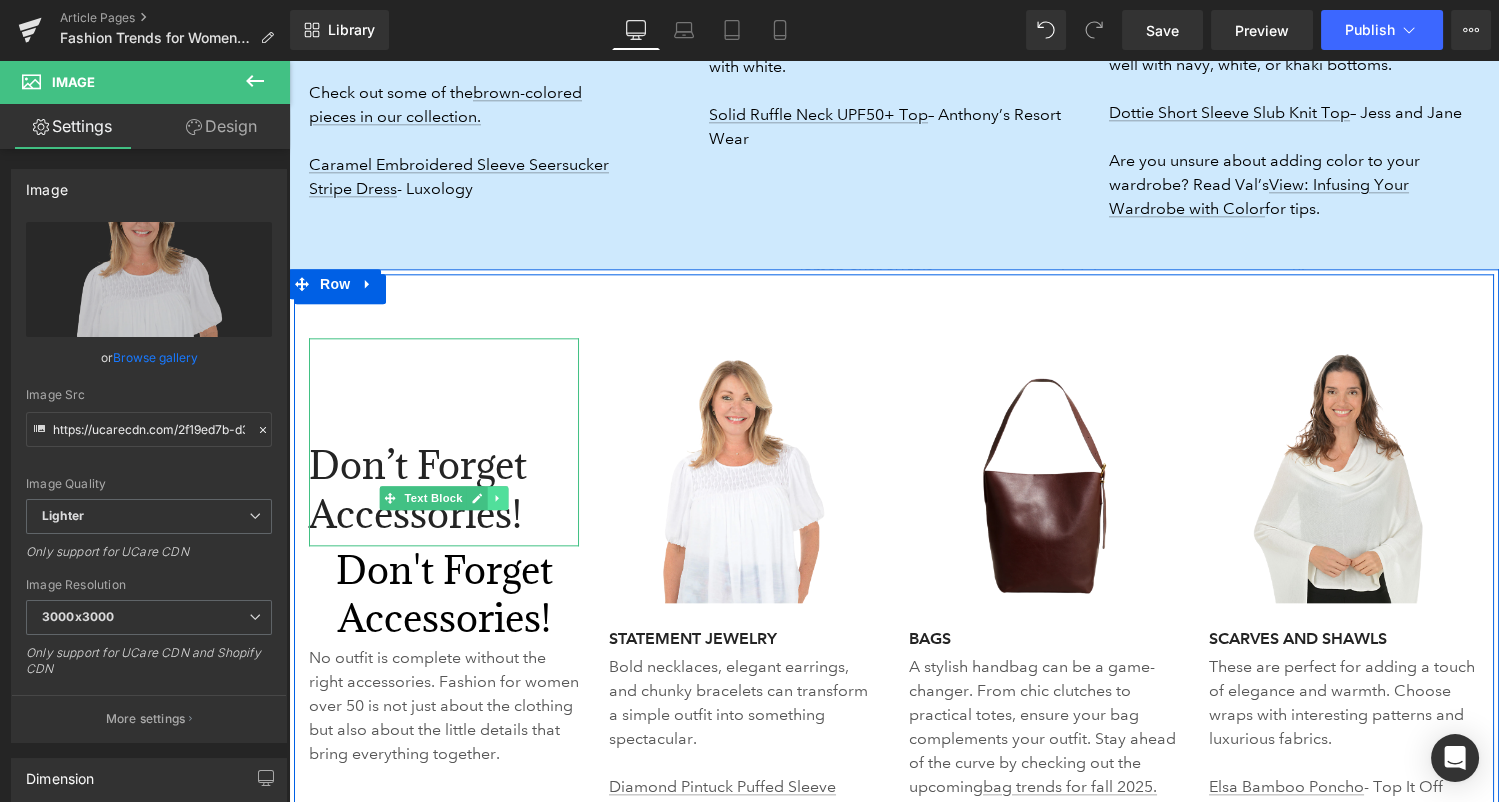 click 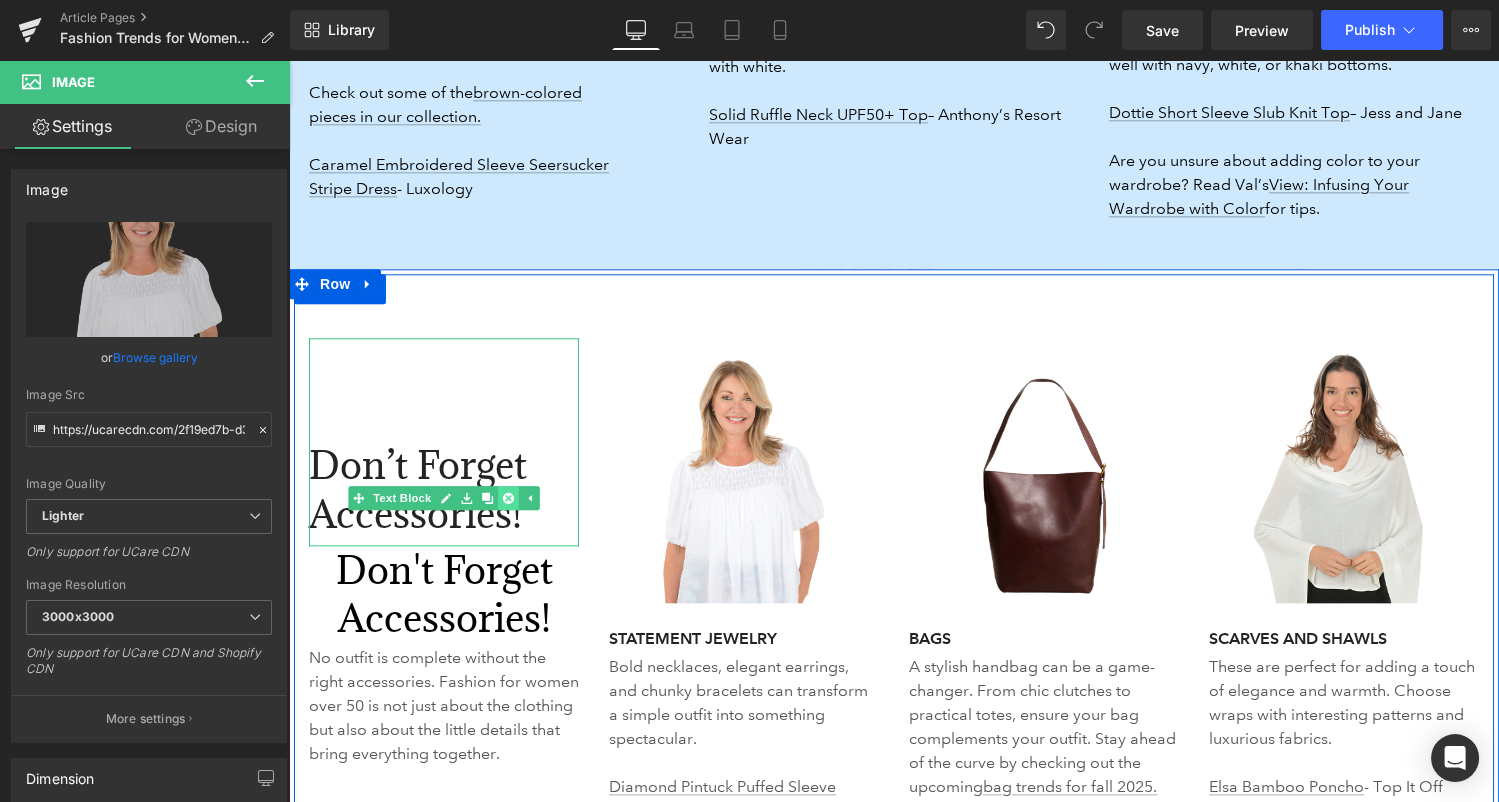 click 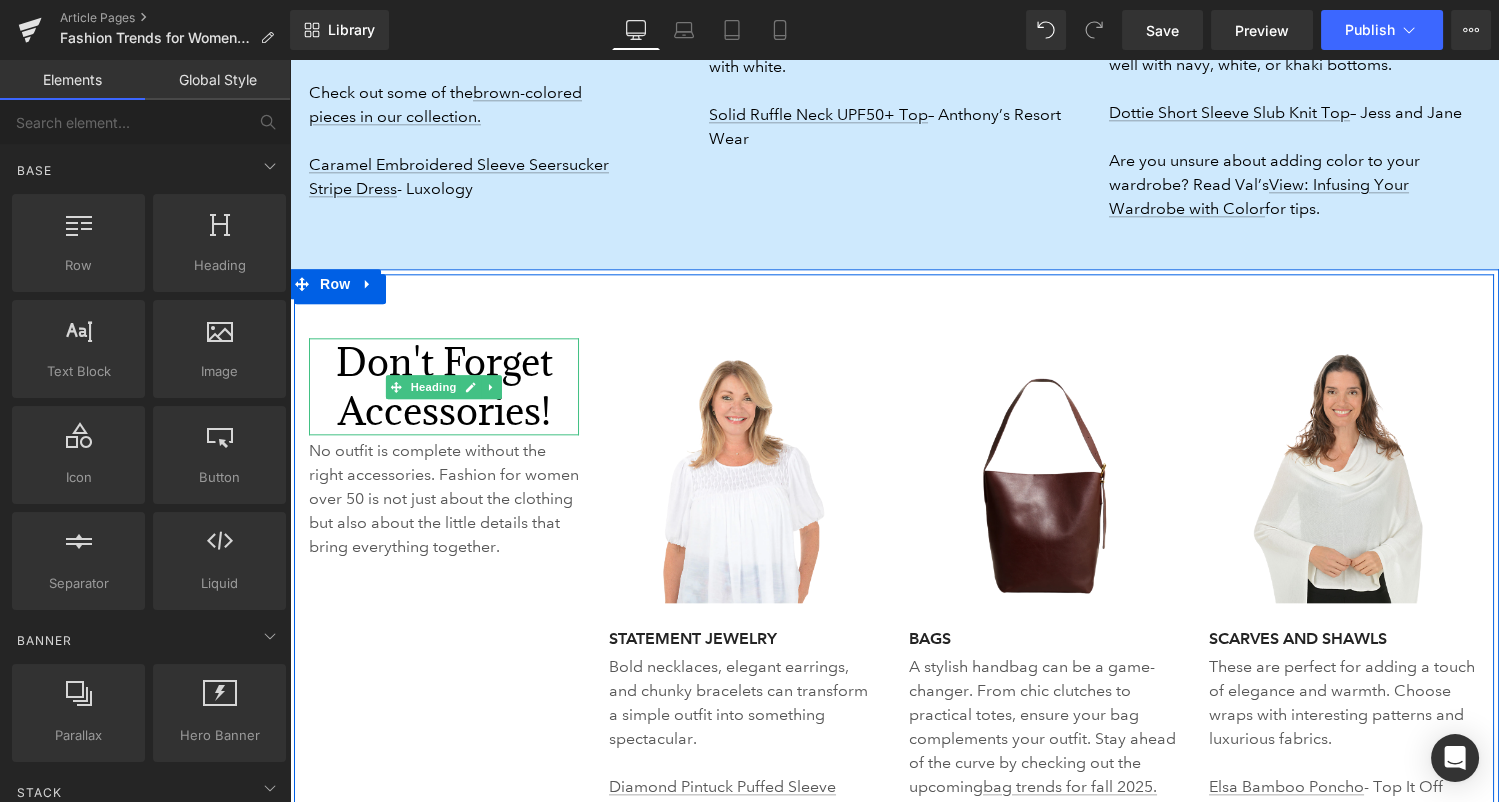 click on "Don't Forget Accessories!" at bounding box center [444, 386] 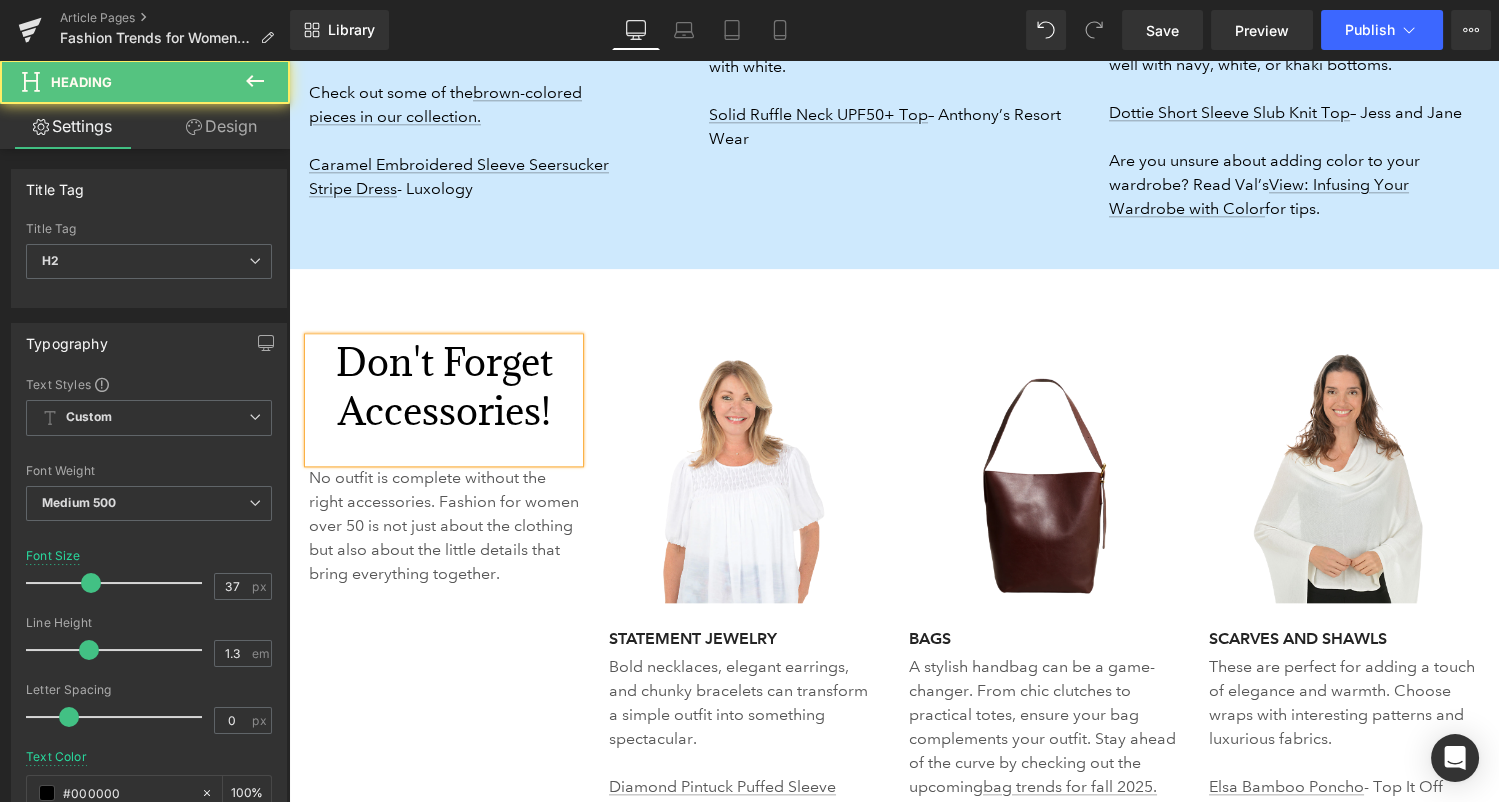 click on "Don't Forget Accessories!" at bounding box center [444, 386] 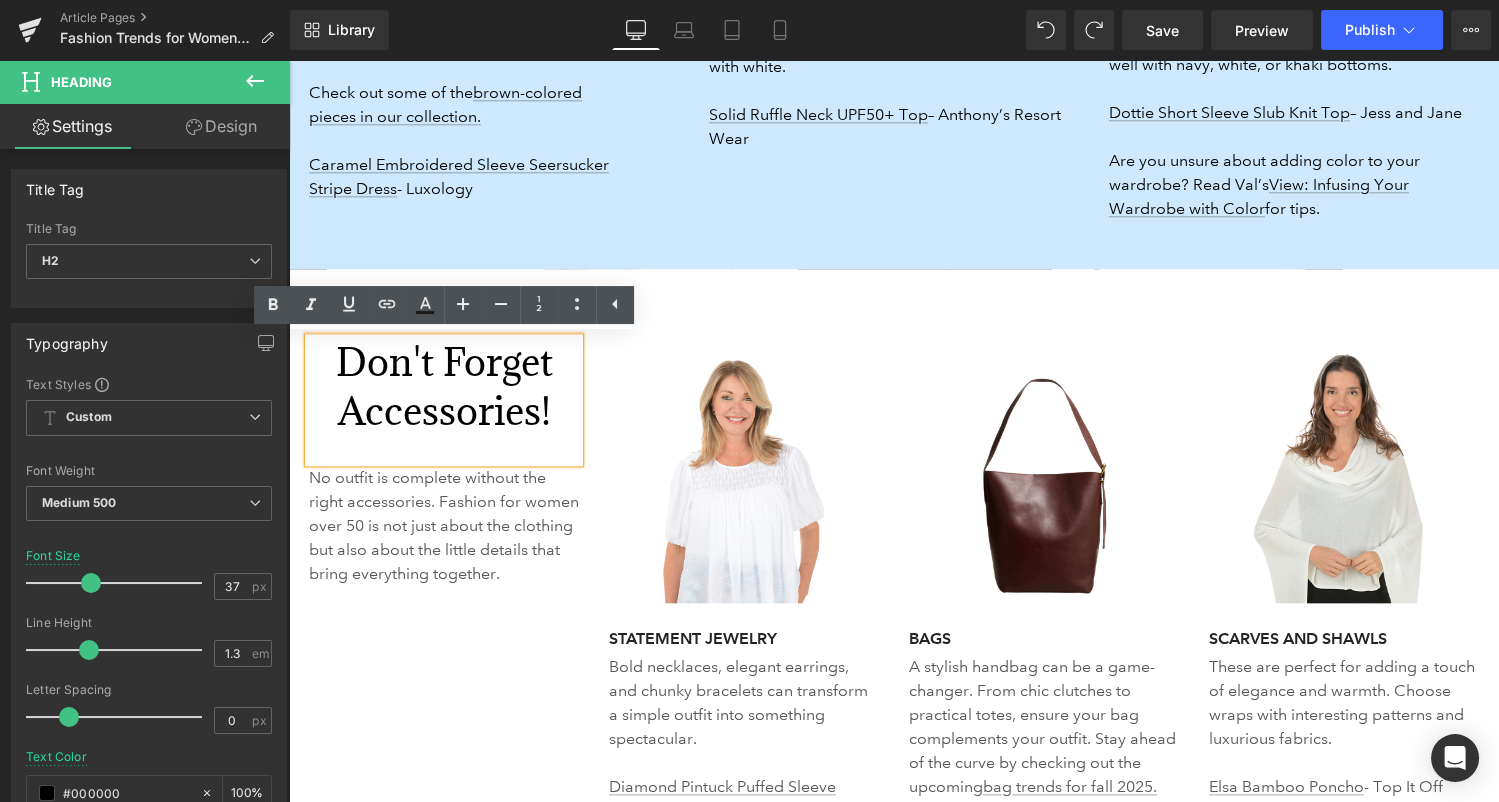 click on "Don't Forget Accessories! Heading         No outfit is complete without the right accessories. Fashion for women over 50 is not just about the clothing but also about the little details that bring everything together.    Text Block         Image         STATEMENT JEWELRY Text Block         Bold necklaces, elegant earrings, and chunky bracelets can transform a simple outfit into something spectacular.    Diamond Pintuck Puffed Sleeve Blouse  – Zac and Rachel   Text Block         Image         BAGS Text Block         A stylish handbag can be a game-changer. From chic clutches to practical totes, ensure your bag complements your outfit. Stay ahead of the curve by checking out the upcoming  bag trends for fall 2025.  Text Block         Image         SCARVES AND SHAWLS Text Block         These are perfect for adding a touch of elegance and warmth. Choose wraps with interesting patterns and luxurious fabrics.    Elsa Bamboo Poncho  - Top It Off   Text Block         Row   64px" at bounding box center [894, 553] 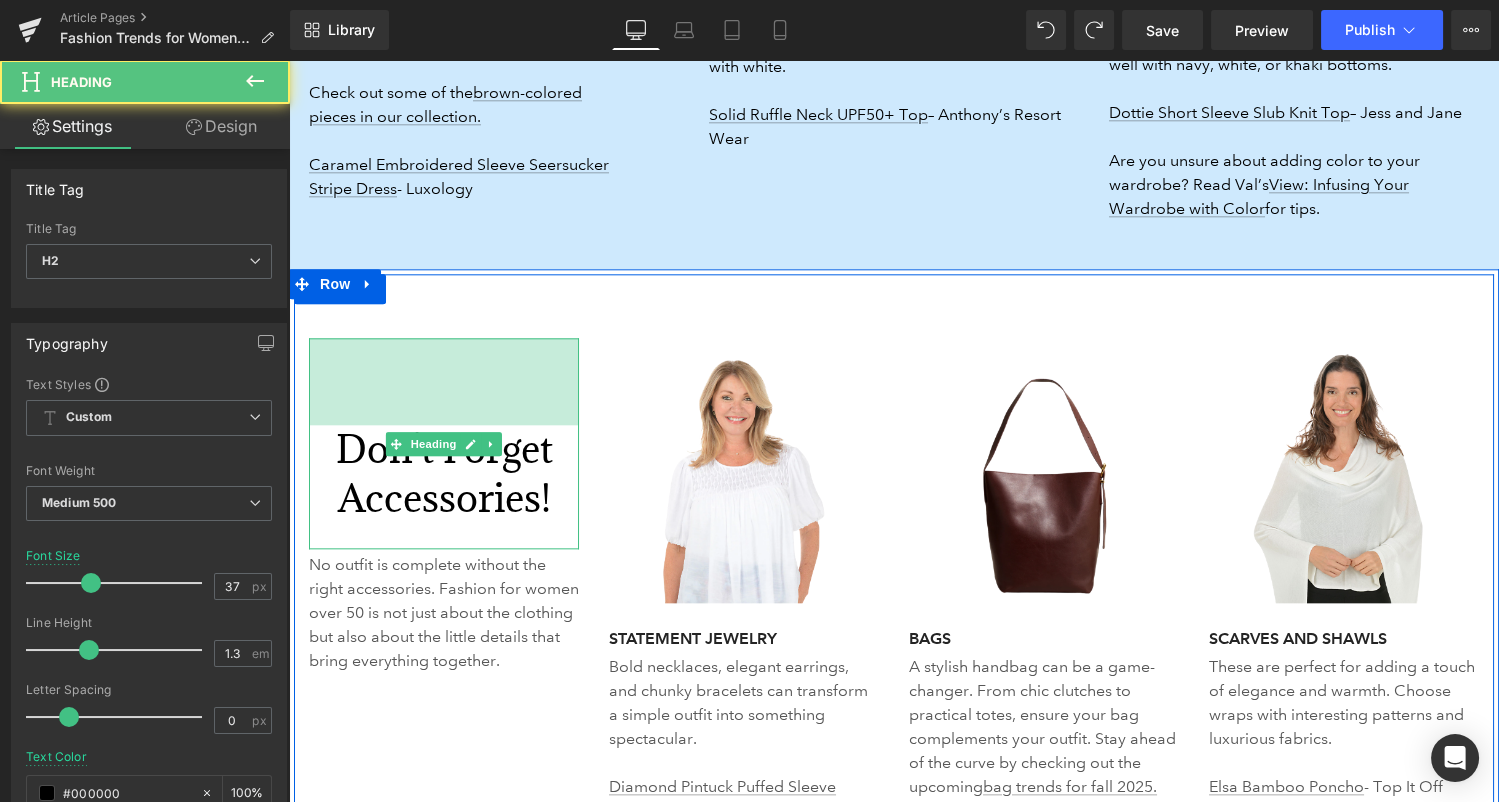 drag, startPoint x: 427, startPoint y: 342, endPoint x: 429, endPoint y: 429, distance: 87.02299 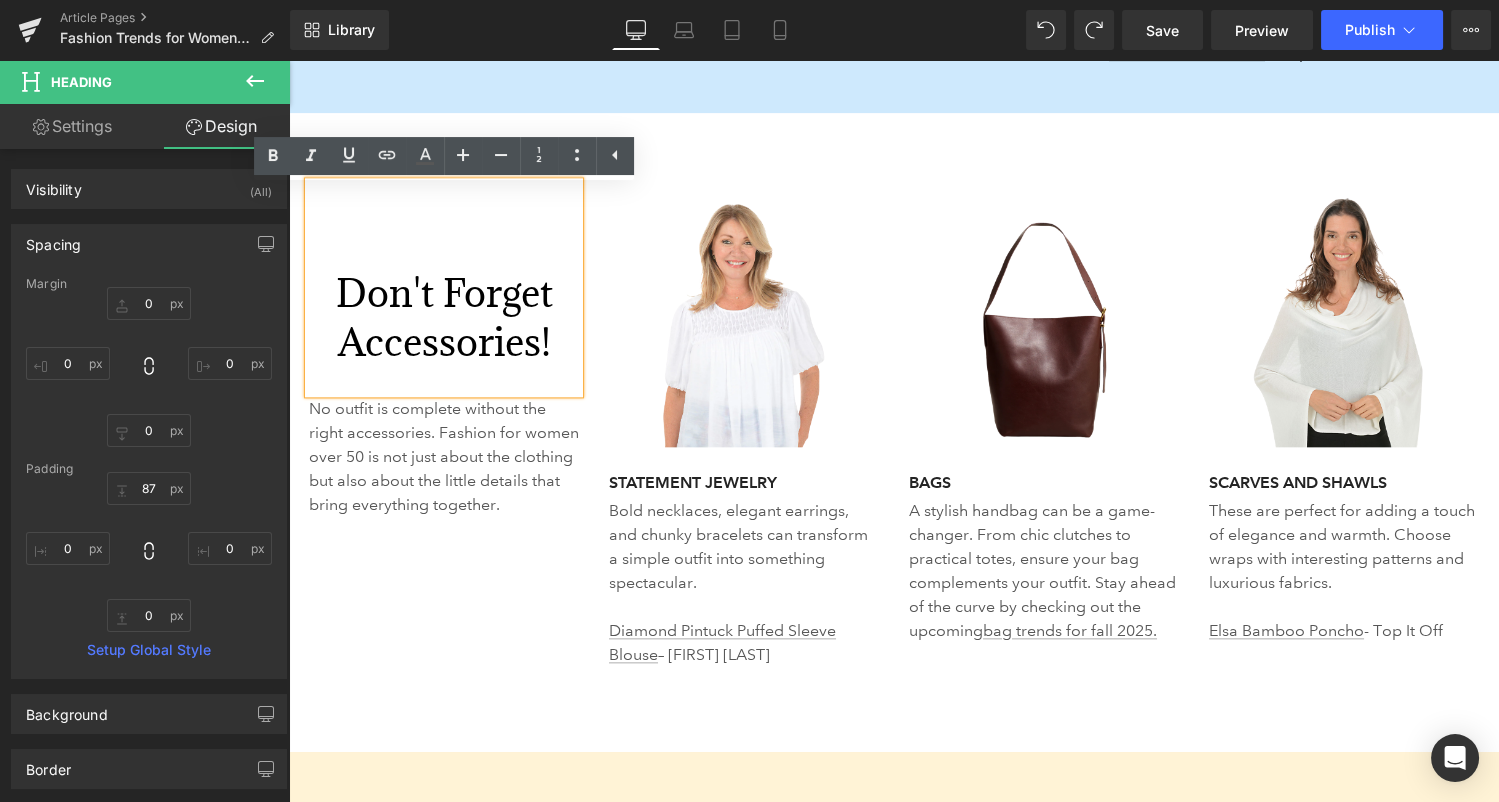 scroll, scrollTop: 4251, scrollLeft: 0, axis: vertical 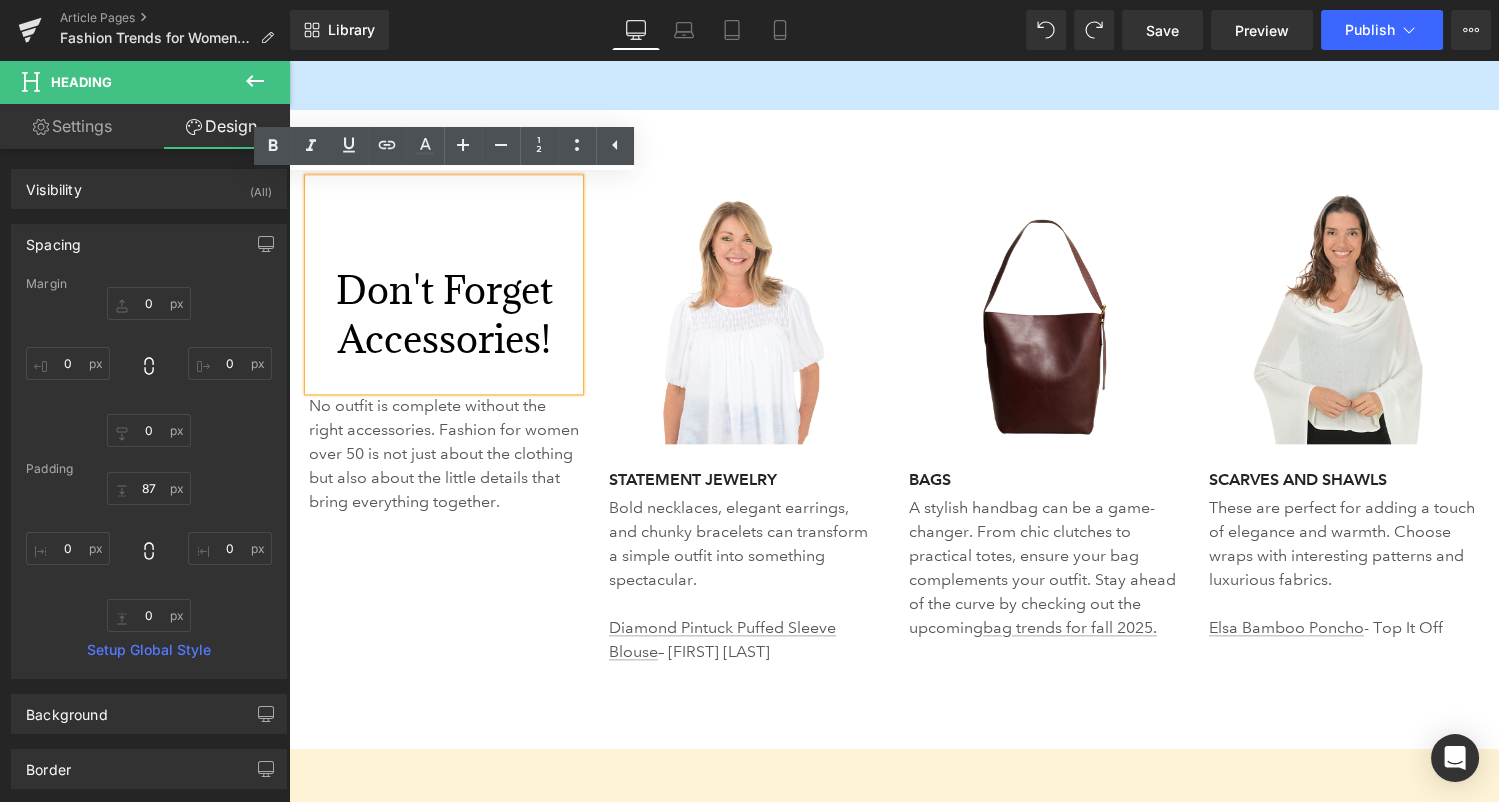 click on "Don't Forget Accessories! Heading   87px       No outfit is complete without the right accessories. Fashion for women over 50 is not just about the clothing but also about the little details that bring everything together.    Text Block         Image         STATEMENT JEWELRY Text Block         Bold necklaces, elegant earrings, and chunky bracelets can transform a simple outfit into something spectacular.    Diamond Pintuck Puffed Sleeve Blouse  – Zac and Rachel   Text Block         Image         BAGS Text Block         A stylish handbag can be a game-changer. From chic clutches to practical totes, ensure your bag complements your outfit. Stay ahead of the curve by checking out the upcoming  bag trends for fall 2025.  Text Block         Image         SCARVES AND SHAWLS Text Block         These are perfect for adding a touch of elegance and warmth. Choose wraps with interesting patterns and luxurious fabrics.    Elsa Bamboo Poncho  - Top It Off   Text Block         Row   64px" at bounding box center [894, 394] 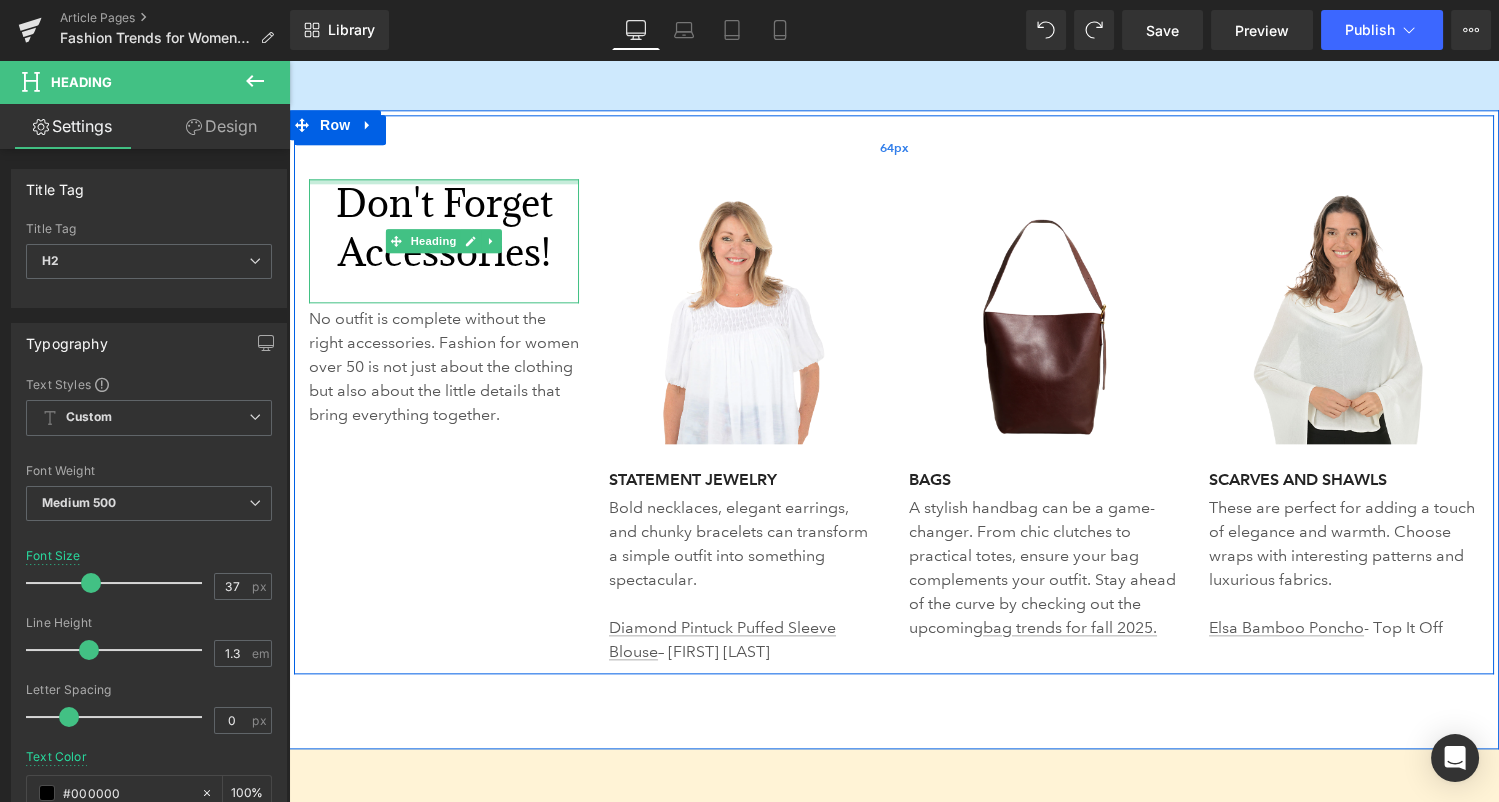 drag, startPoint x: 462, startPoint y: 262, endPoint x: 459, endPoint y: 172, distance: 90.04999 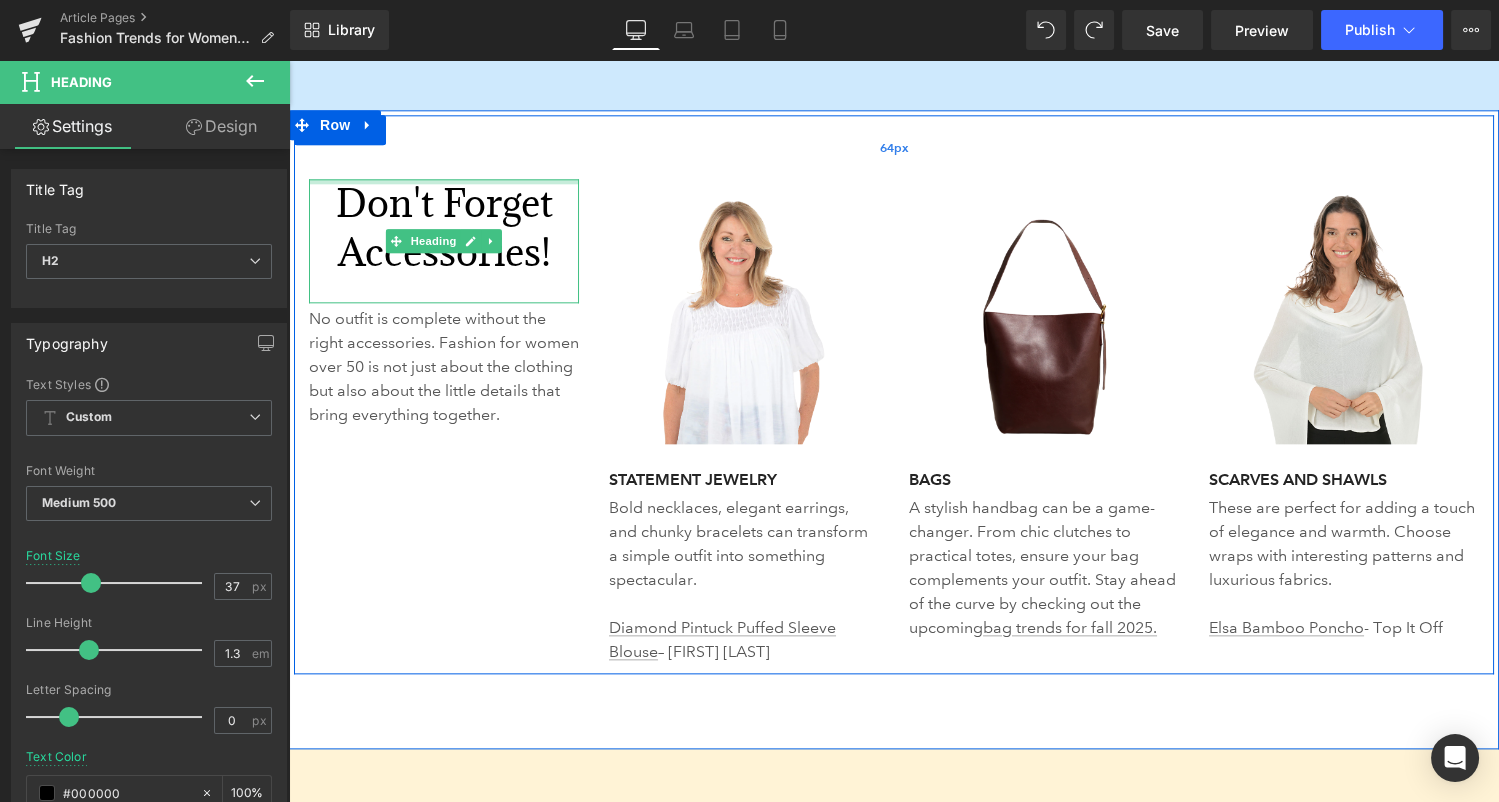 click on "Don't Forget Accessories! Heading         No outfit is complete without the right accessories. Fashion for women over 50 is not just about the clothing but also about the little details that bring everything together.    Text Block         Image         STATEMENT JEWELRY Text Block         Bold necklaces, elegant earrings, and chunky bracelets can transform a simple outfit into something spectacular.    Diamond Pintuck Puffed Sleeve Blouse  – Zac and Rachel   Text Block         Image         BAGS Text Block         A stylish handbag can be a game-changer. From chic clutches to practical totes, ensure your bag complements your outfit. Stay ahead of the curve by checking out the upcoming  bag trends for fall 2025.  Text Block         Image         SCARVES AND SHAWLS Text Block         These are perfect for adding a touch of elegance and warmth. Choose wraps with interesting patterns and luxurious fabrics.    Elsa Bamboo Poncho  - Top It Off   Text Block         Row   64px" at bounding box center [894, 394] 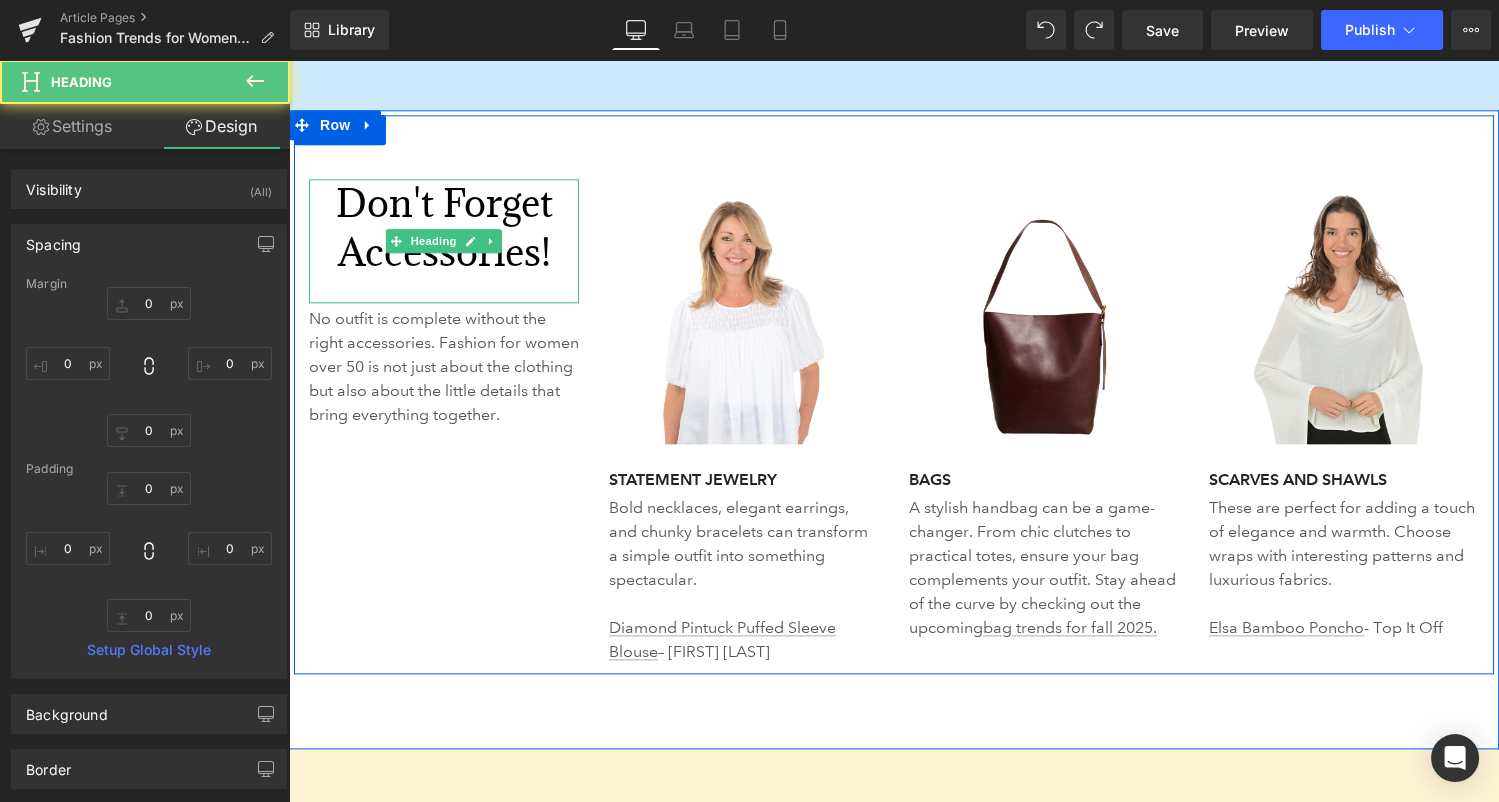 click on "Don't Forget Accessories! Heading         No outfit is complete without the right accessories. Fashion for women over 50 is not just about the clothing but also about the little details that bring everything together.    Text Block         Image         STATEMENT JEWELRY Text Block         Bold necklaces, elegant earrings, and chunky bracelets can transform a simple outfit into something spectacular.    Diamond Pintuck Puffed Sleeve Blouse  – Zac and Rachel   Text Block         Image         BAGS Text Block         A stylish handbag can be a game-changer. From chic clutches to practical totes, ensure your bag complements your outfit. Stay ahead of the curve by checking out the upcoming  bag trends for fall 2025.  Text Block         Image         SCARVES AND SHAWLS Text Block         These are perfect for adding a touch of elegance and warmth. Choose wraps with interesting patterns and luxurious fabrics.    Elsa Bamboo Poncho  - Top It Off   Text Block         Row   64px" at bounding box center [894, 394] 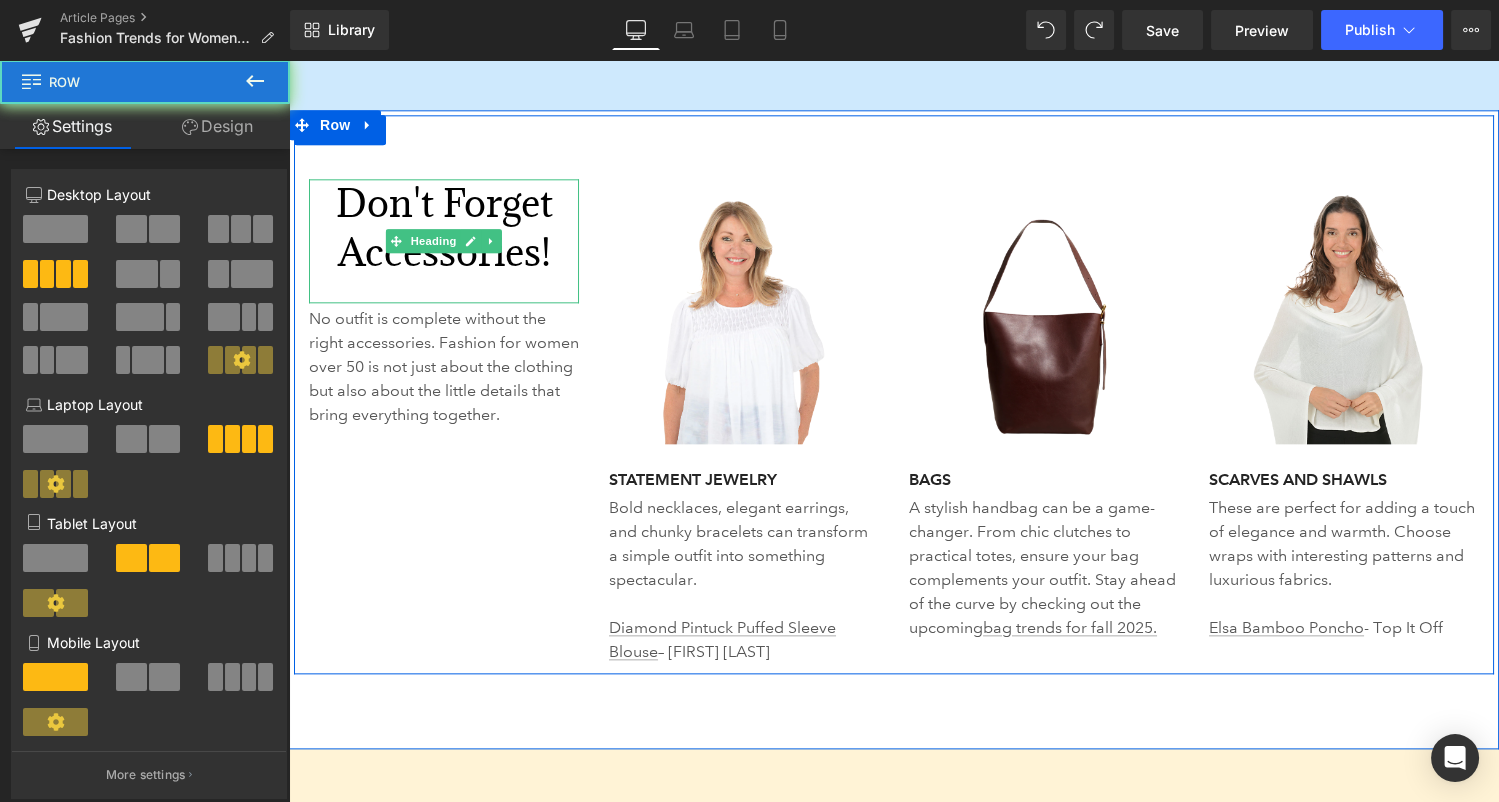 scroll, scrollTop: 4213, scrollLeft: 0, axis: vertical 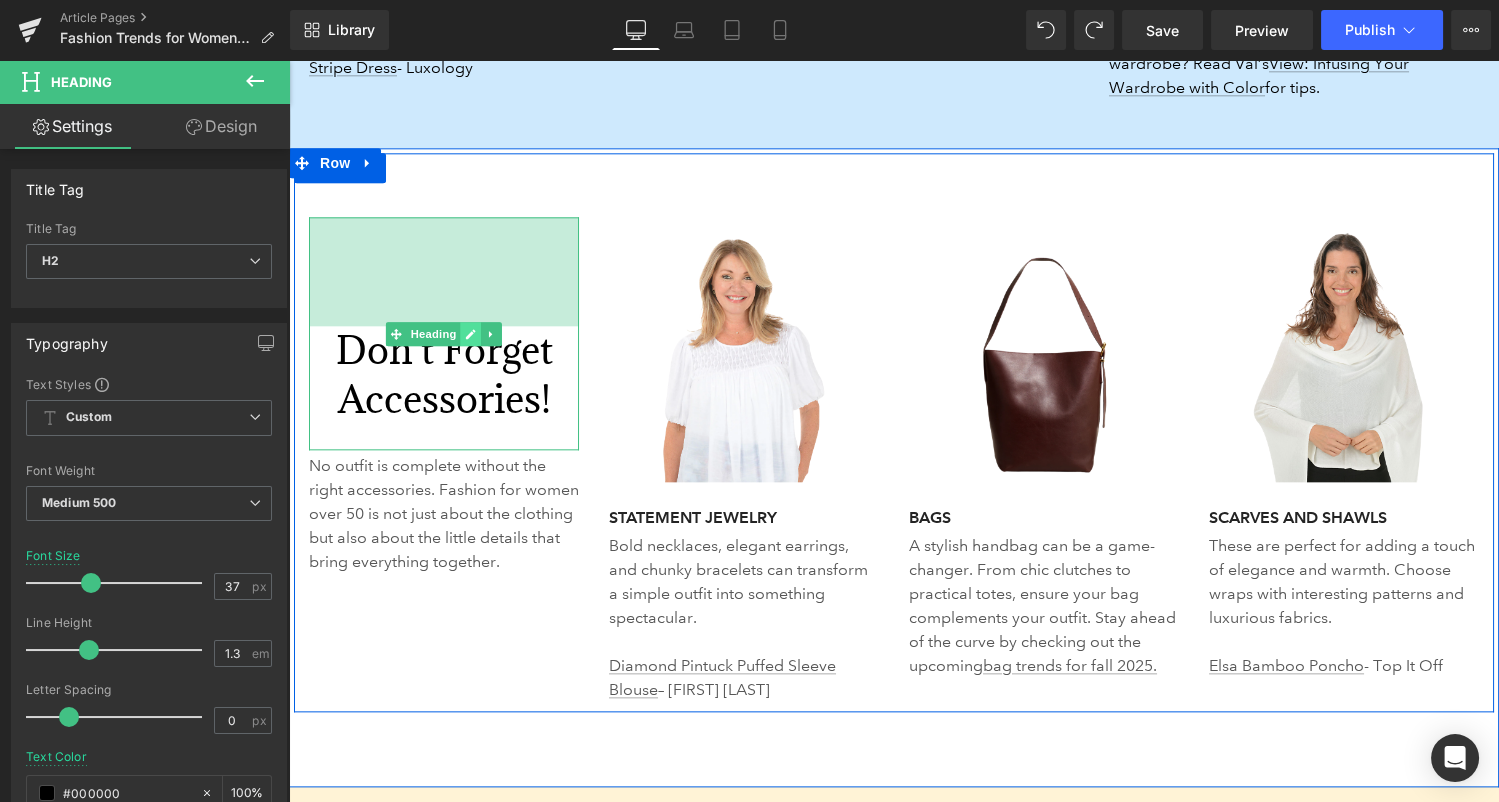 drag, startPoint x: 463, startPoint y: 217, endPoint x: 463, endPoint y: 327, distance: 110 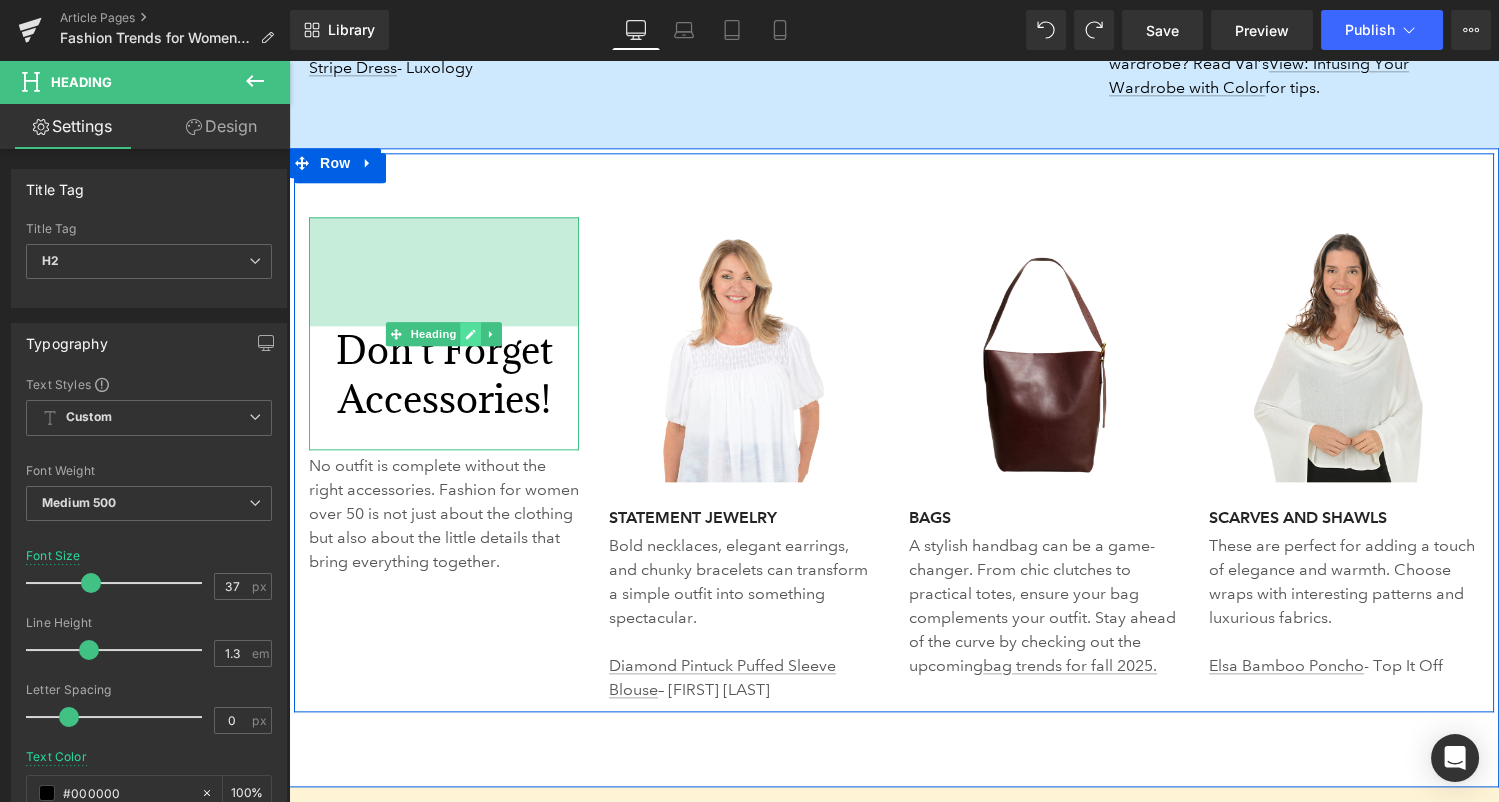 click on "Don't Forget Accessories! Heading   109px" at bounding box center [444, 333] 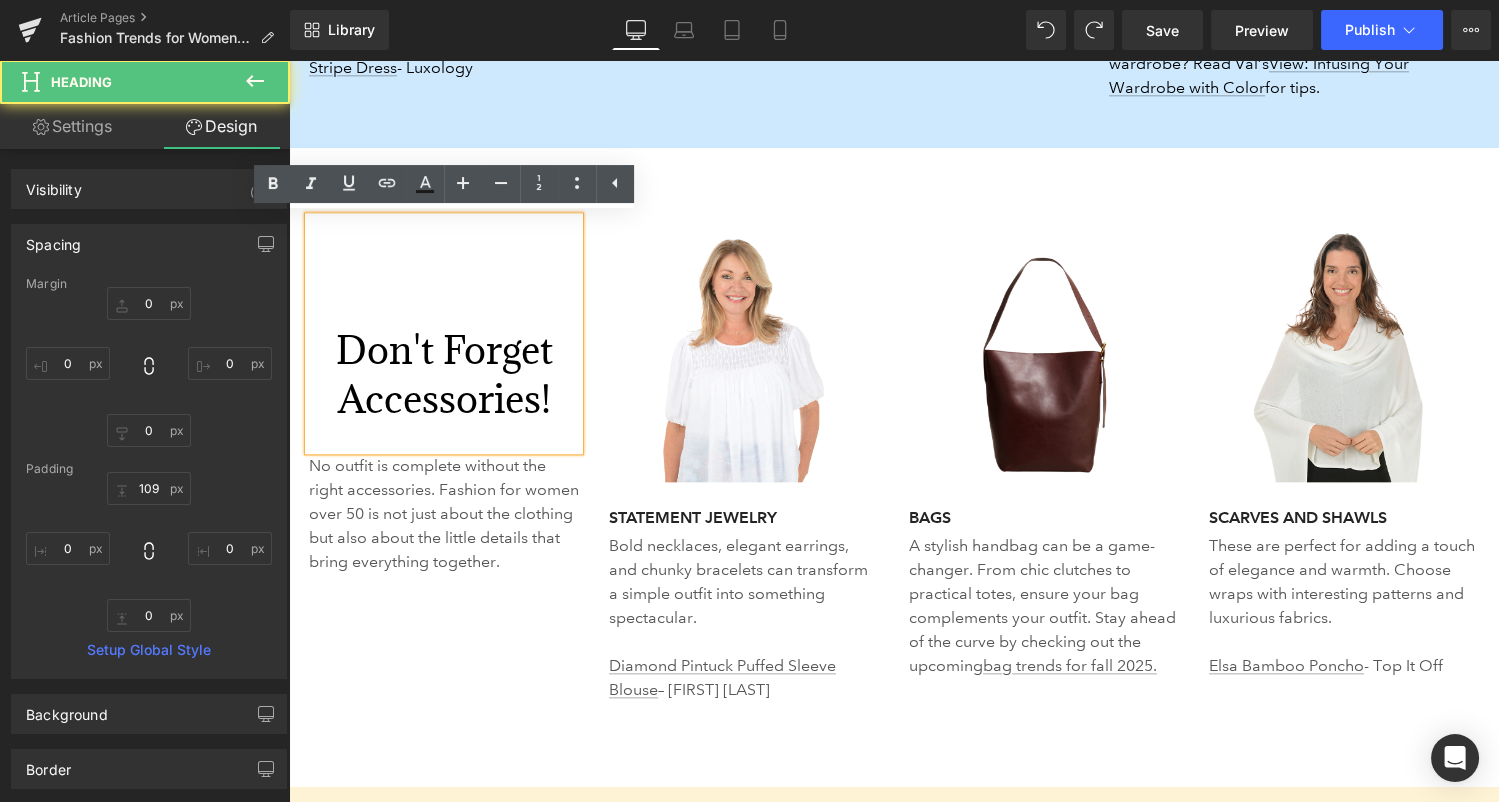 click on "Don't Forget Accessories!" at bounding box center [444, 374] 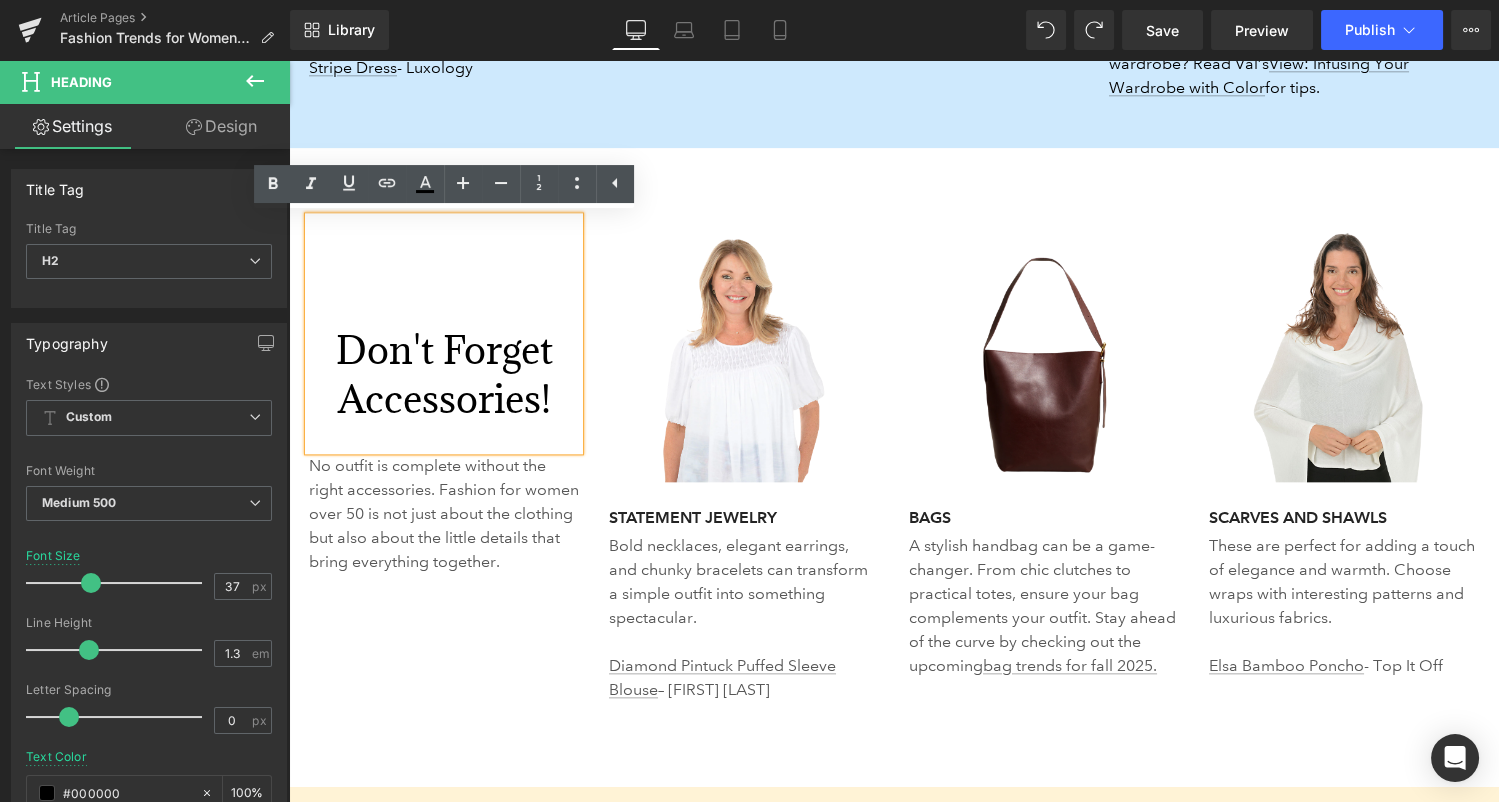 click on "– [FIRST] [LAST]" at bounding box center [894, 432] 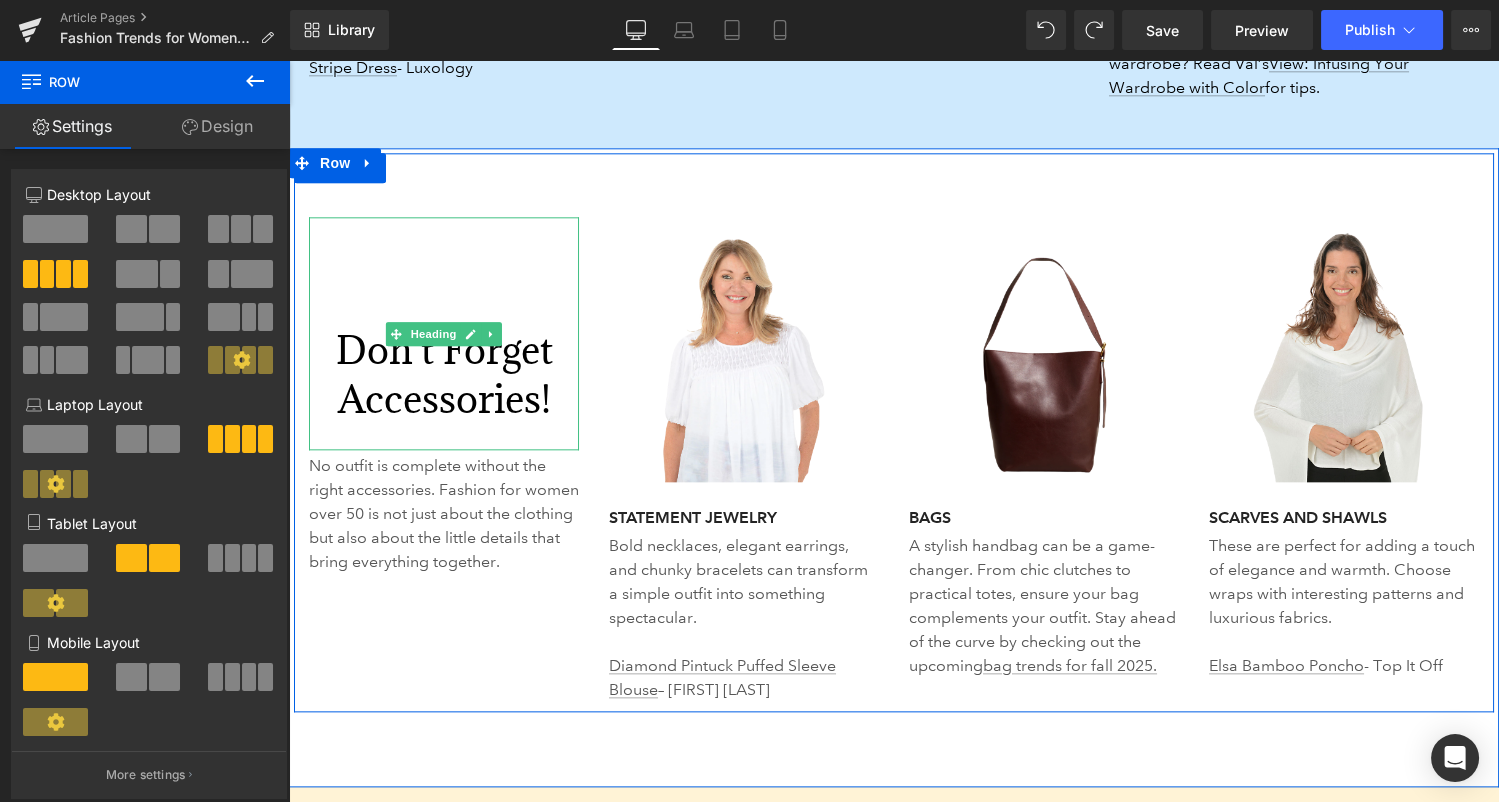 click on "Don't Forget Accessories!" at bounding box center (444, 374) 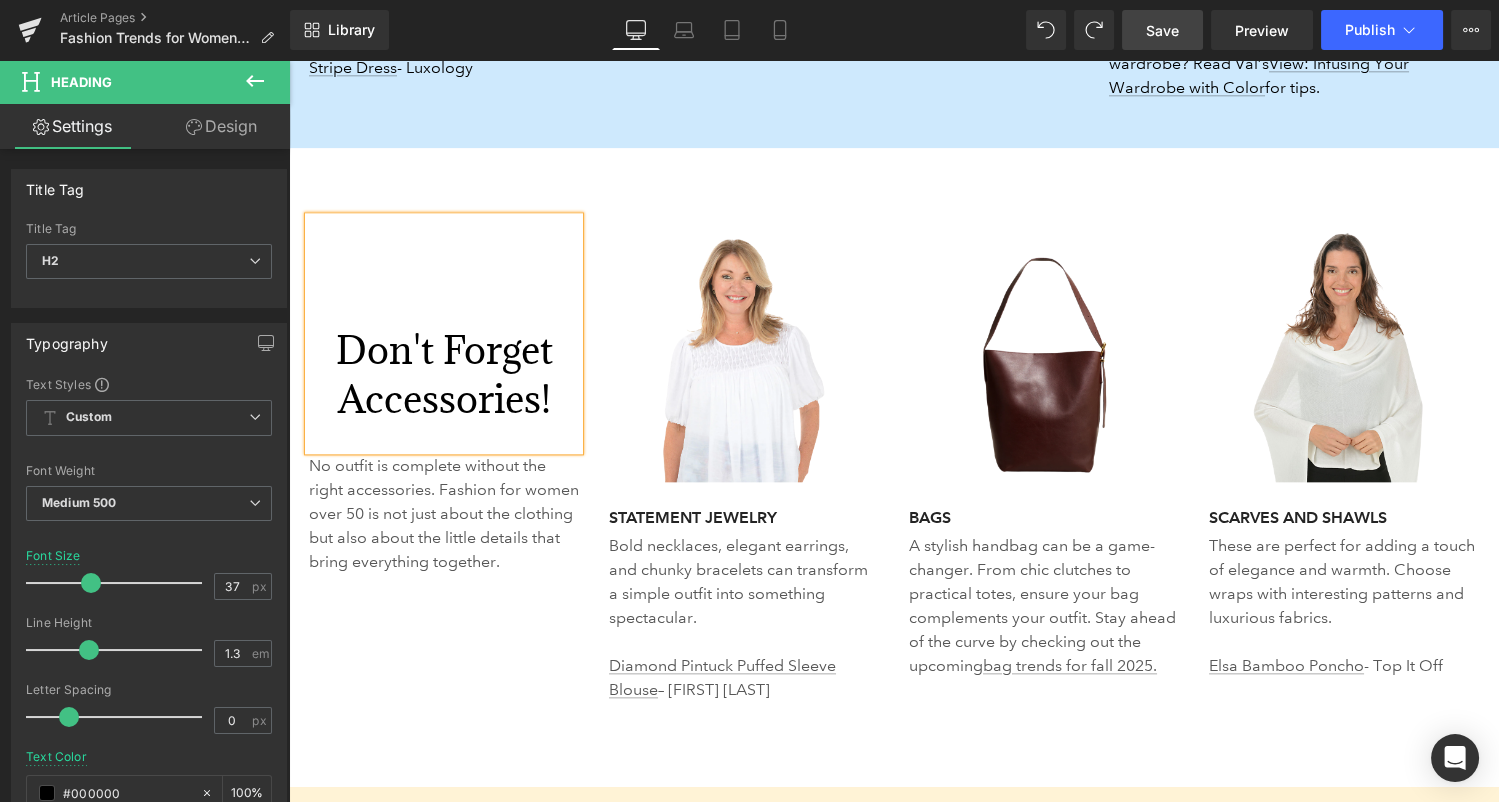 click on "Save" at bounding box center [1162, 30] 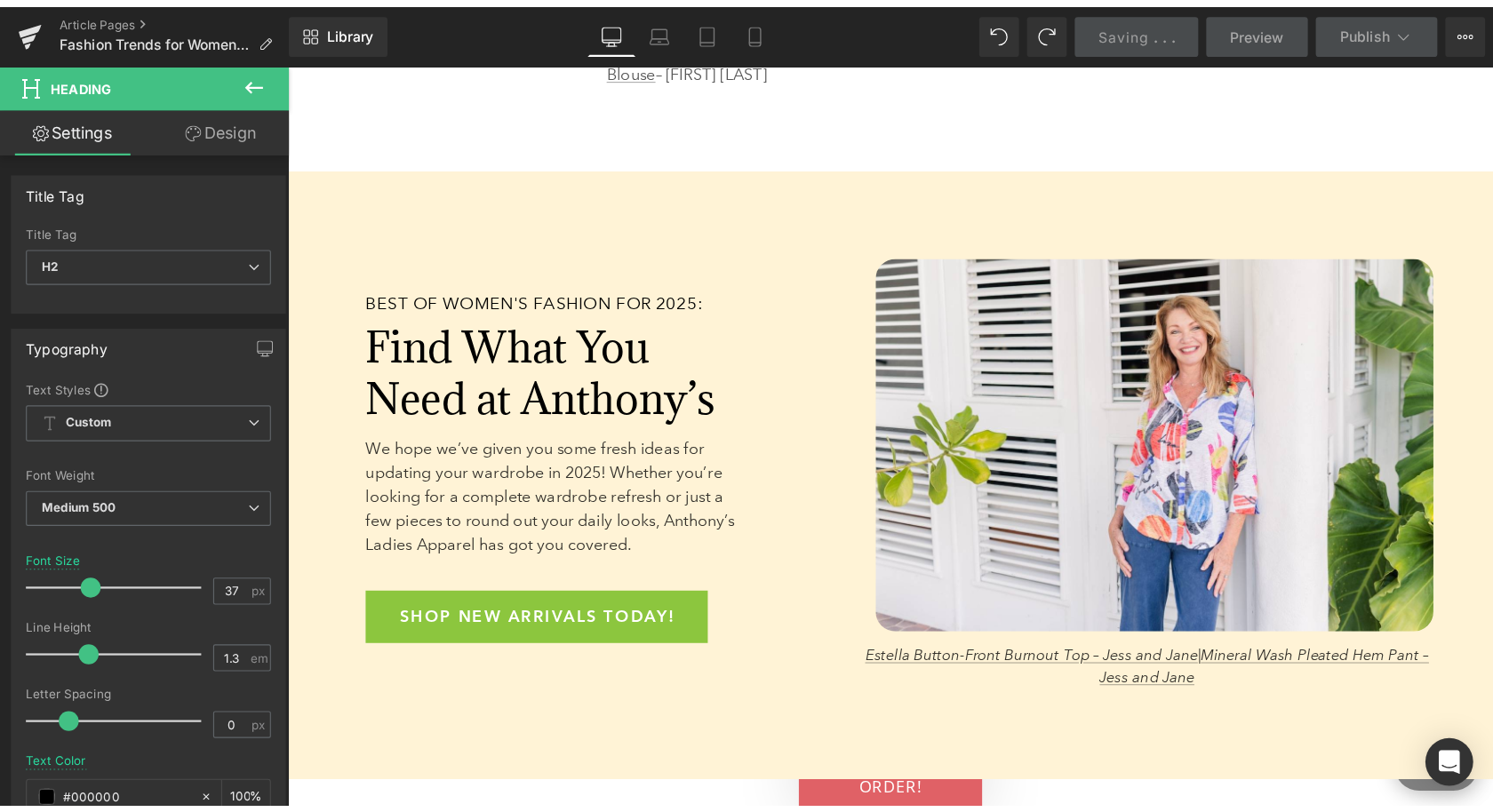 scroll, scrollTop: 4320, scrollLeft: 0, axis: vertical 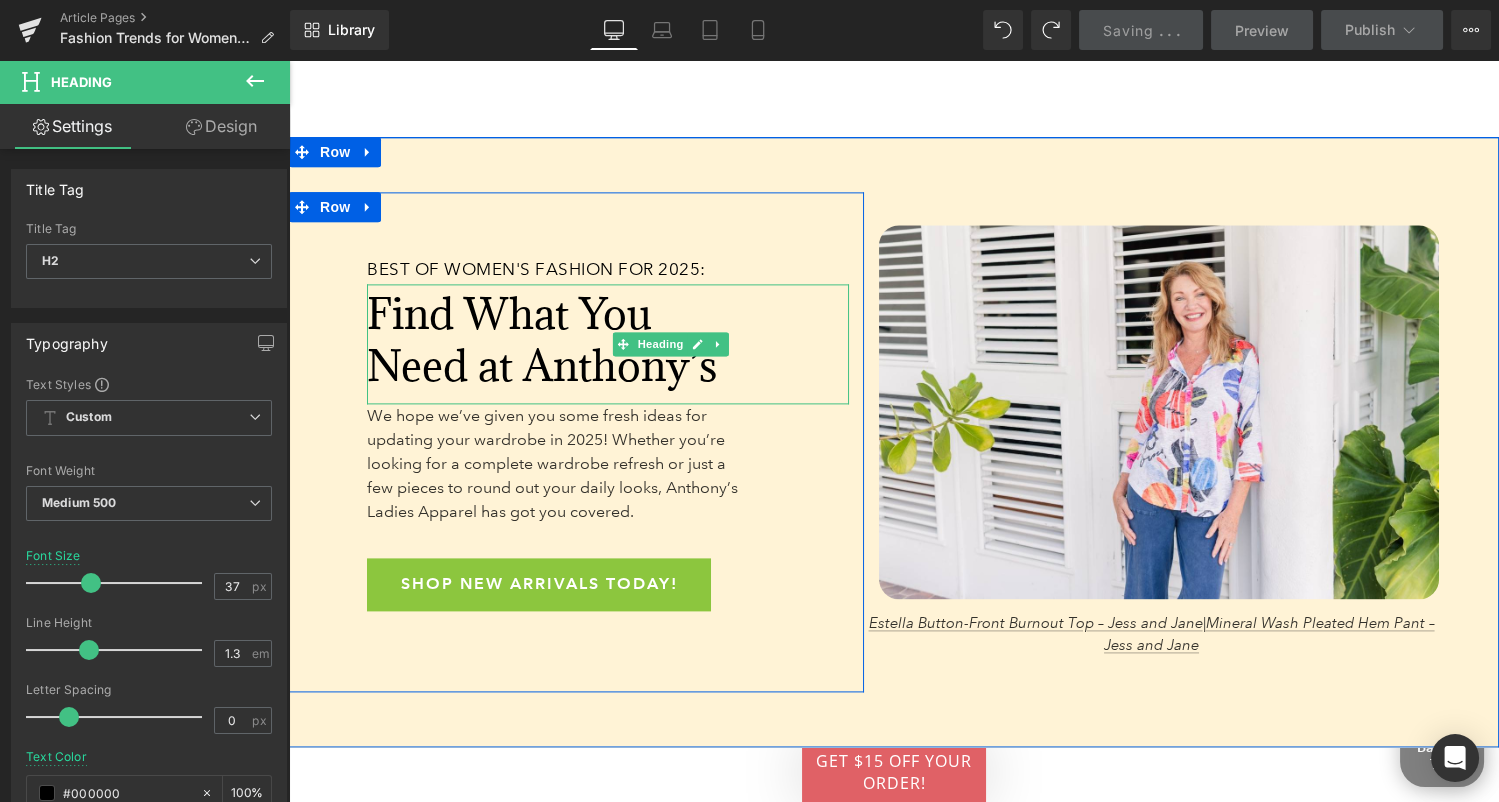 click on "Find What You Need at Anthony’s" at bounding box center [542, 339] 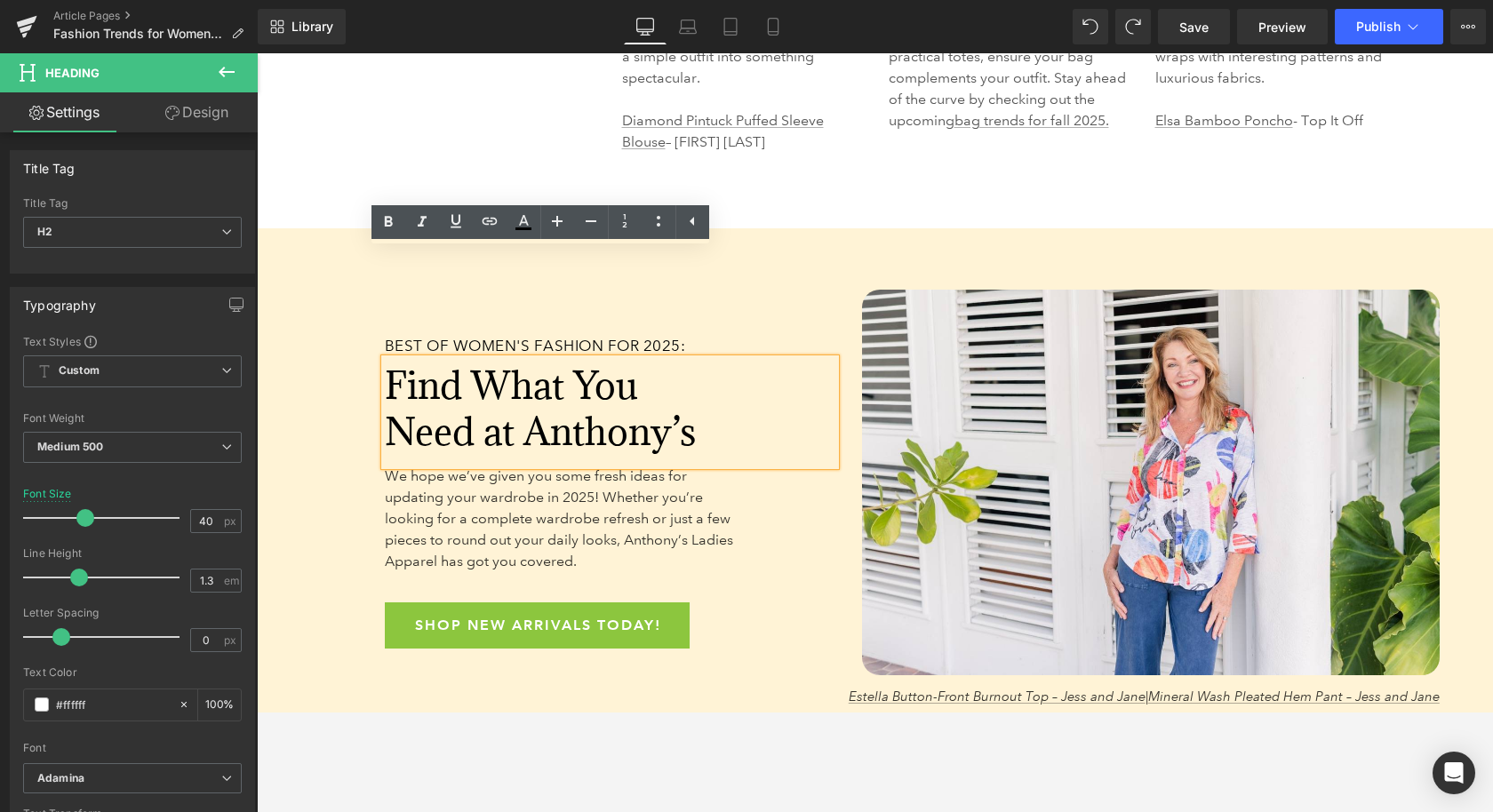 click on "BEST OF WOMEN'S FASHION FOR 2025:" at bounding box center (535, 346) 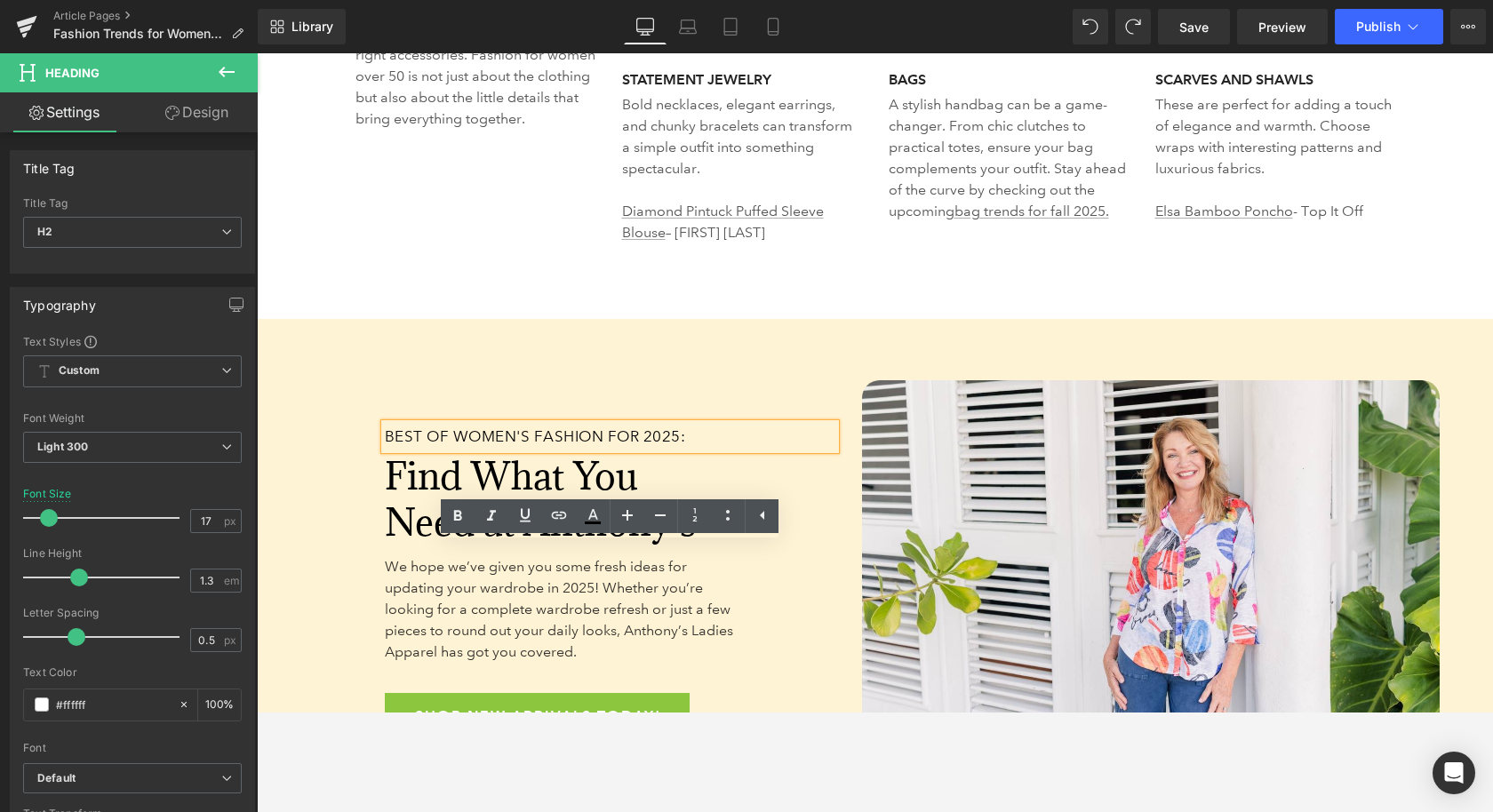 scroll, scrollTop: 4089, scrollLeft: 0, axis: vertical 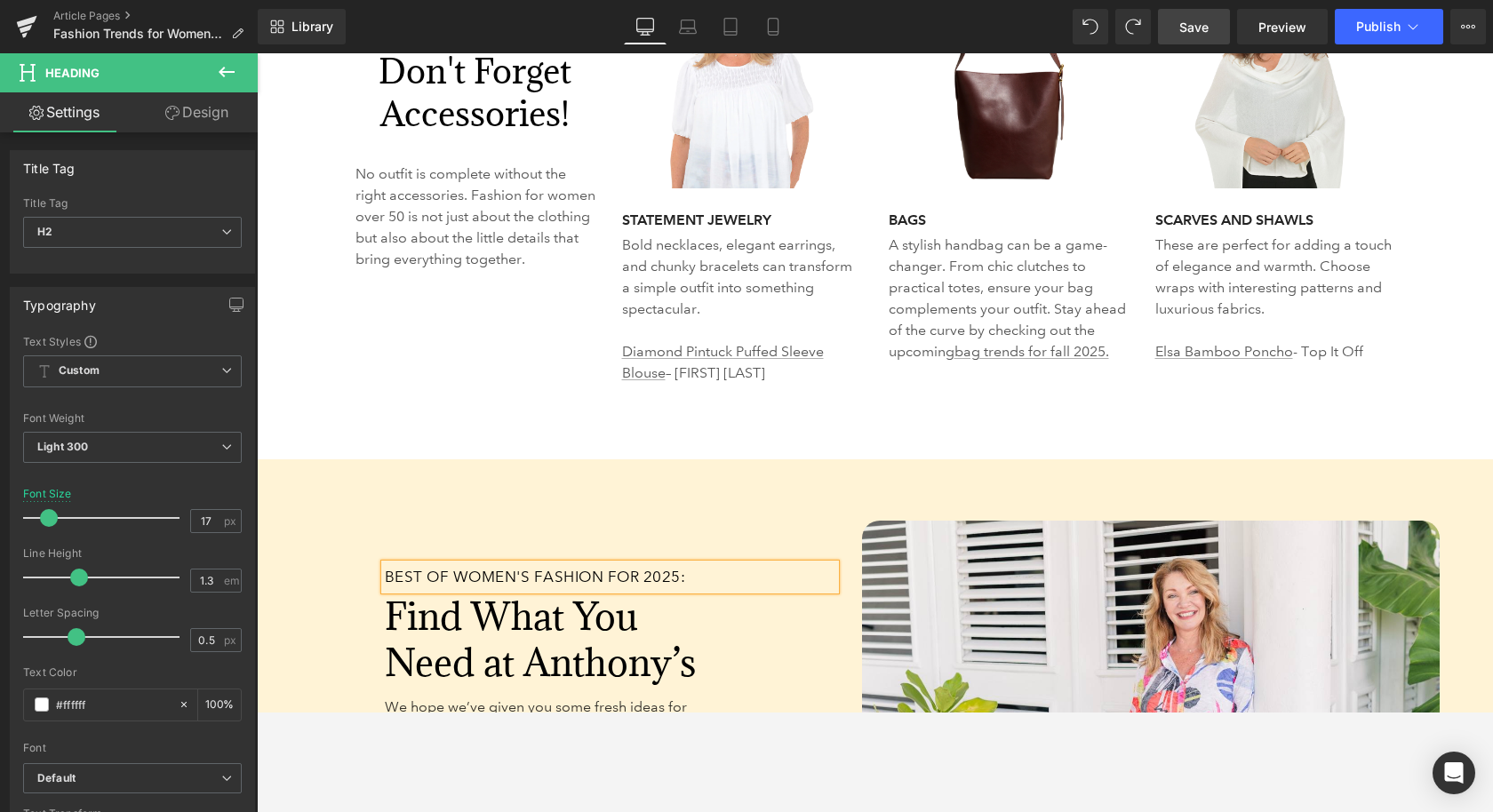 click on "Save" at bounding box center (1194, 27) 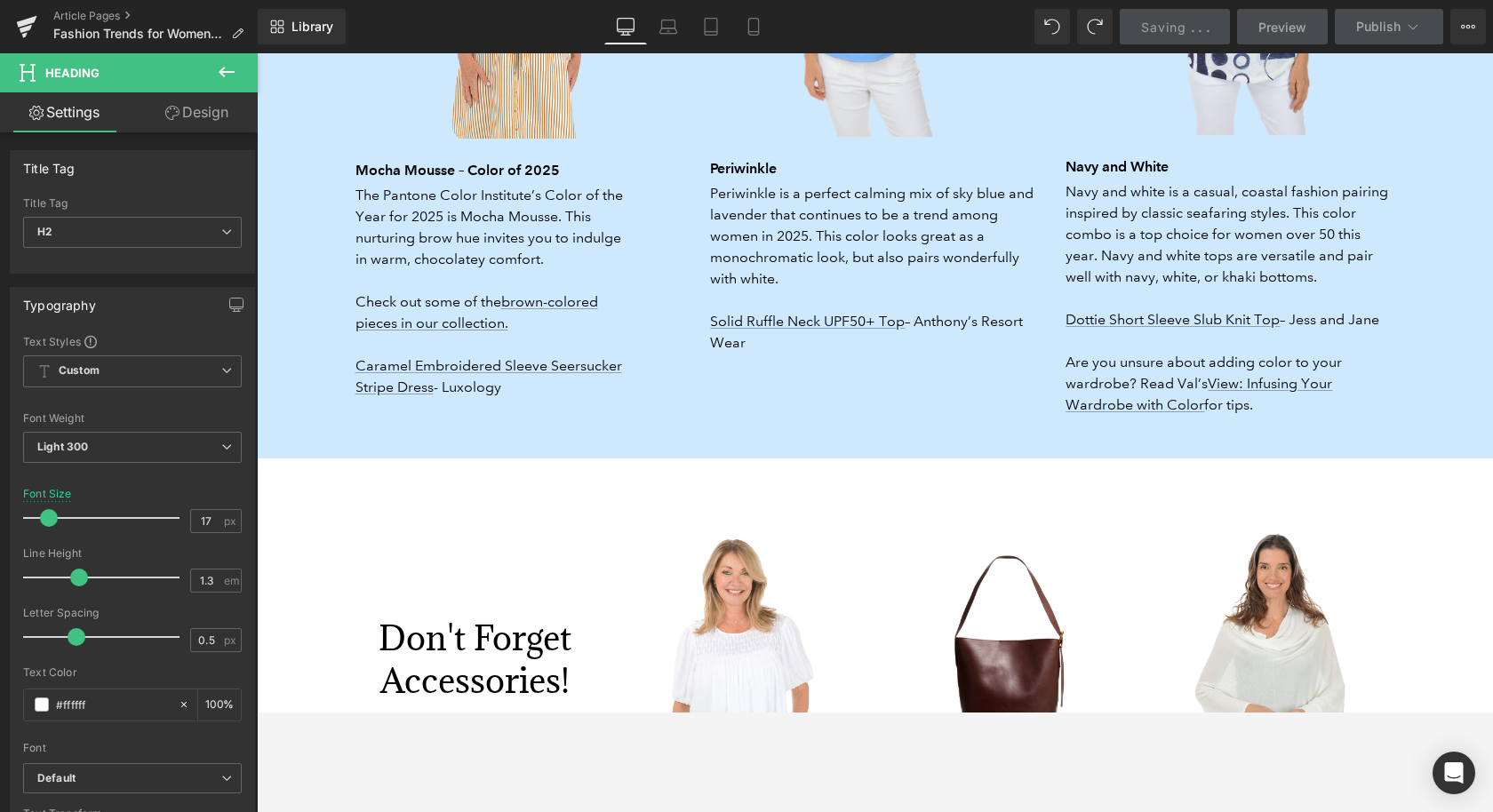 scroll, scrollTop: 3653, scrollLeft: 0, axis: vertical 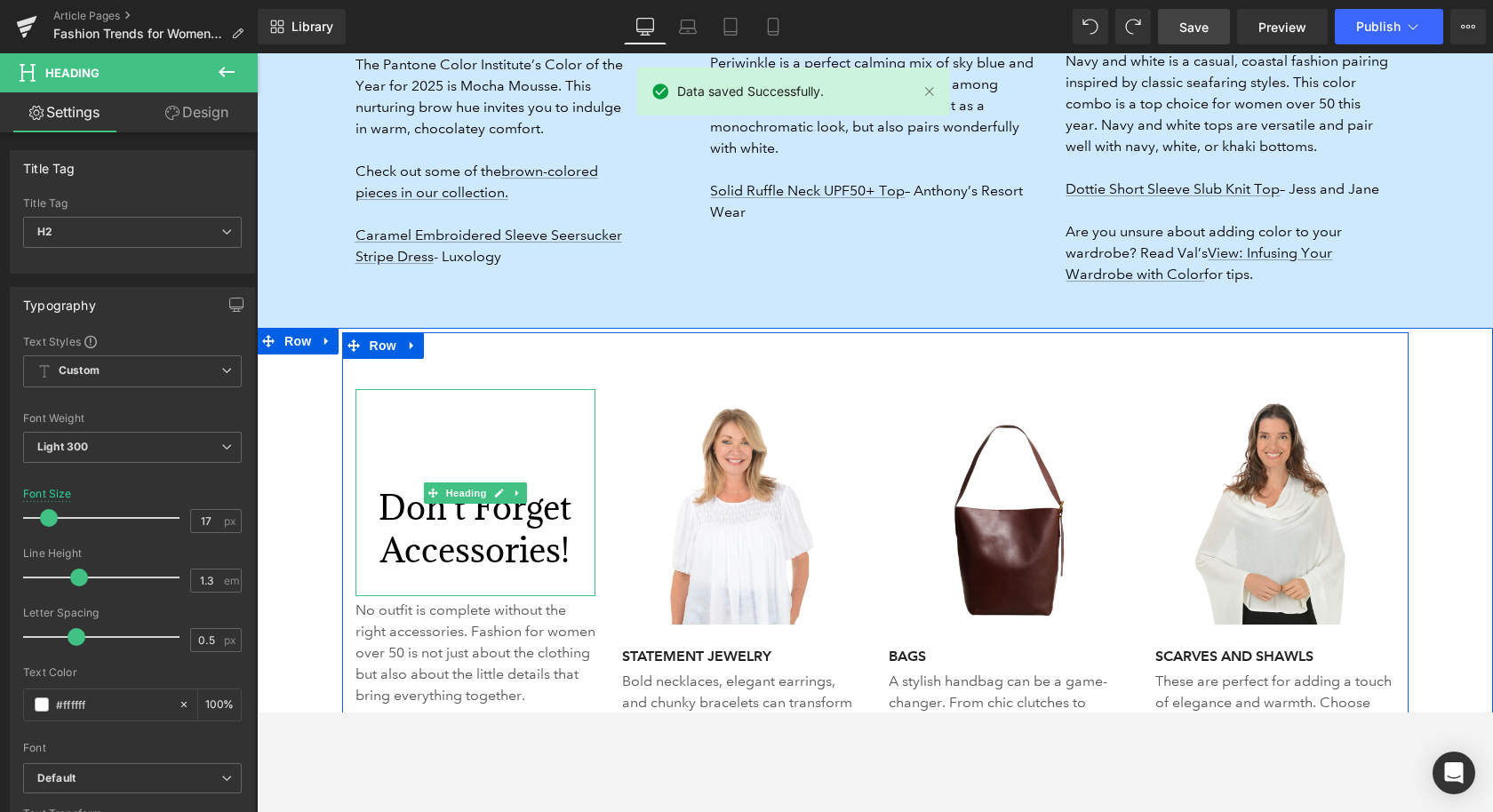 click on "Don't Forget Accessories!" at bounding box center [475, 529] 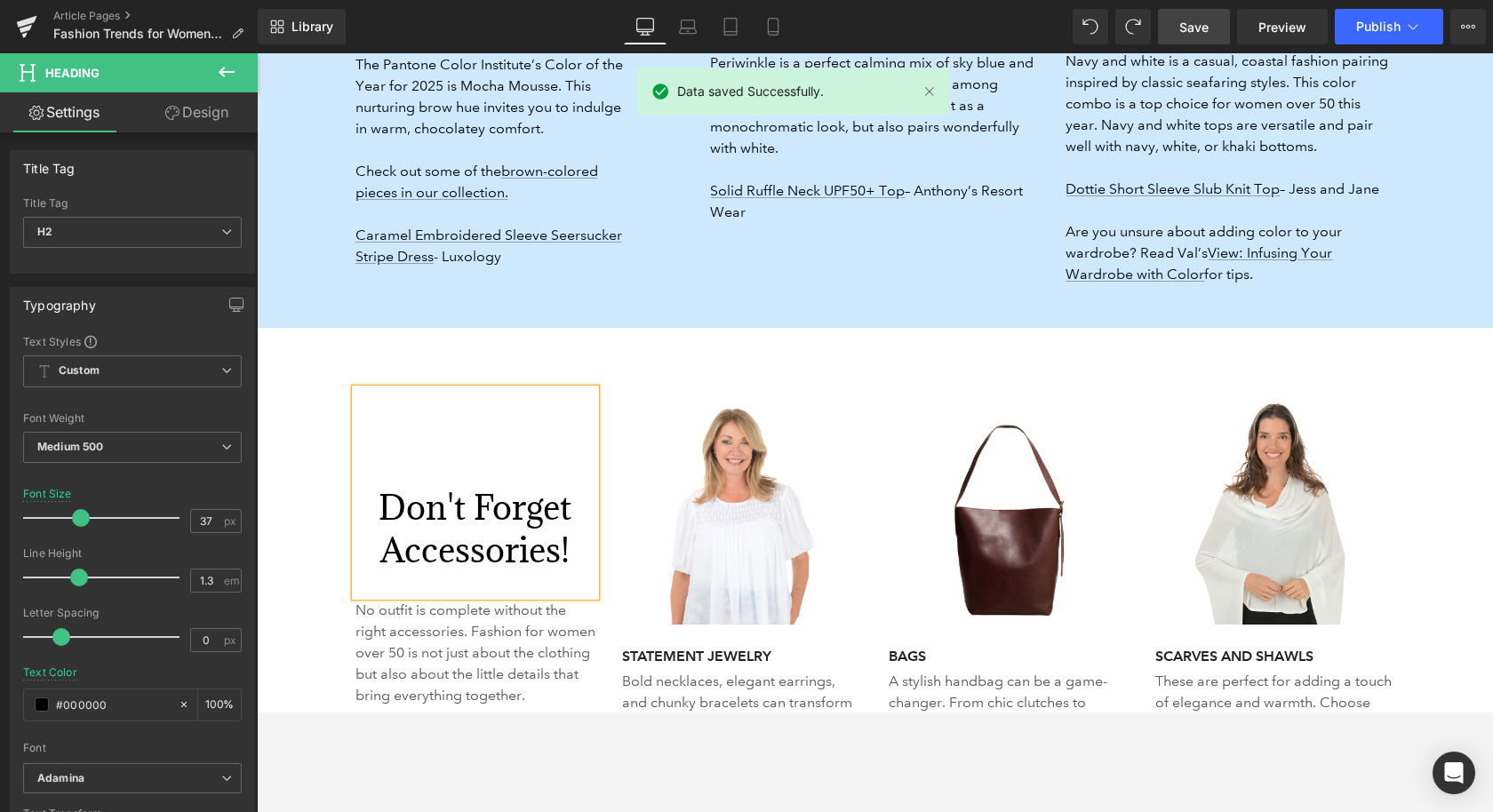 click on "– [FIRST] [LAST]" at bounding box center (874, 580) 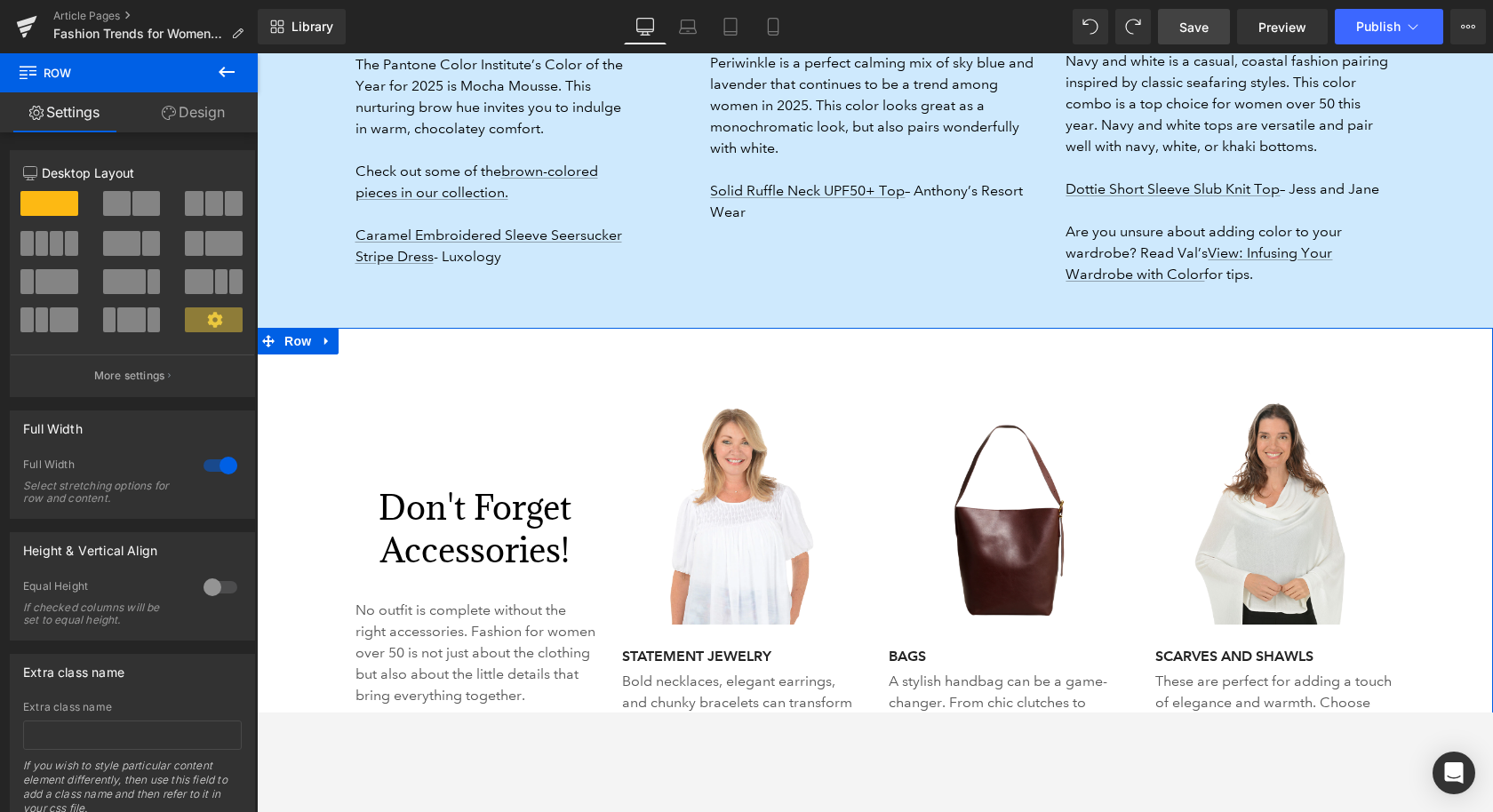 click on "– [FIRST] [LAST]" at bounding box center (874, 580) 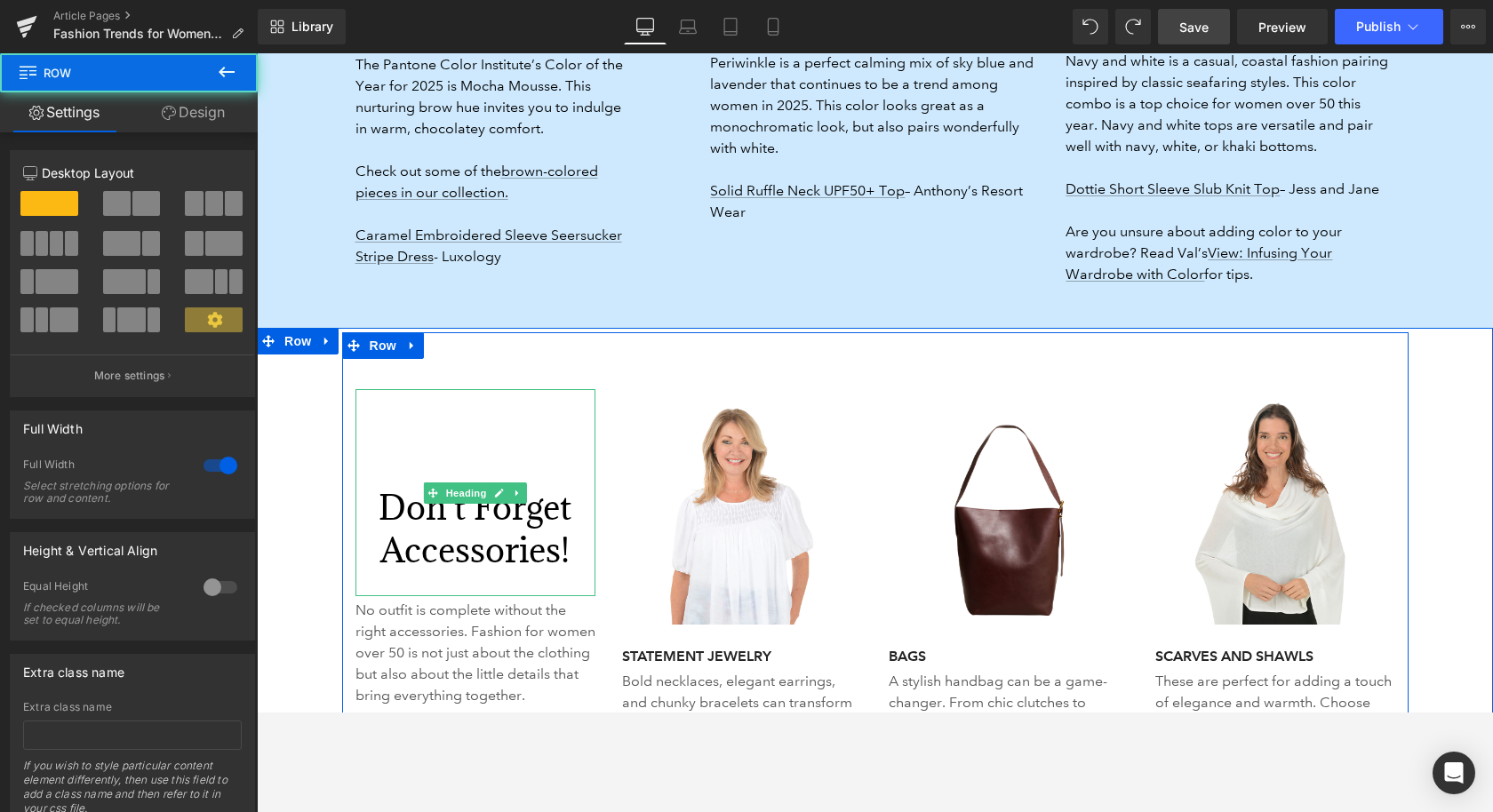 click on "Don't Forget Accessories!" at bounding box center [475, 529] 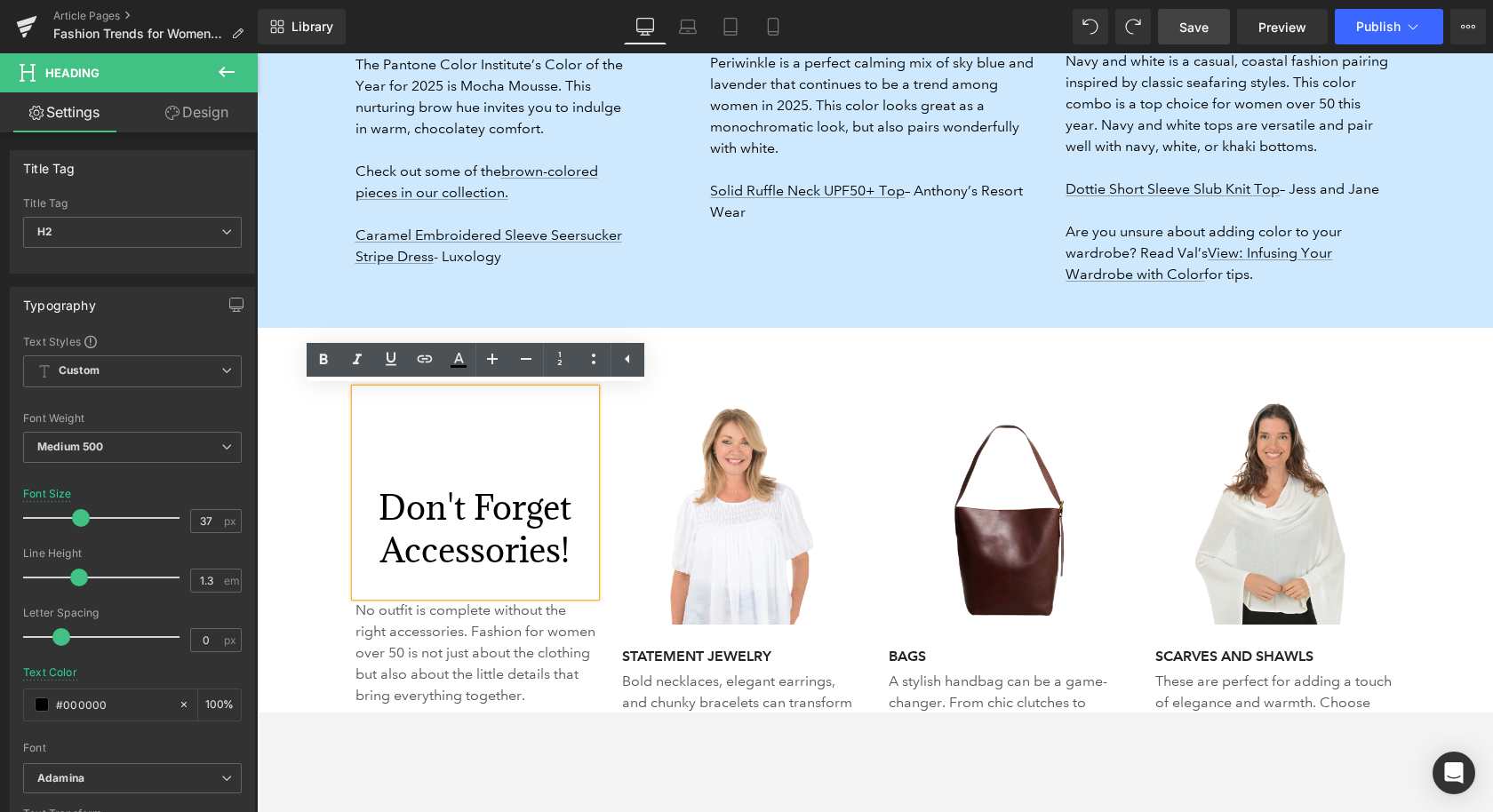 click on "– [FIRST] [LAST]" at bounding box center [874, 580] 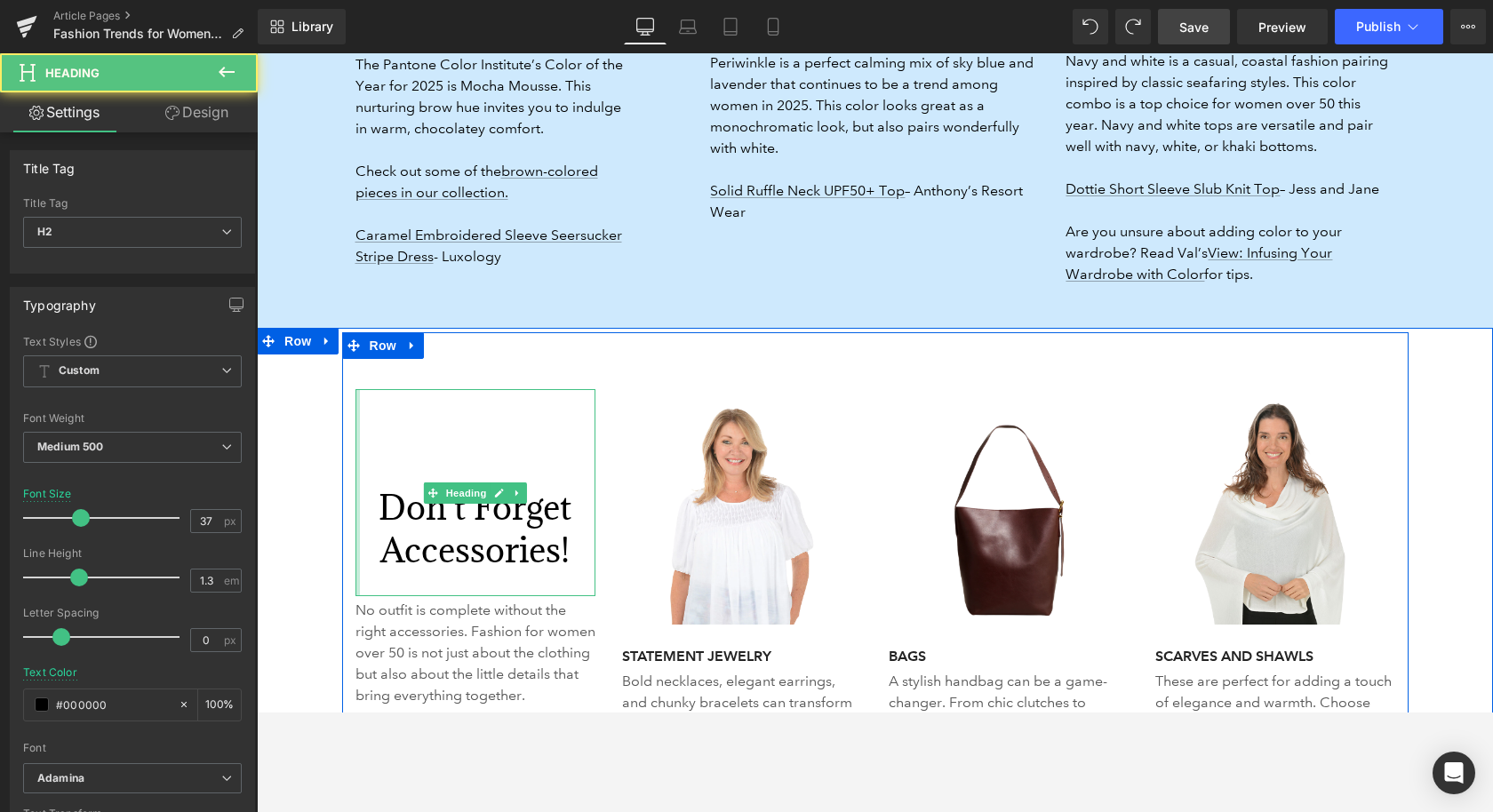 drag, startPoint x: 357, startPoint y: 510, endPoint x: 293, endPoint y: 502, distance: 64.49806 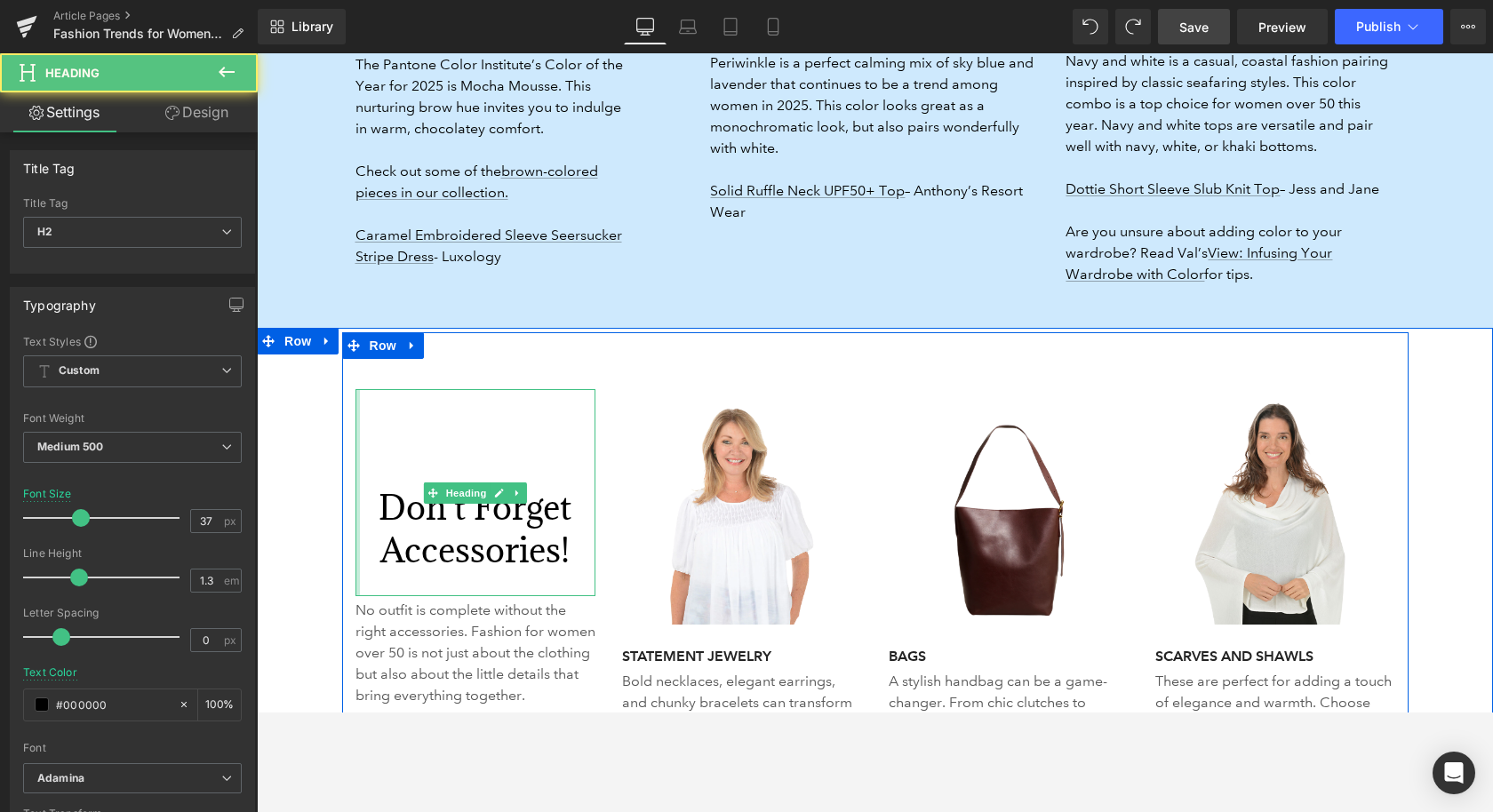 click on "– [FIRST] [LAST]" at bounding box center [874, 580] 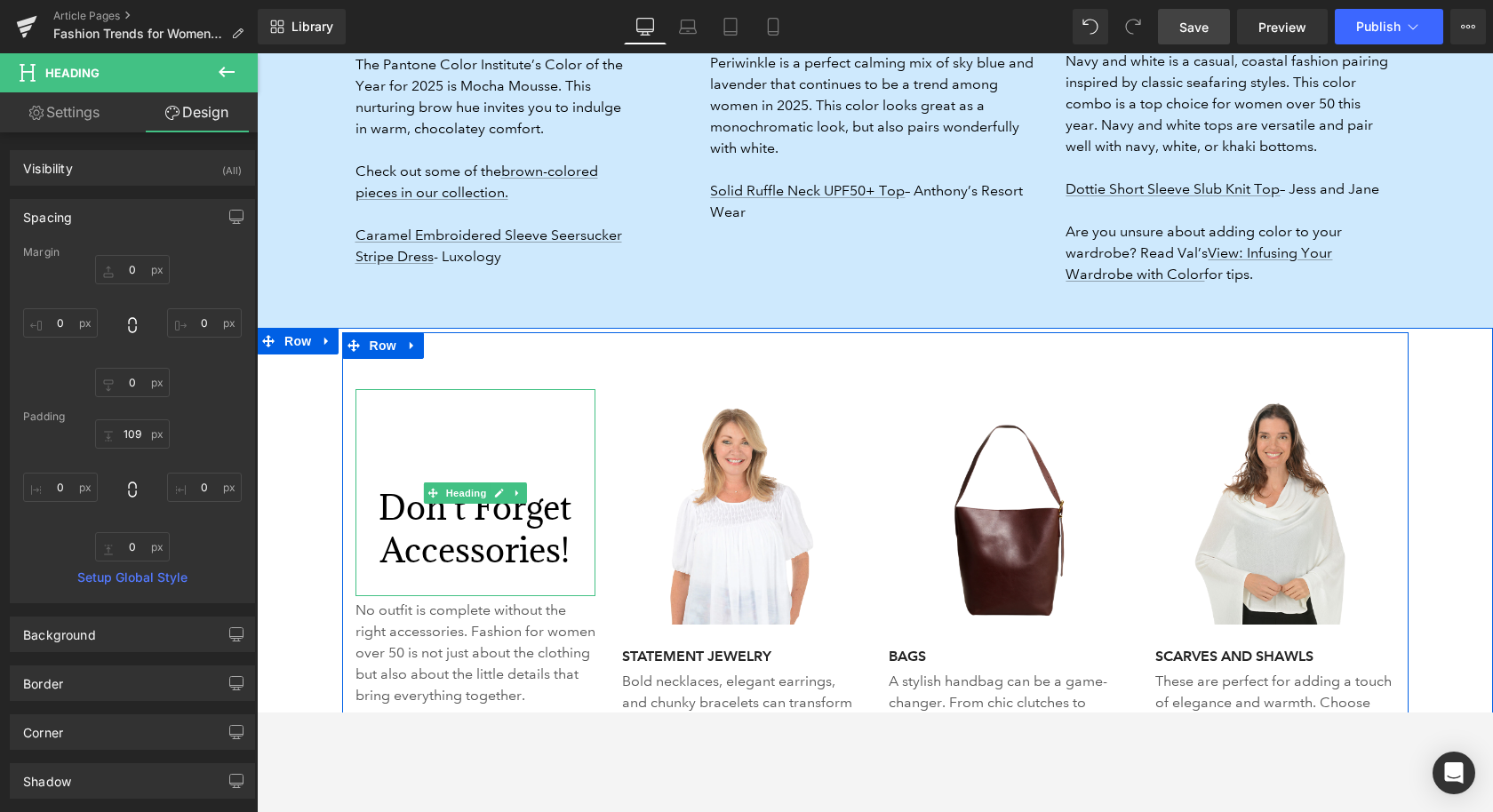 click on "Don't Forget Accessories!" at bounding box center [475, 529] 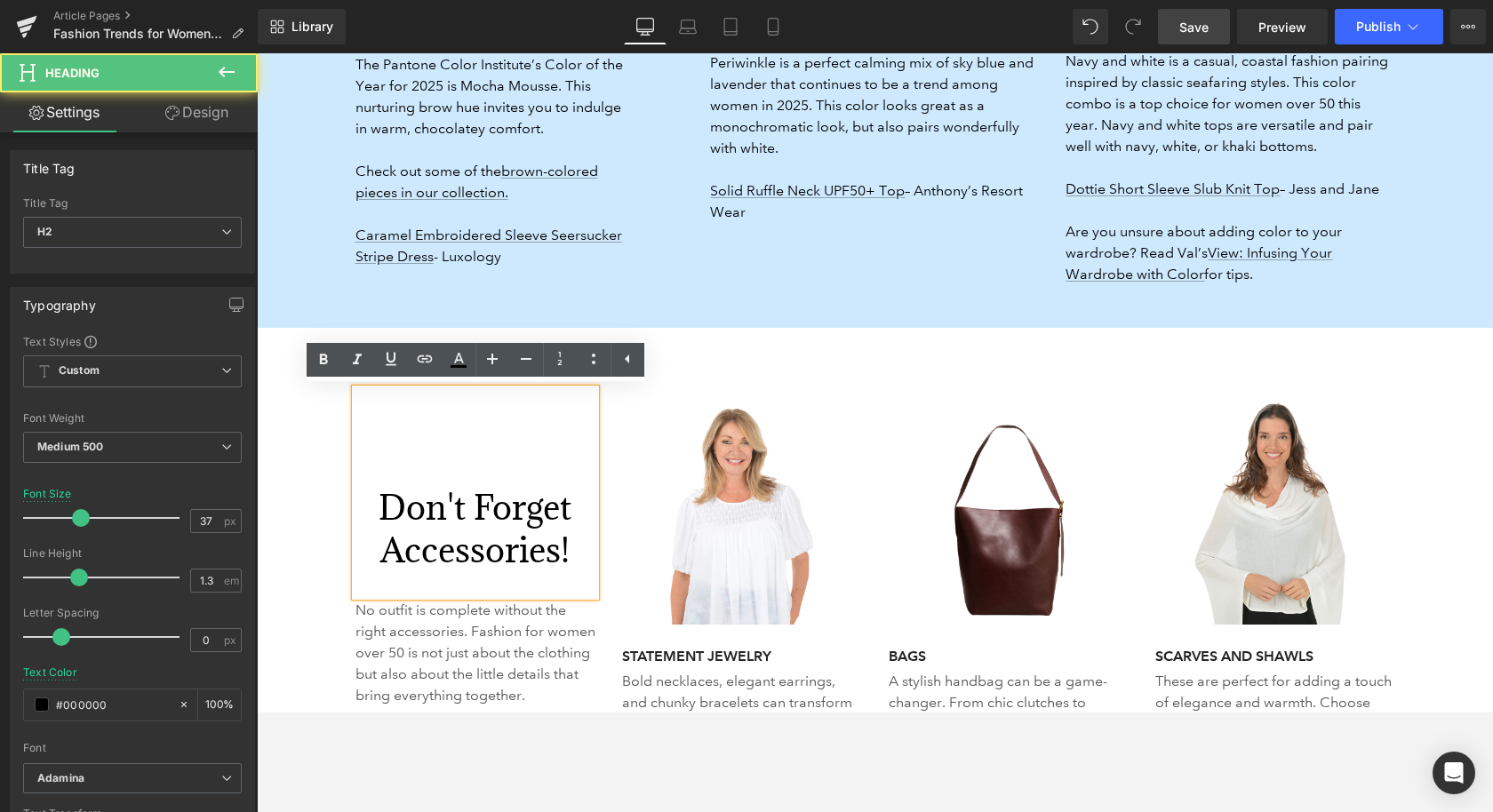 click on "Don't Forget Accessories!" at bounding box center (475, 529) 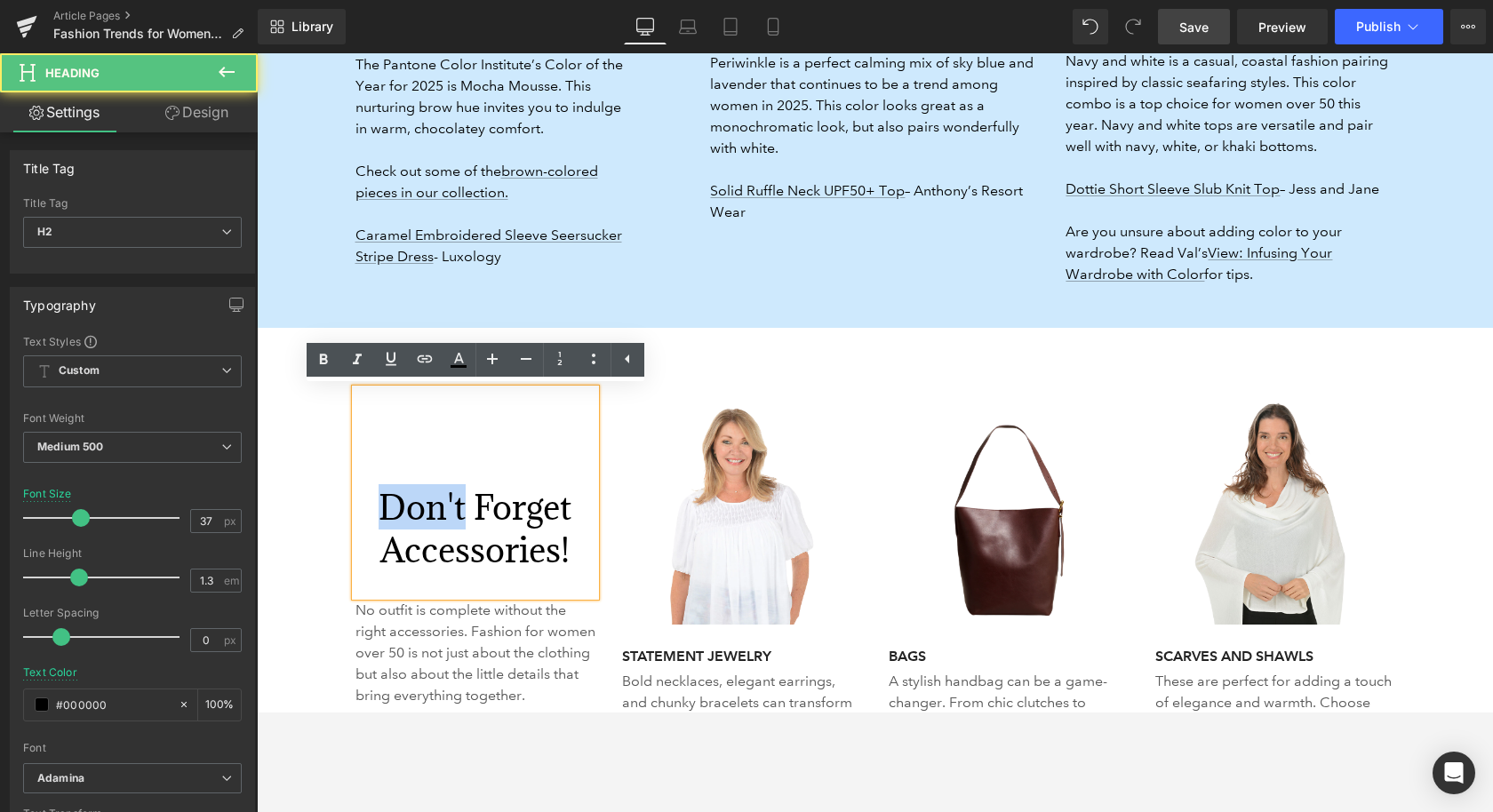 click on "Don't Forget Accessories!" at bounding box center (475, 529) 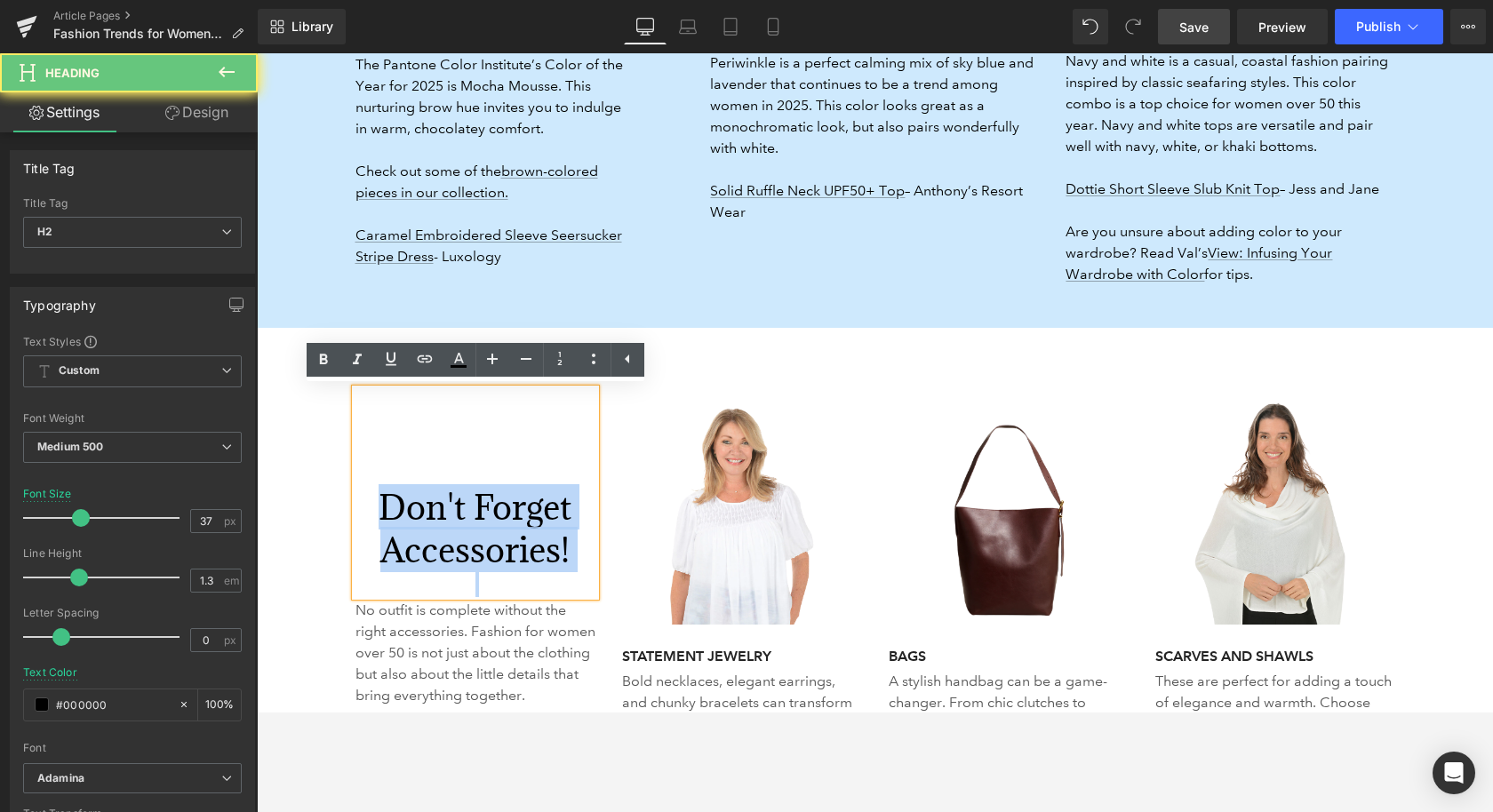 click on "Don't Forget Accessories!" at bounding box center [475, 529] 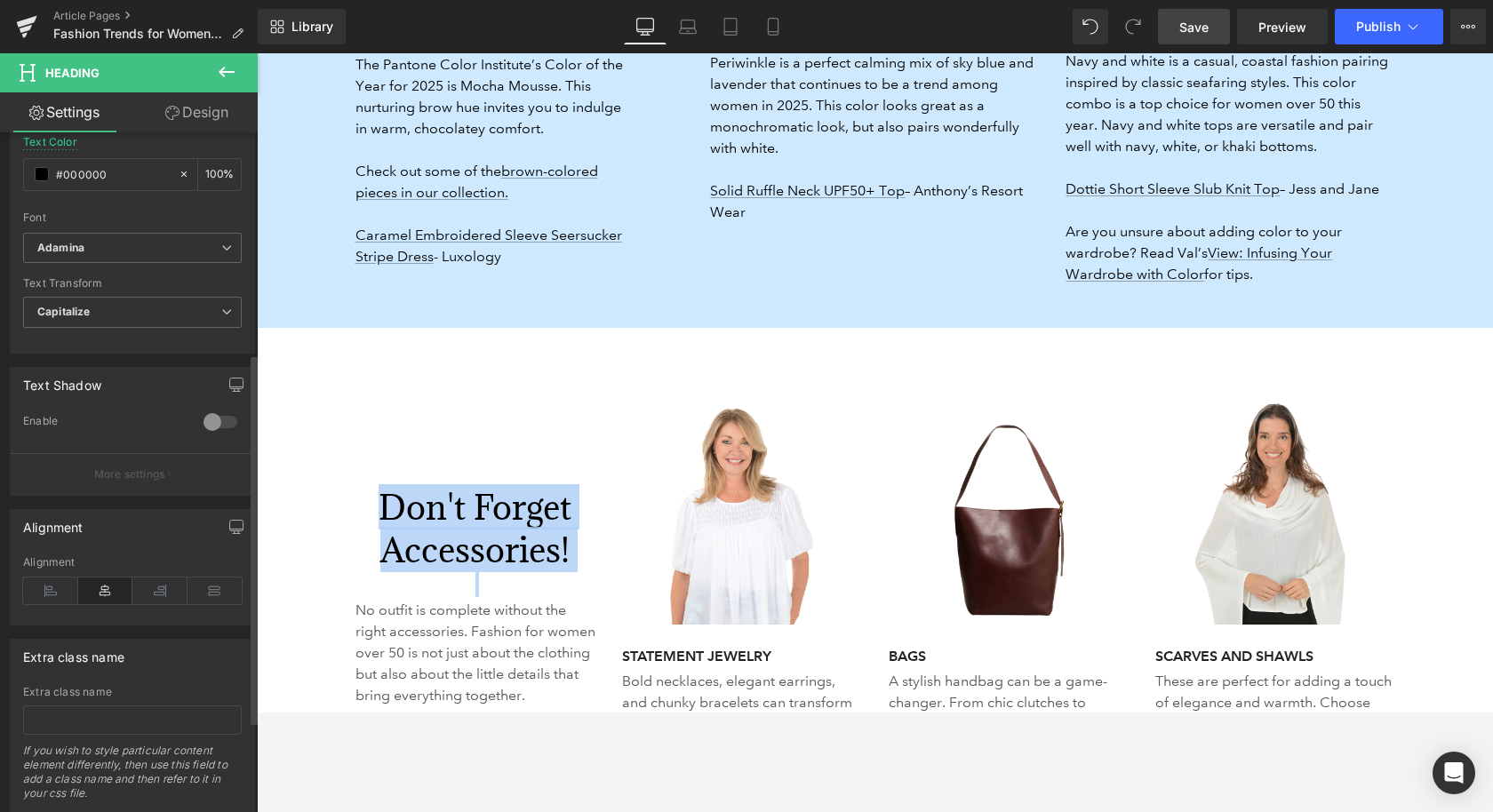 scroll, scrollTop: 535, scrollLeft: 0, axis: vertical 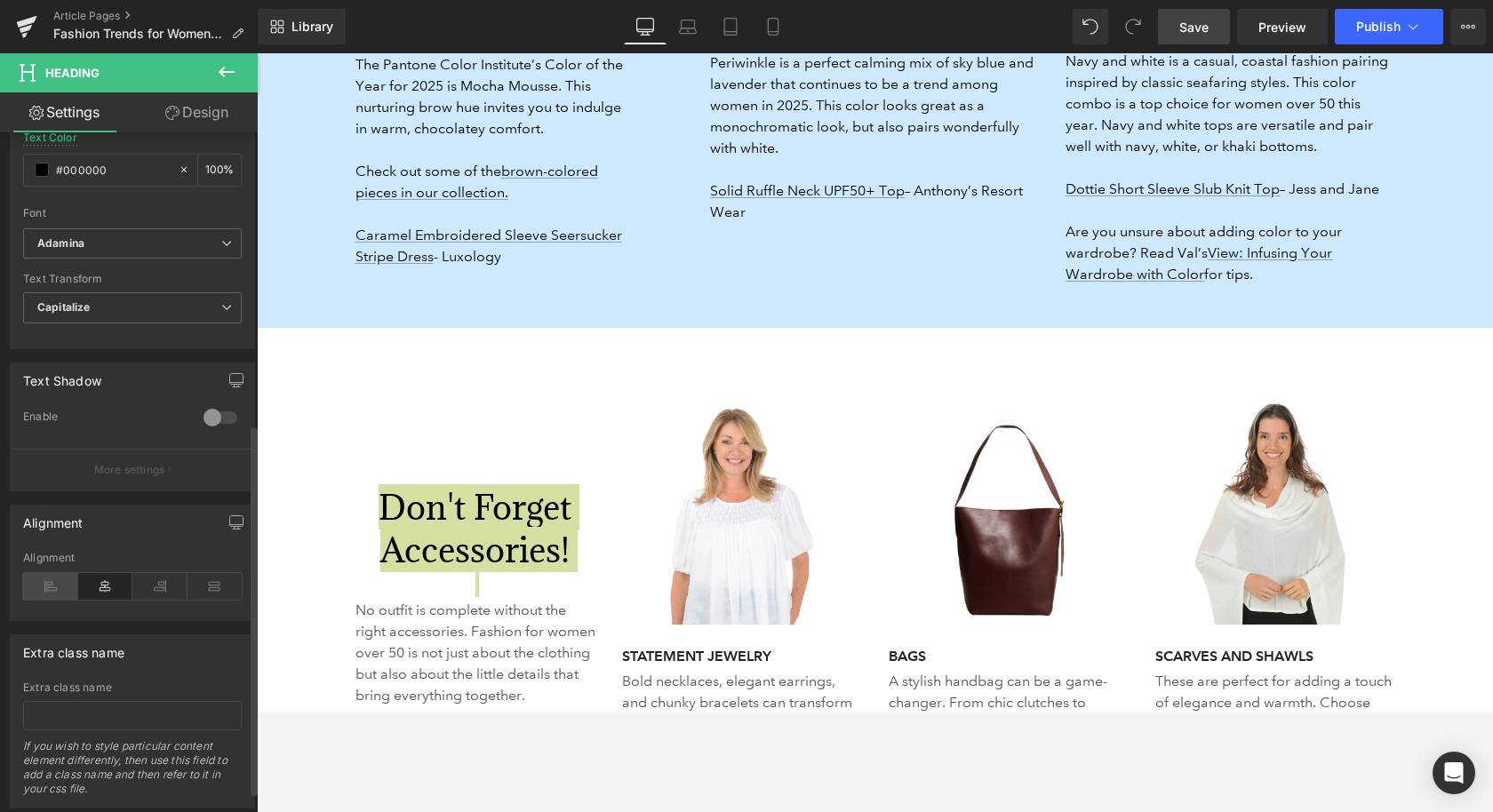click at bounding box center [51, 586] 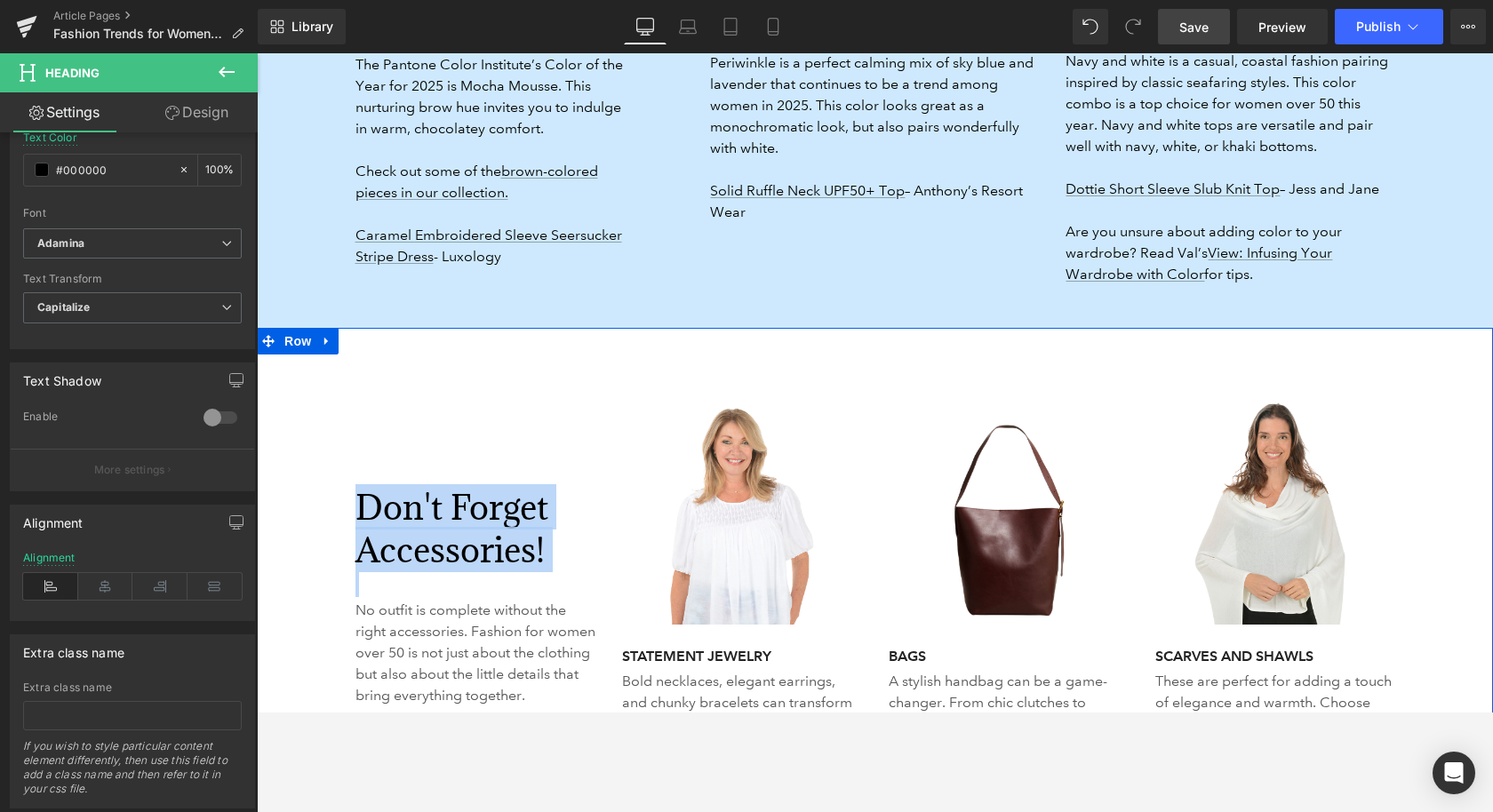 click on "– [FIRST] [LAST]" at bounding box center [874, 580] 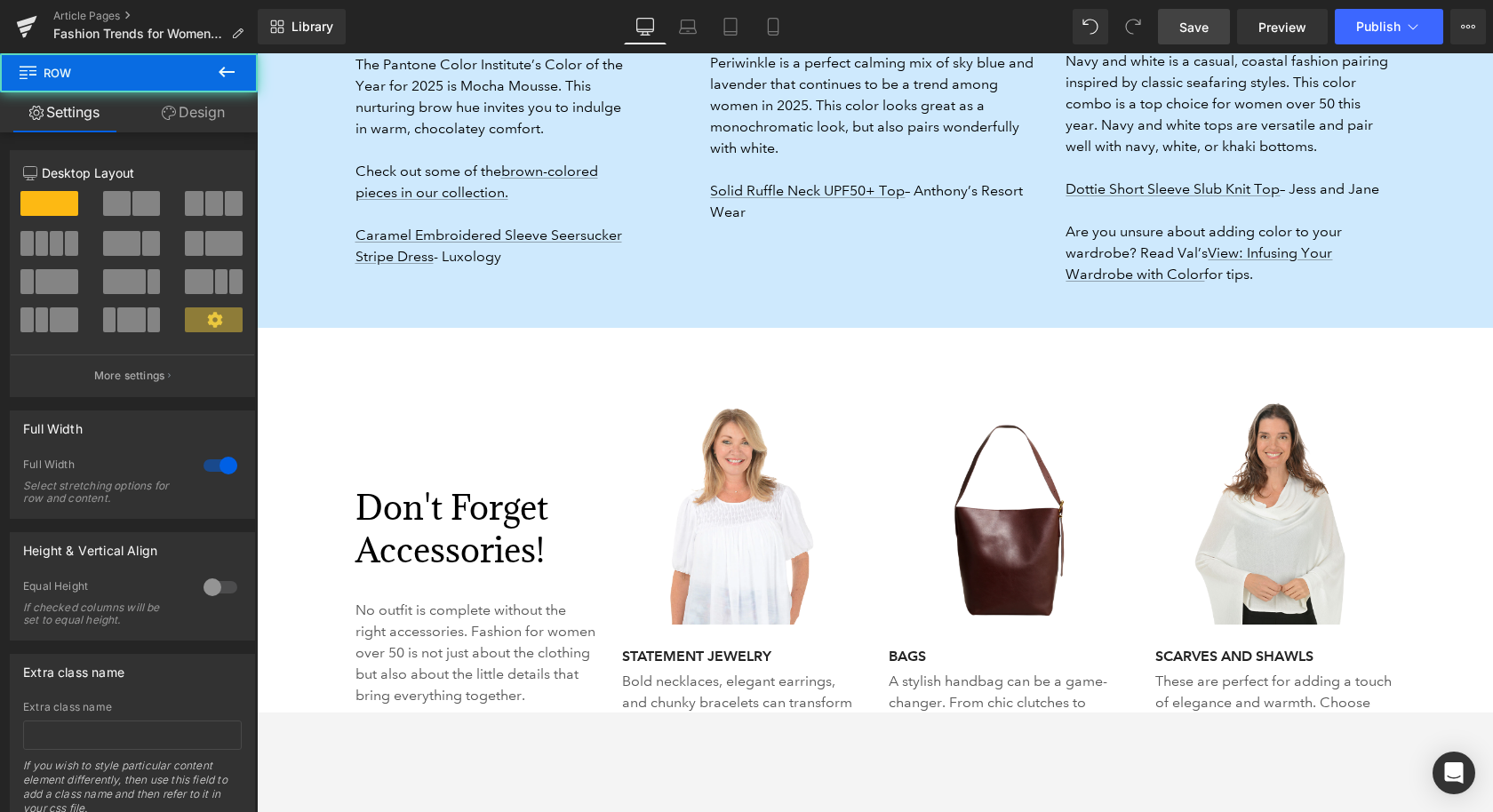 click on "Save" at bounding box center [1194, 27] 